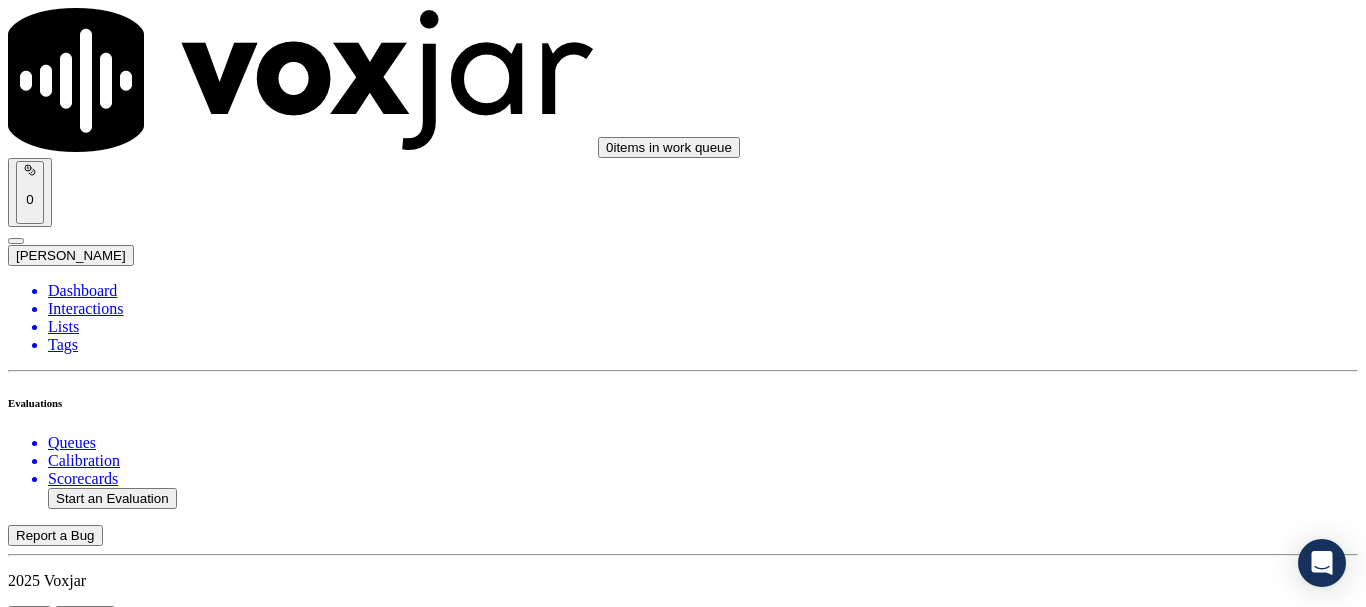 scroll, scrollTop: 0, scrollLeft: 0, axis: both 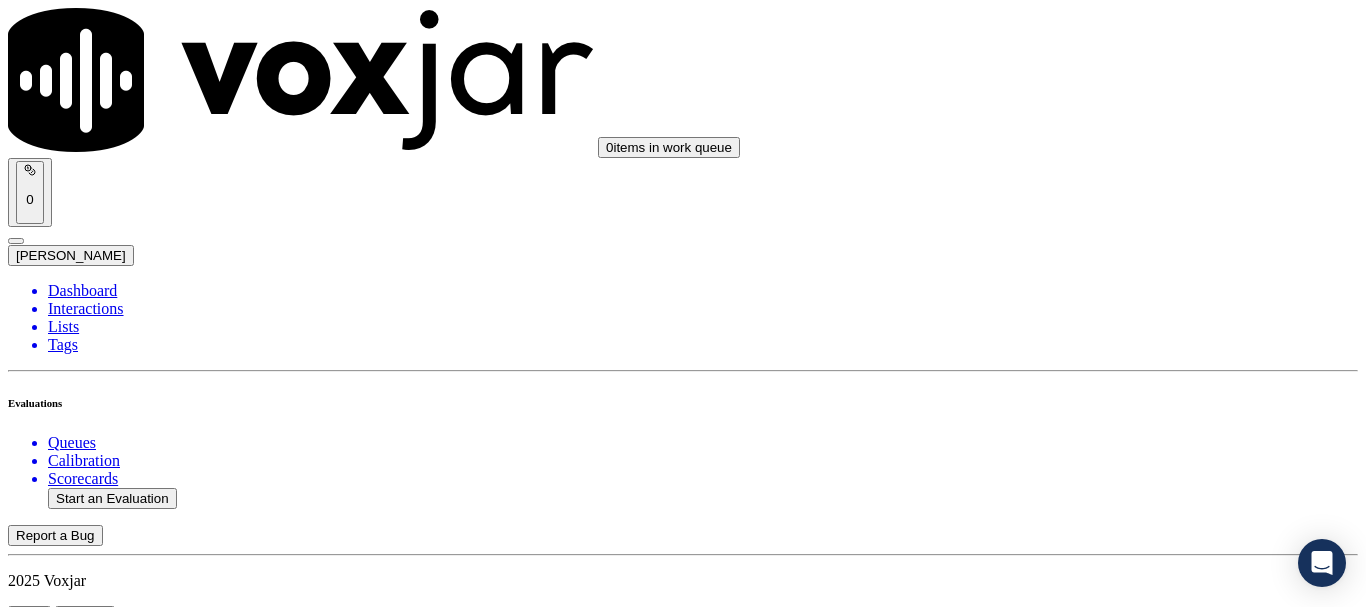 click on "Start an Evaluation" 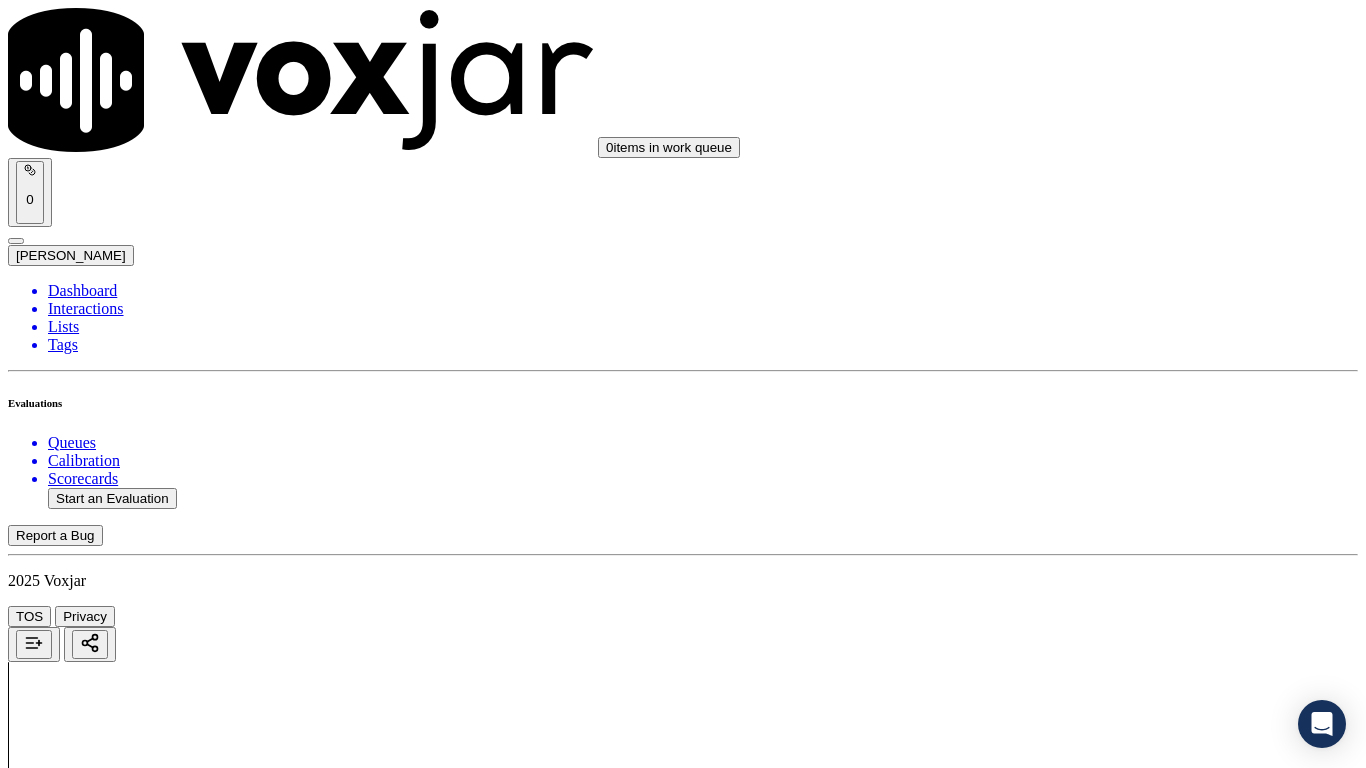 drag, startPoint x: 727, startPoint y: 714, endPoint x: 702, endPoint y: 707, distance: 25.96151 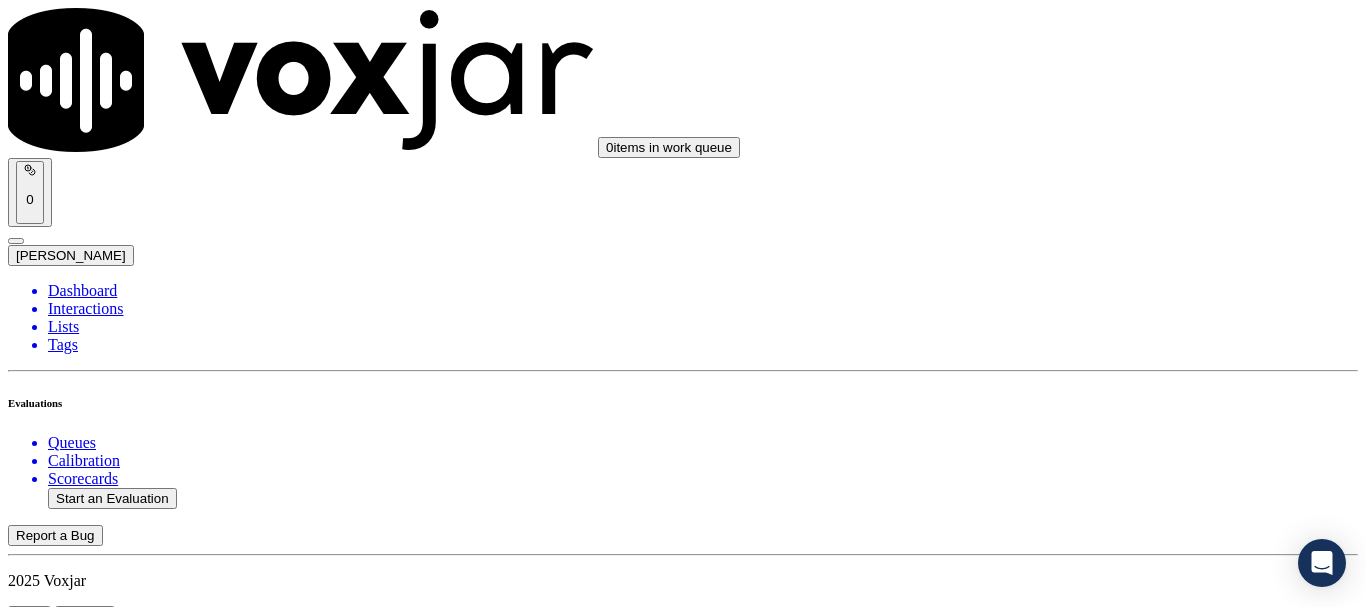 scroll, scrollTop: 100, scrollLeft: 0, axis: vertical 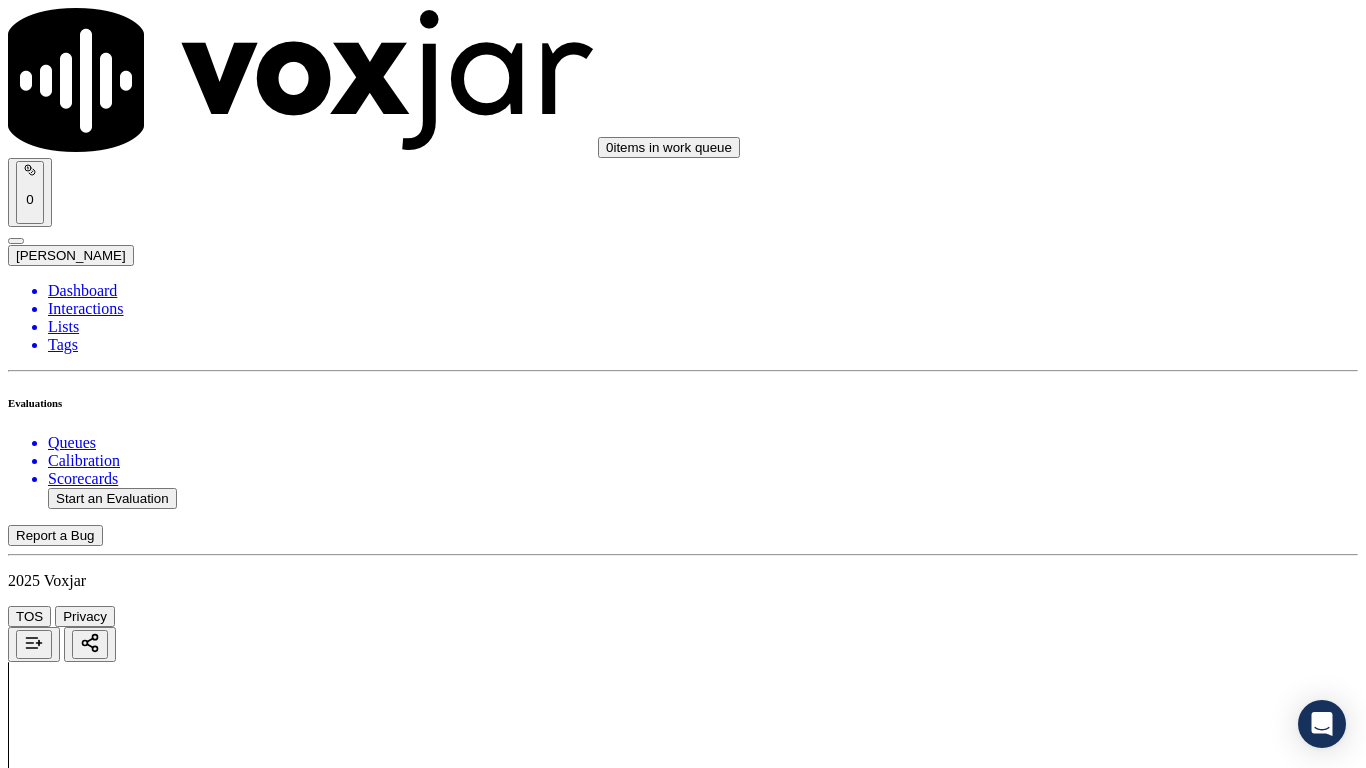 click on "Select an answer" at bounding box center (67, 2402) 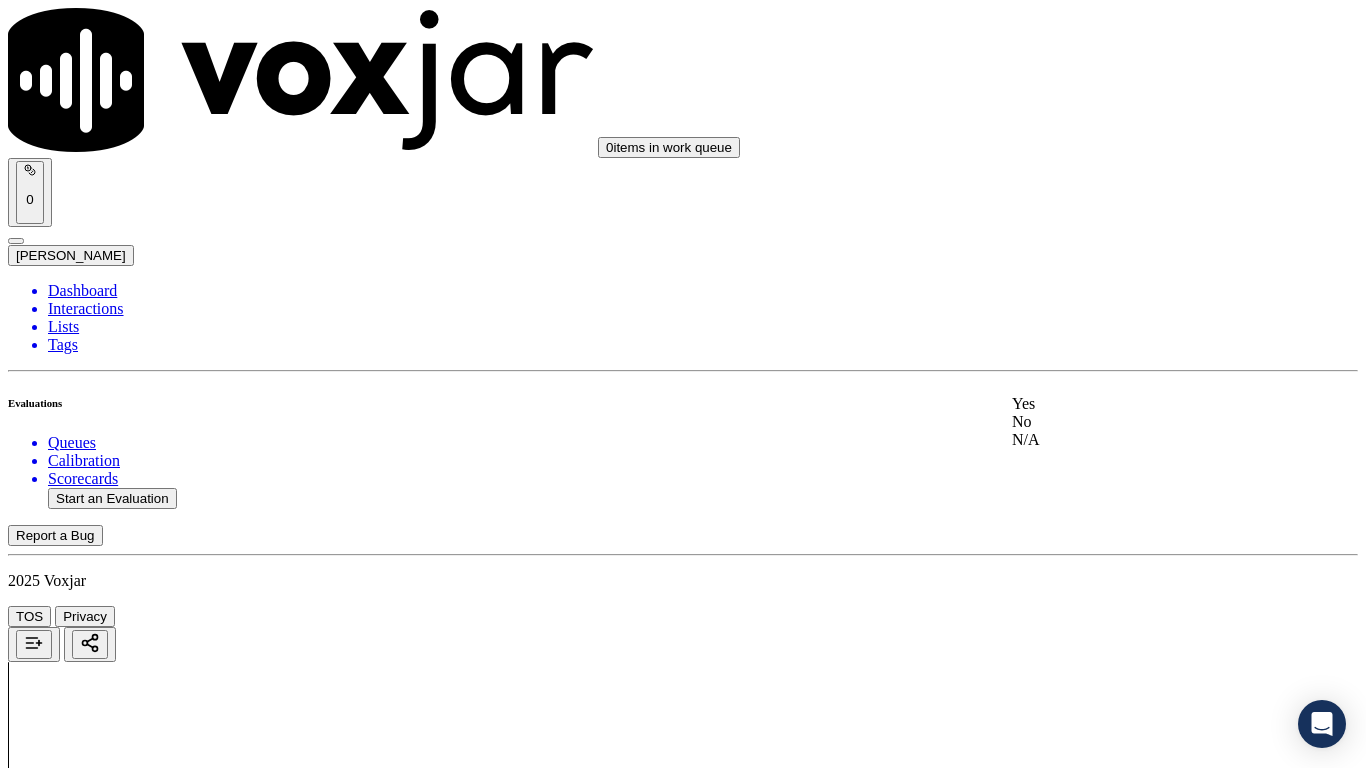 drag, startPoint x: 1112, startPoint y: 411, endPoint x: 1139, endPoint y: 639, distance: 229.59312 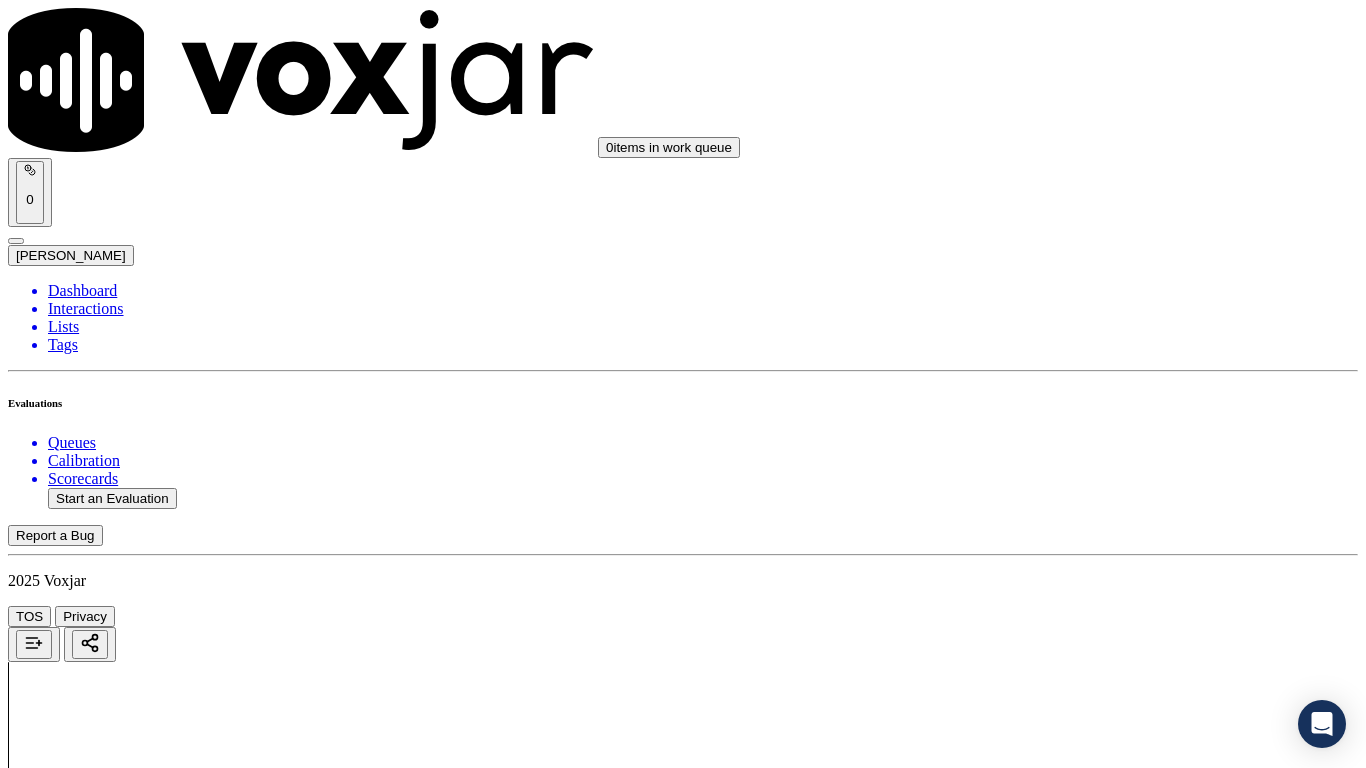 click on "Select an answer" at bounding box center (67, 2639) 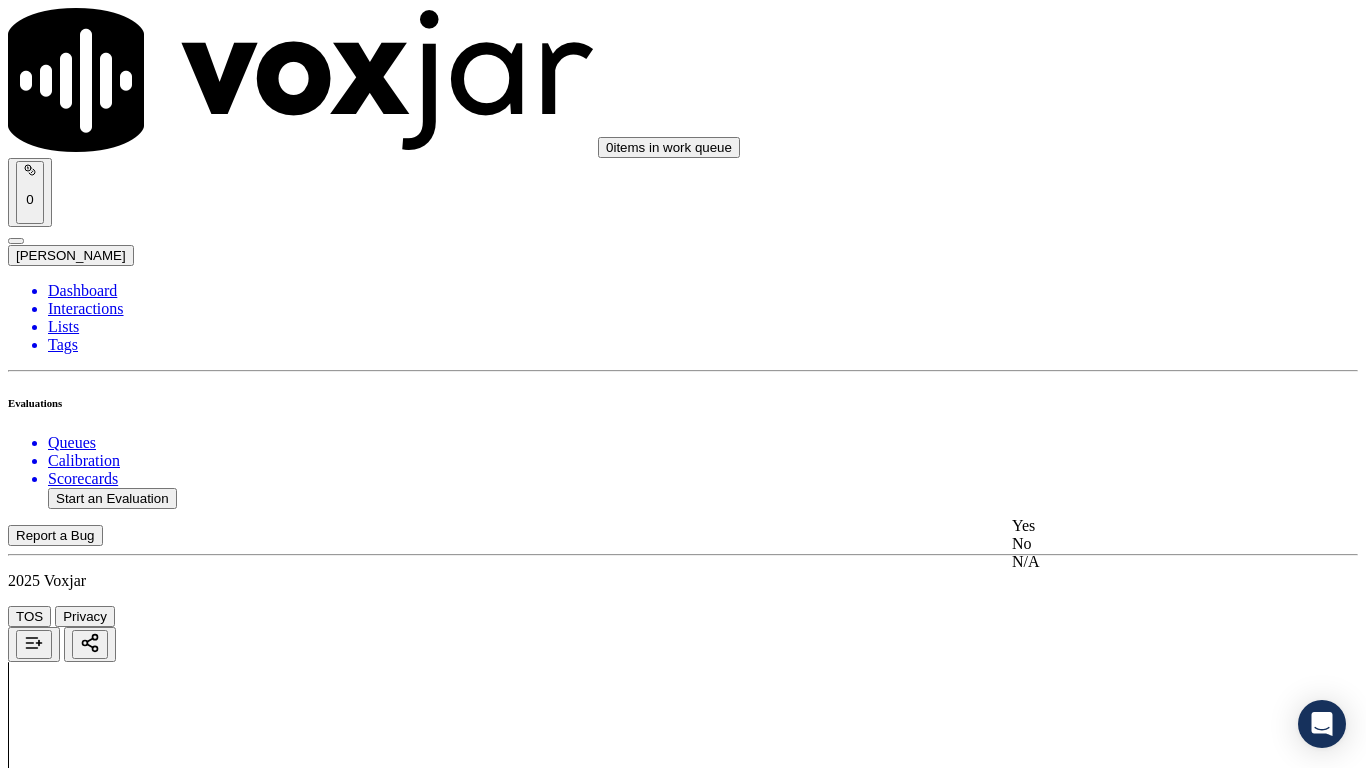 click on "Yes" at bounding box center [1139, 526] 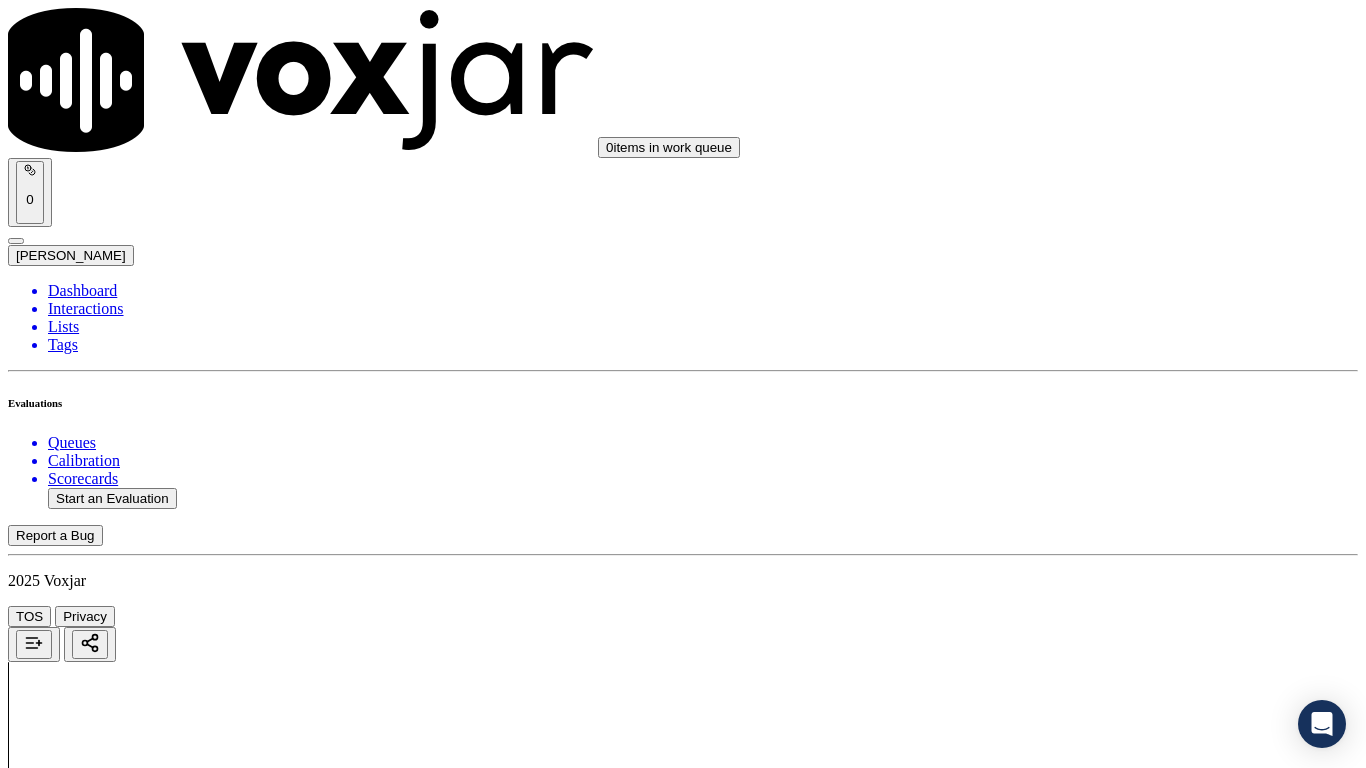 scroll, scrollTop: 600, scrollLeft: 0, axis: vertical 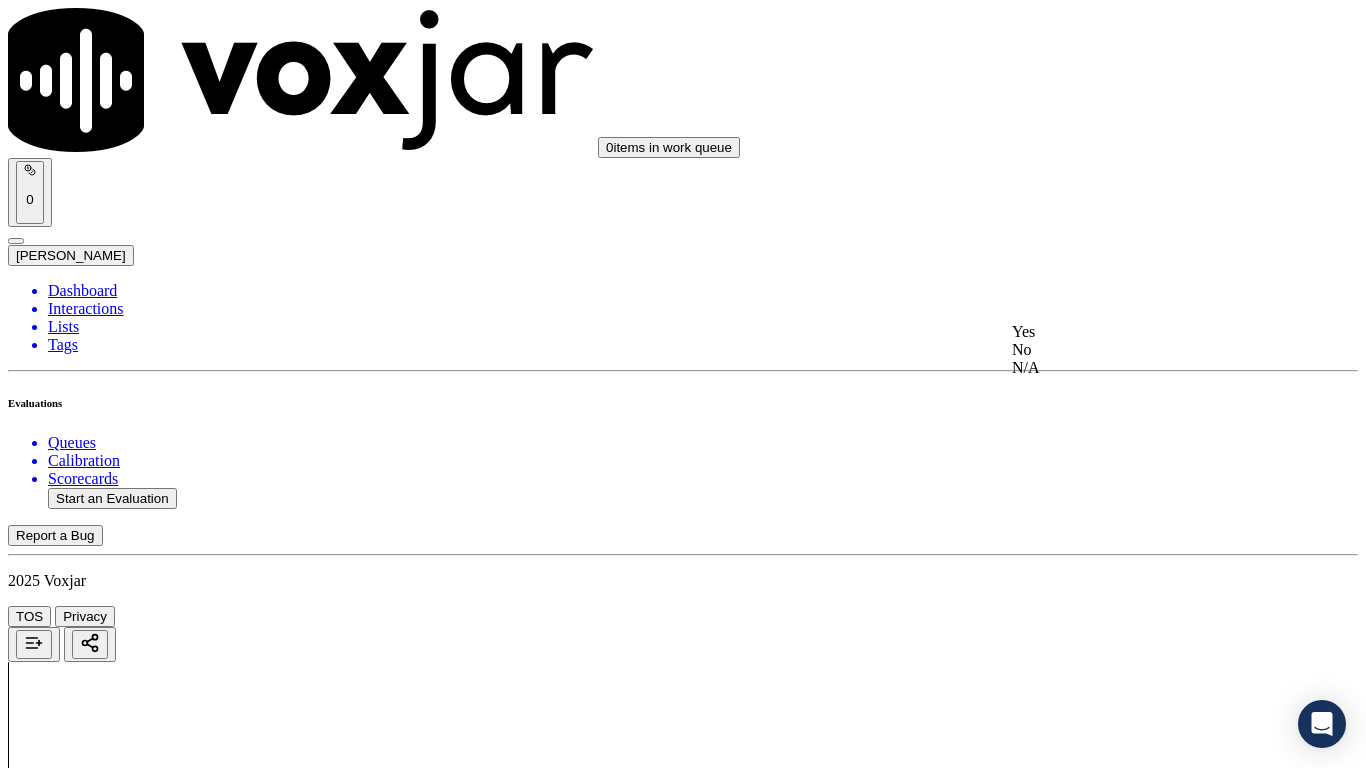 click on "Yes   No     N/A" at bounding box center (1139, 350) 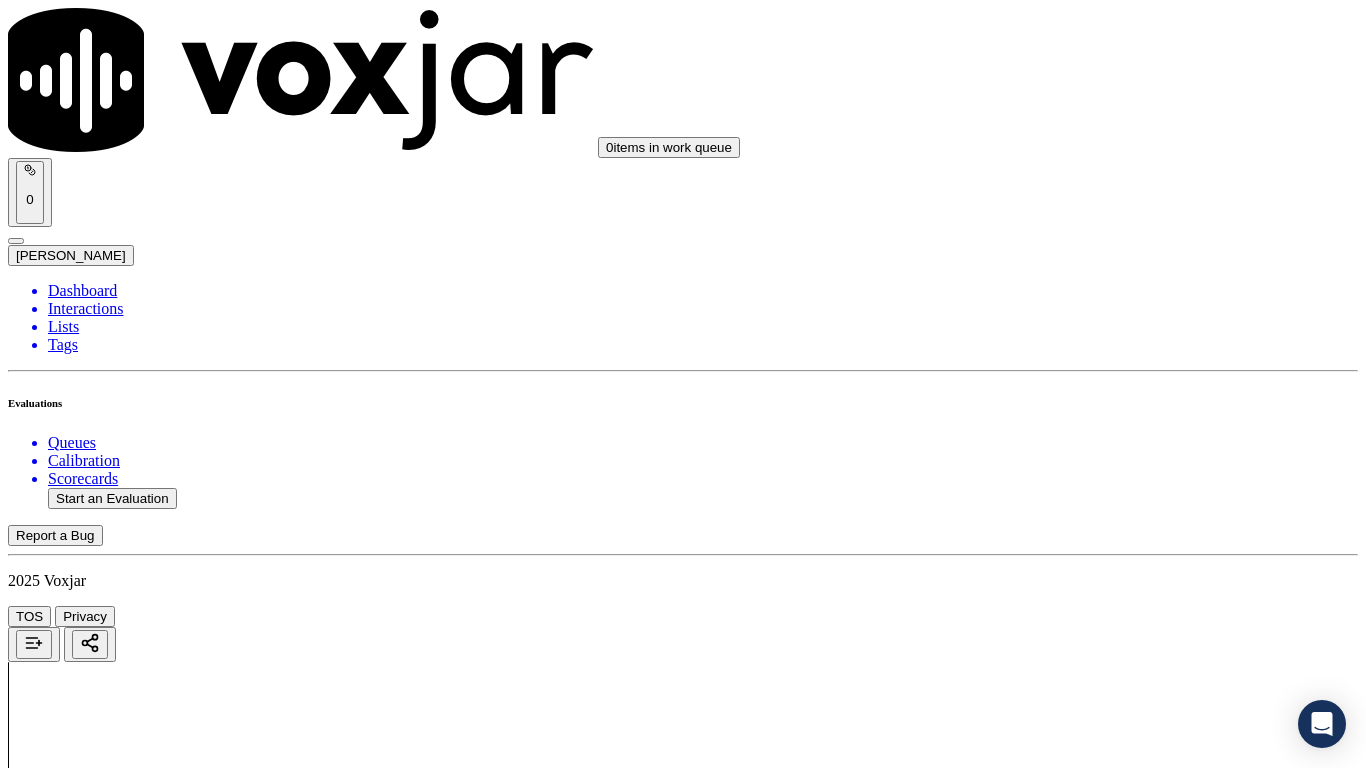 drag, startPoint x: 1099, startPoint y: 574, endPoint x: 1100, endPoint y: 585, distance: 11.045361 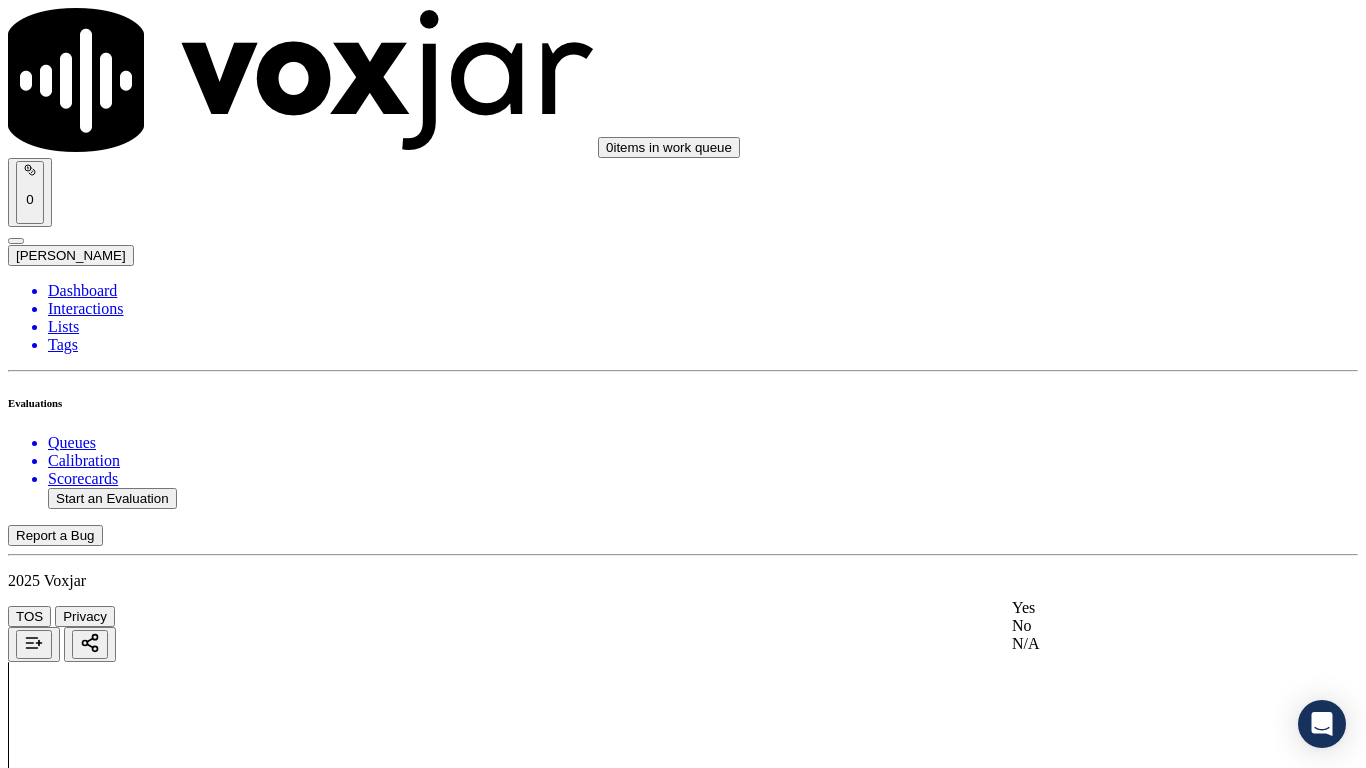 click on "N/A" 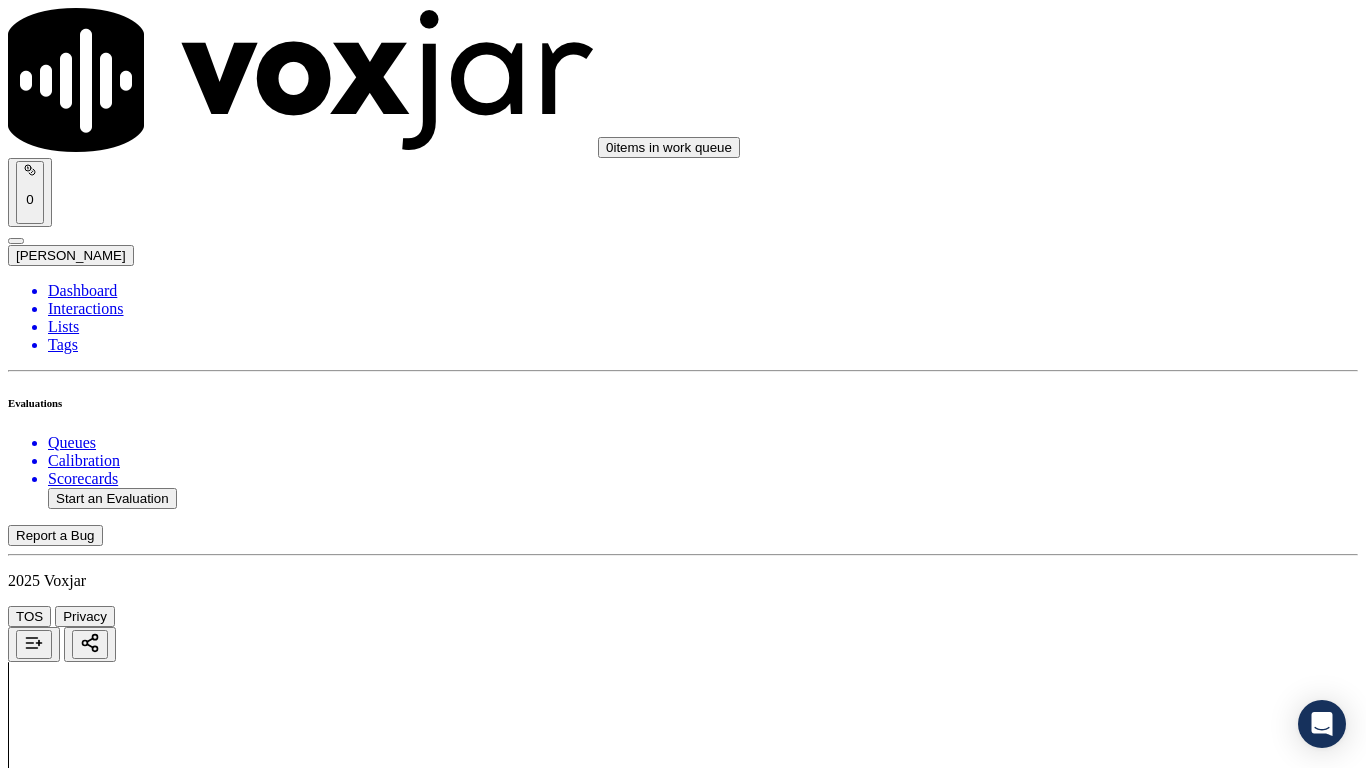 scroll, scrollTop: 1200, scrollLeft: 0, axis: vertical 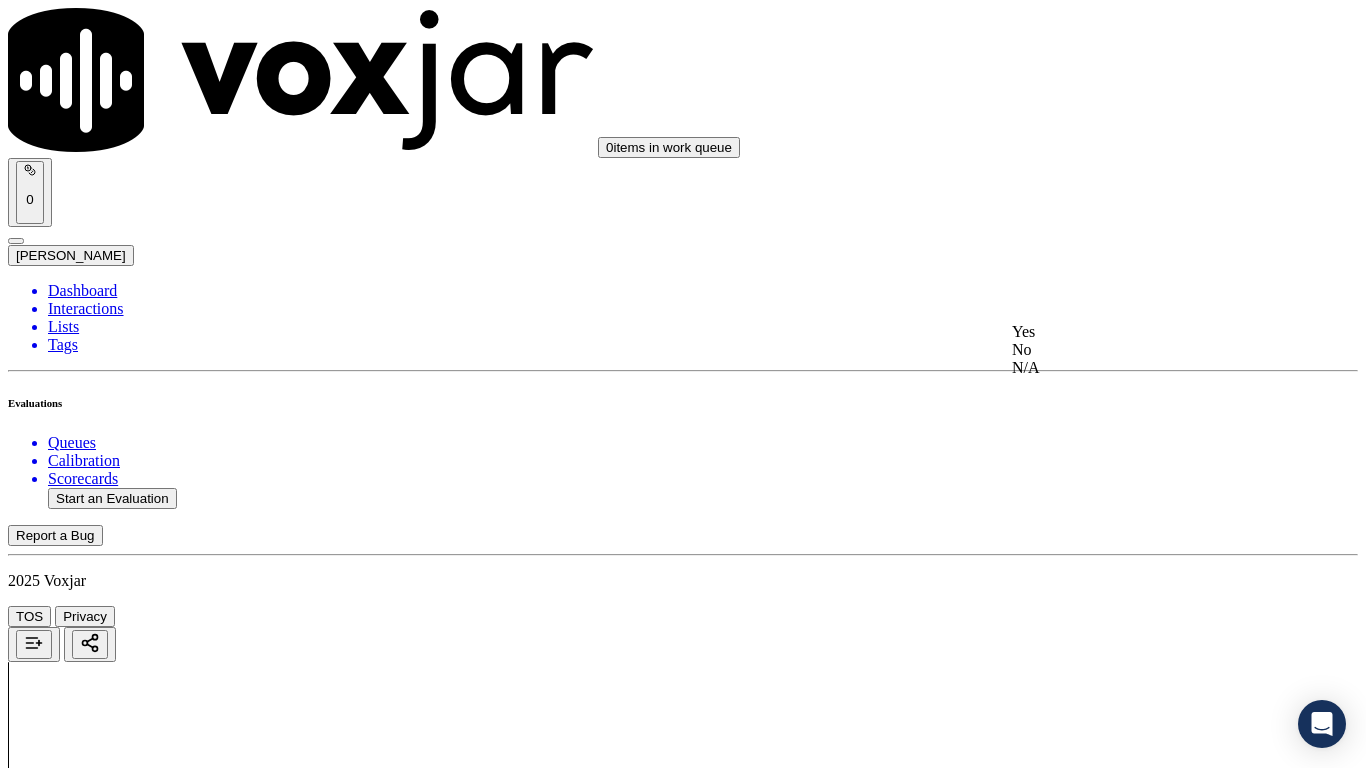 click on "N/A" 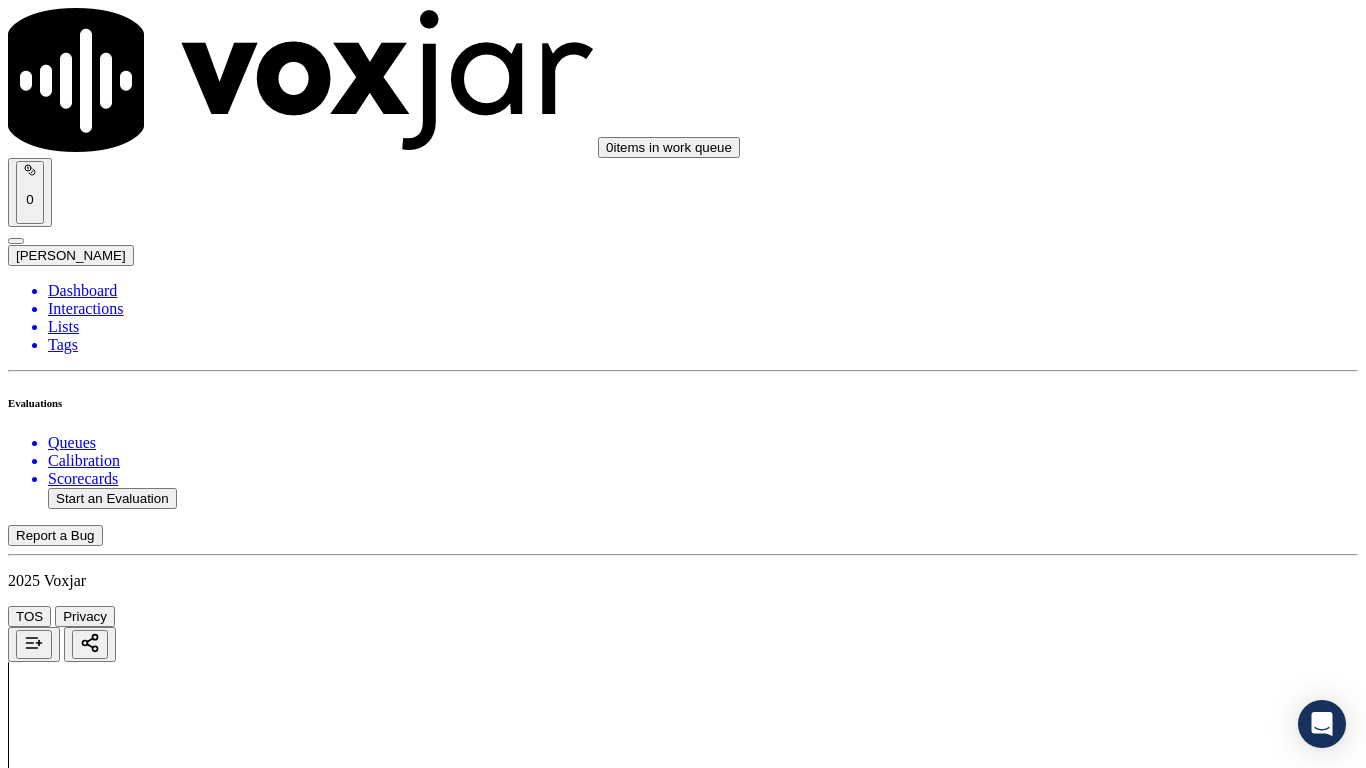 click on "Select an answer" at bounding box center [67, 3585] 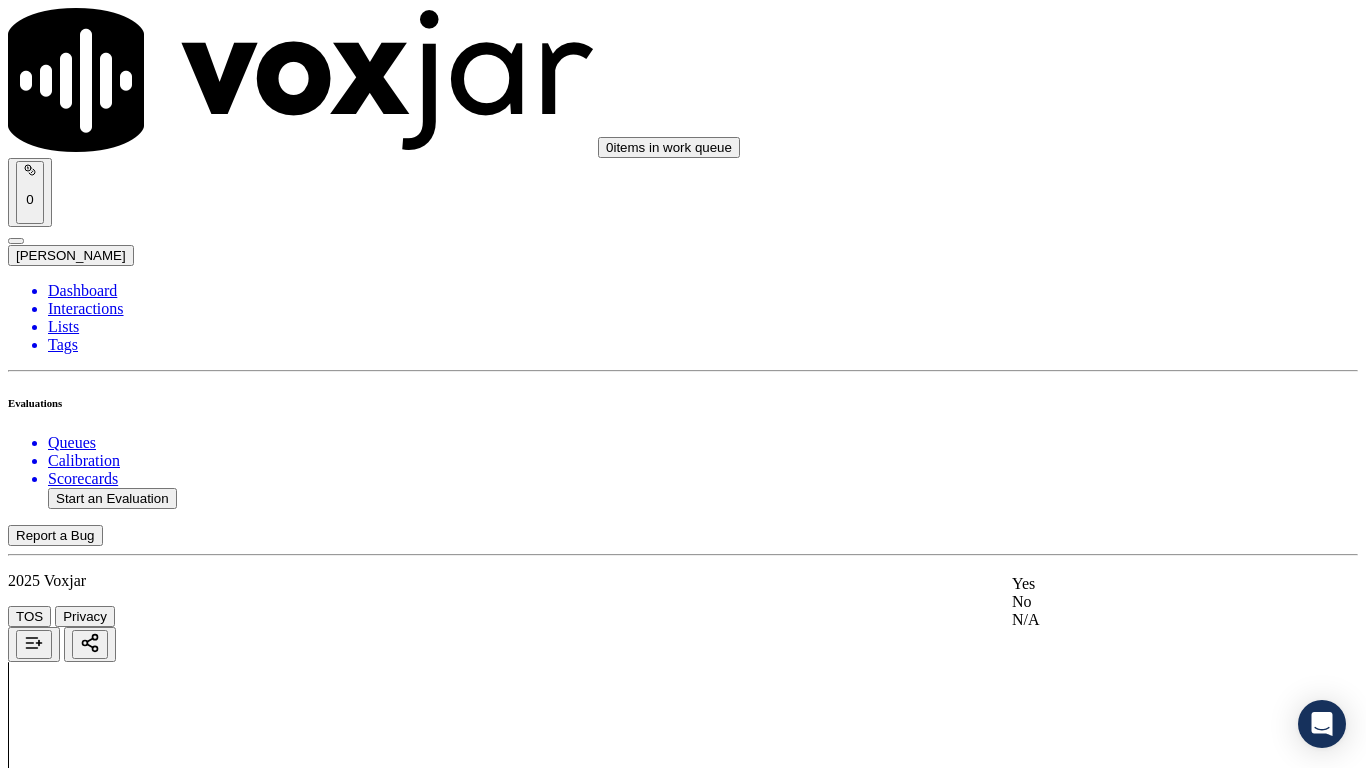 drag, startPoint x: 1114, startPoint y: 595, endPoint x: 1113, endPoint y: 621, distance: 26.019224 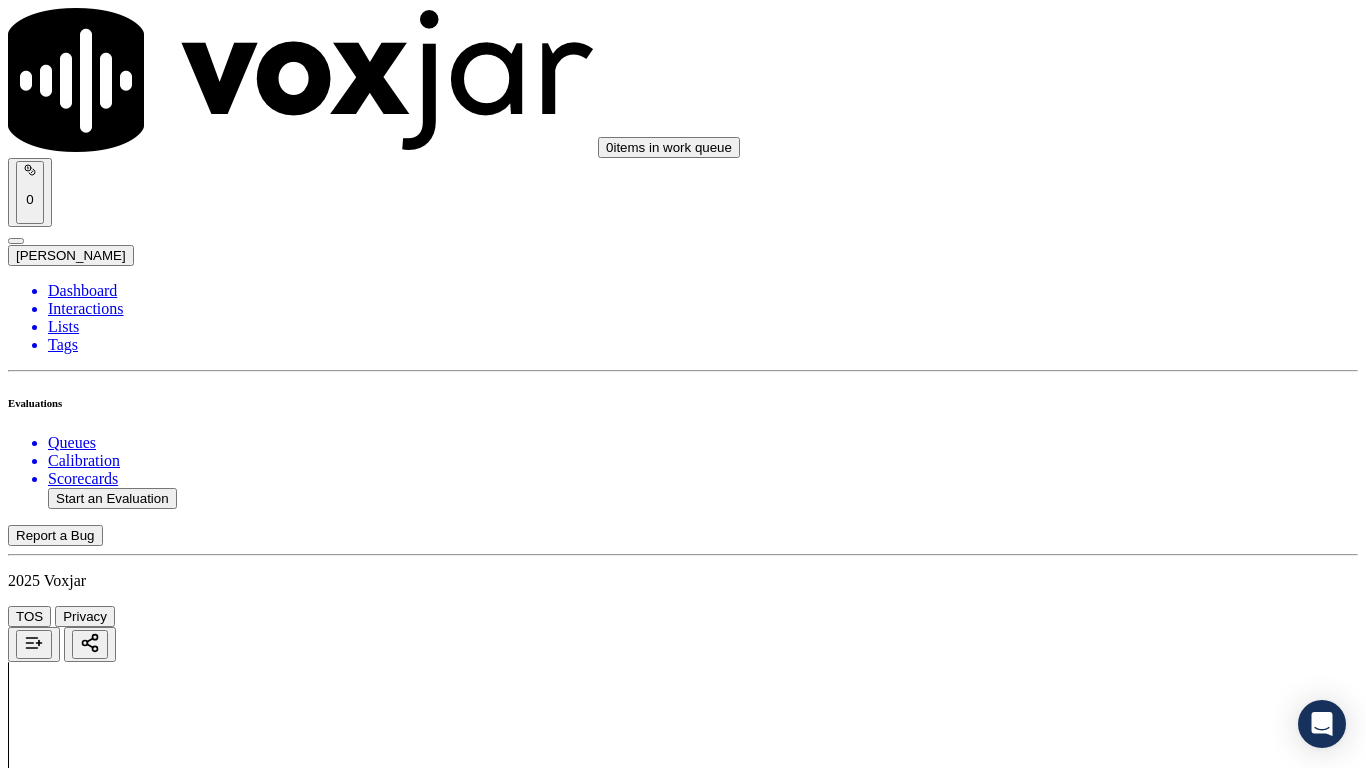 scroll, scrollTop: 1900, scrollLeft: 0, axis: vertical 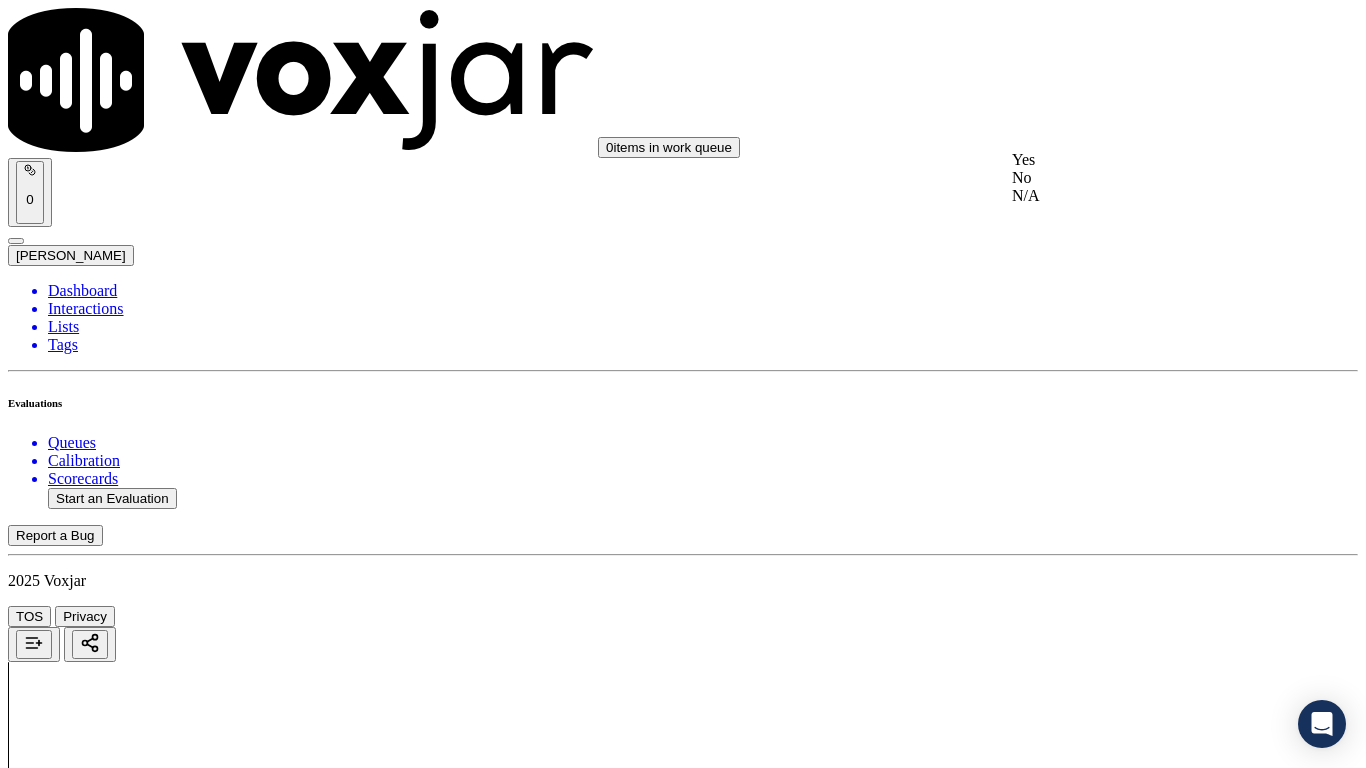 drag, startPoint x: 1076, startPoint y: 174, endPoint x: 1099, endPoint y: 362, distance: 189.40169 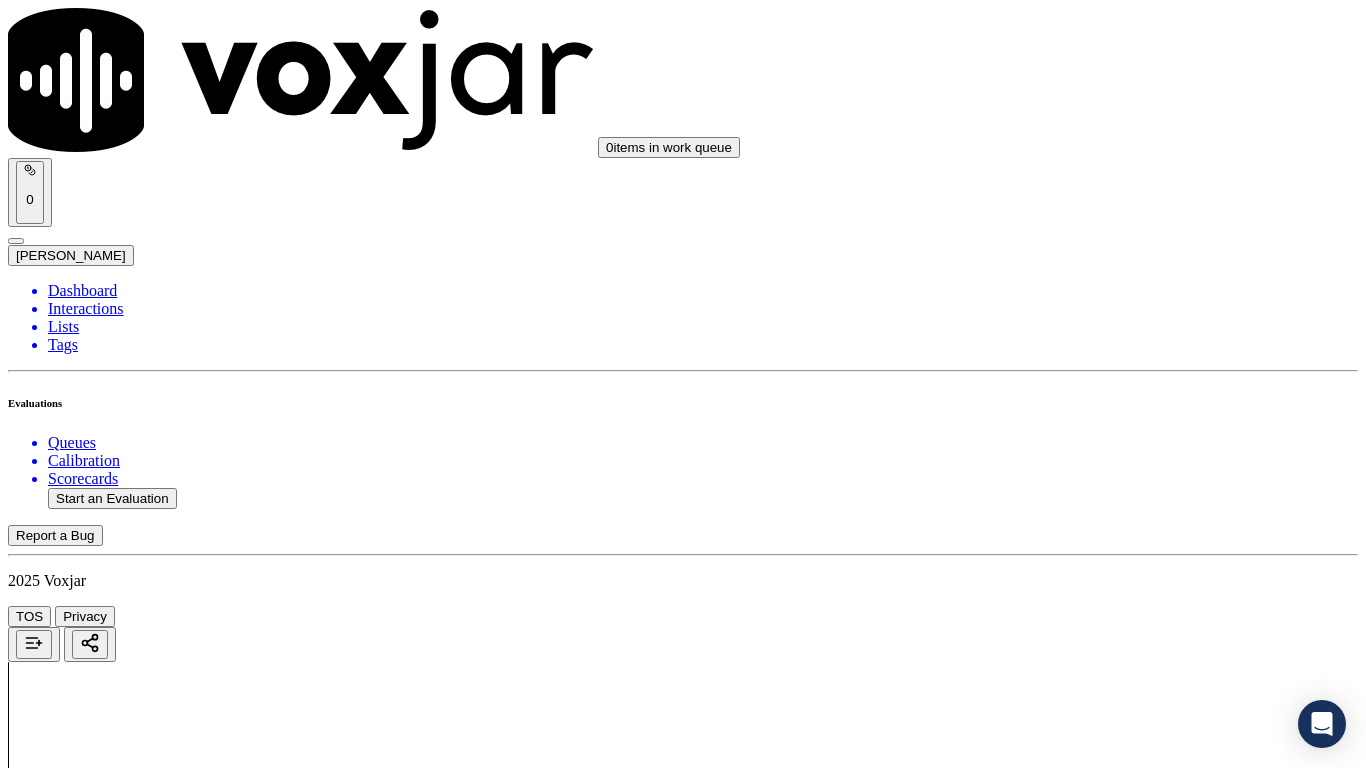 click on "Select an answer" at bounding box center (67, 4044) 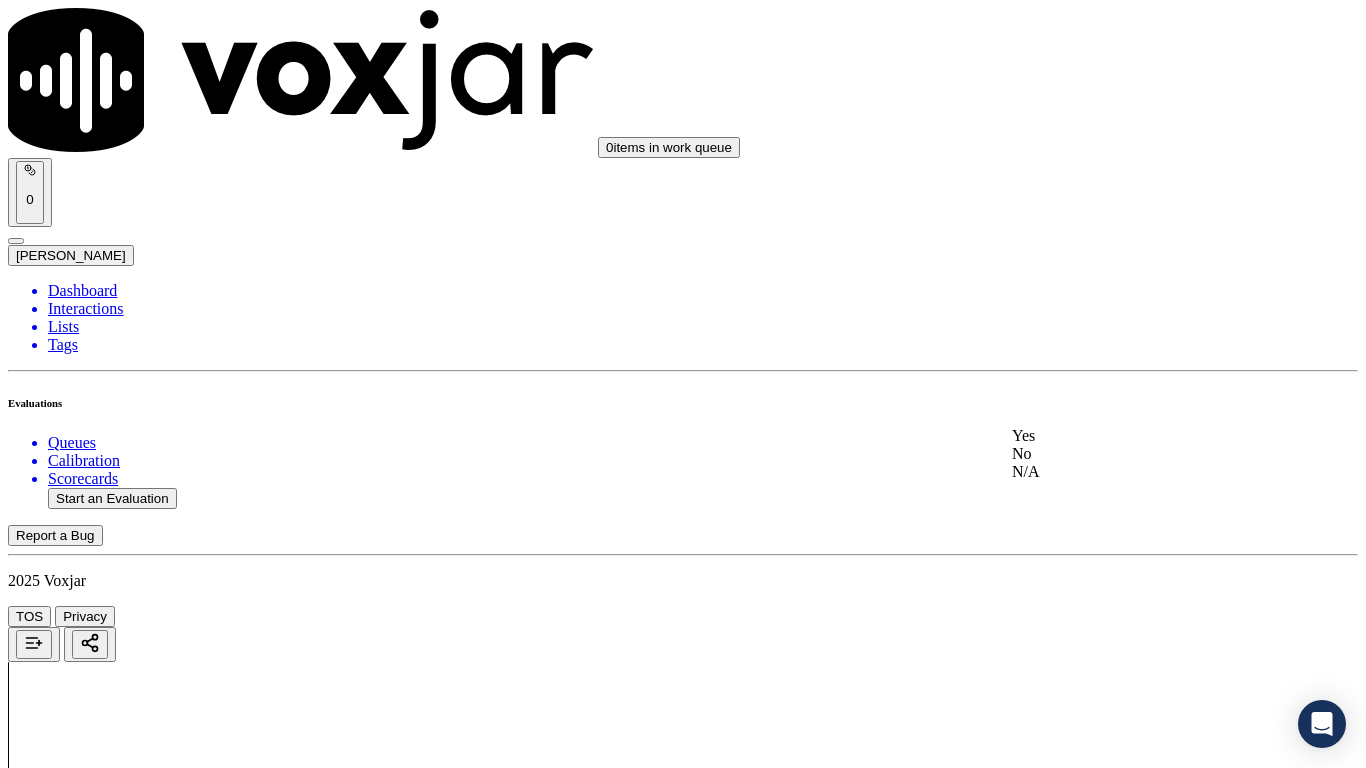 click on "Yes" at bounding box center [1139, 436] 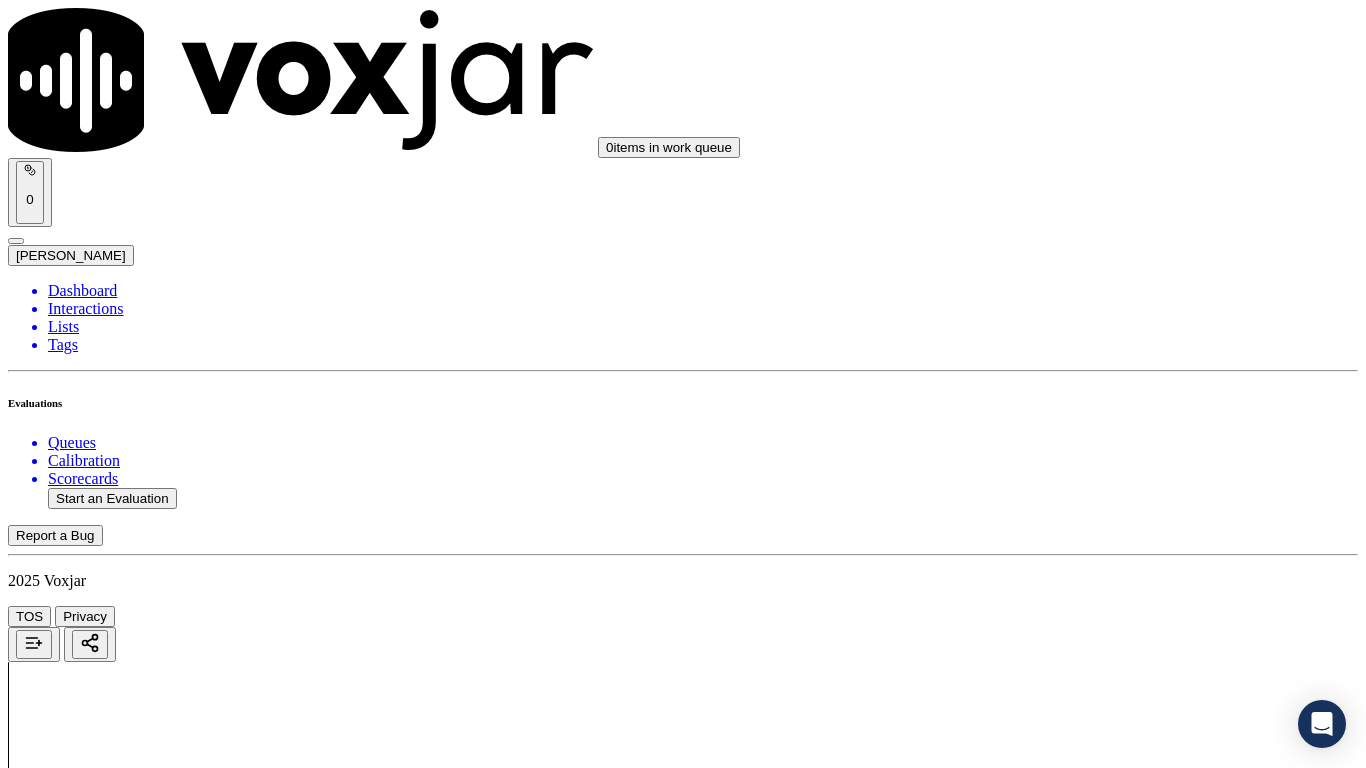 click on "Select an answer" at bounding box center [67, 4294] 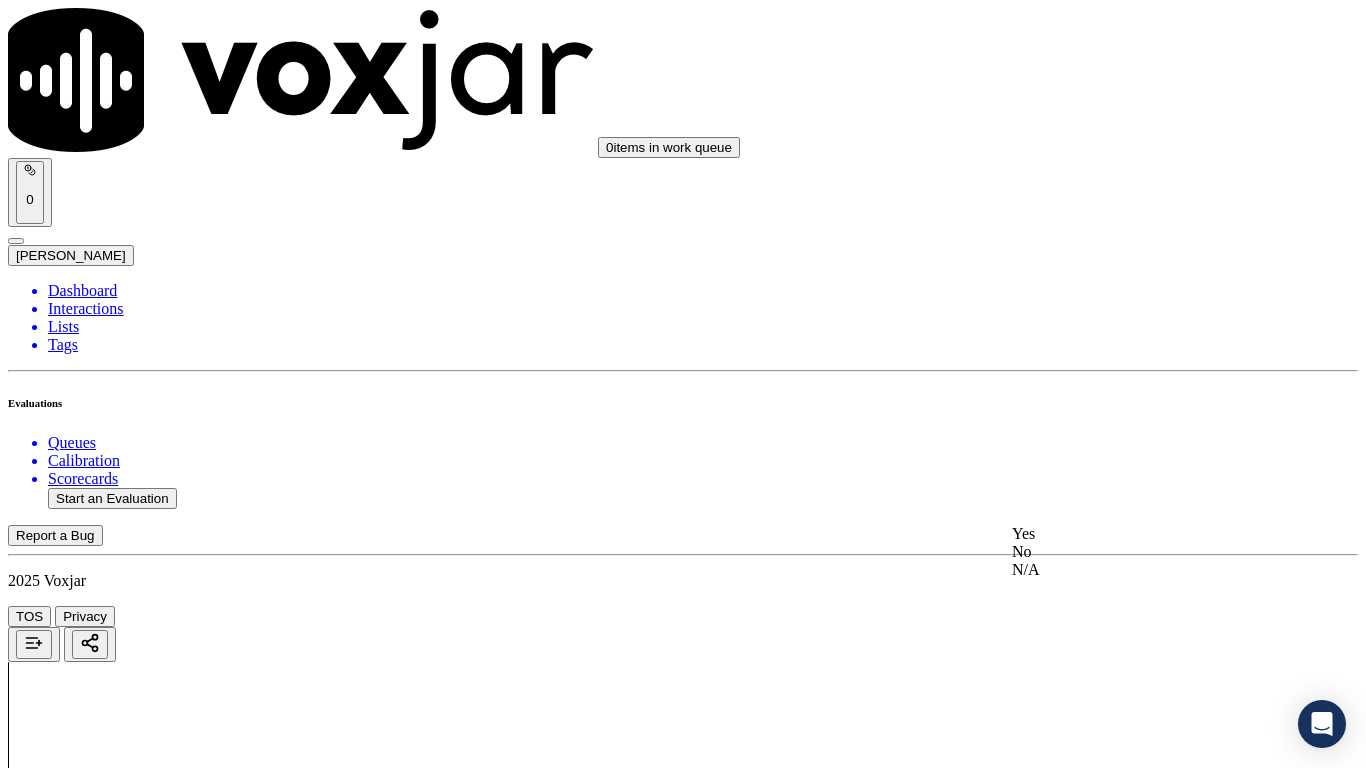 click on "Yes" at bounding box center (1139, 534) 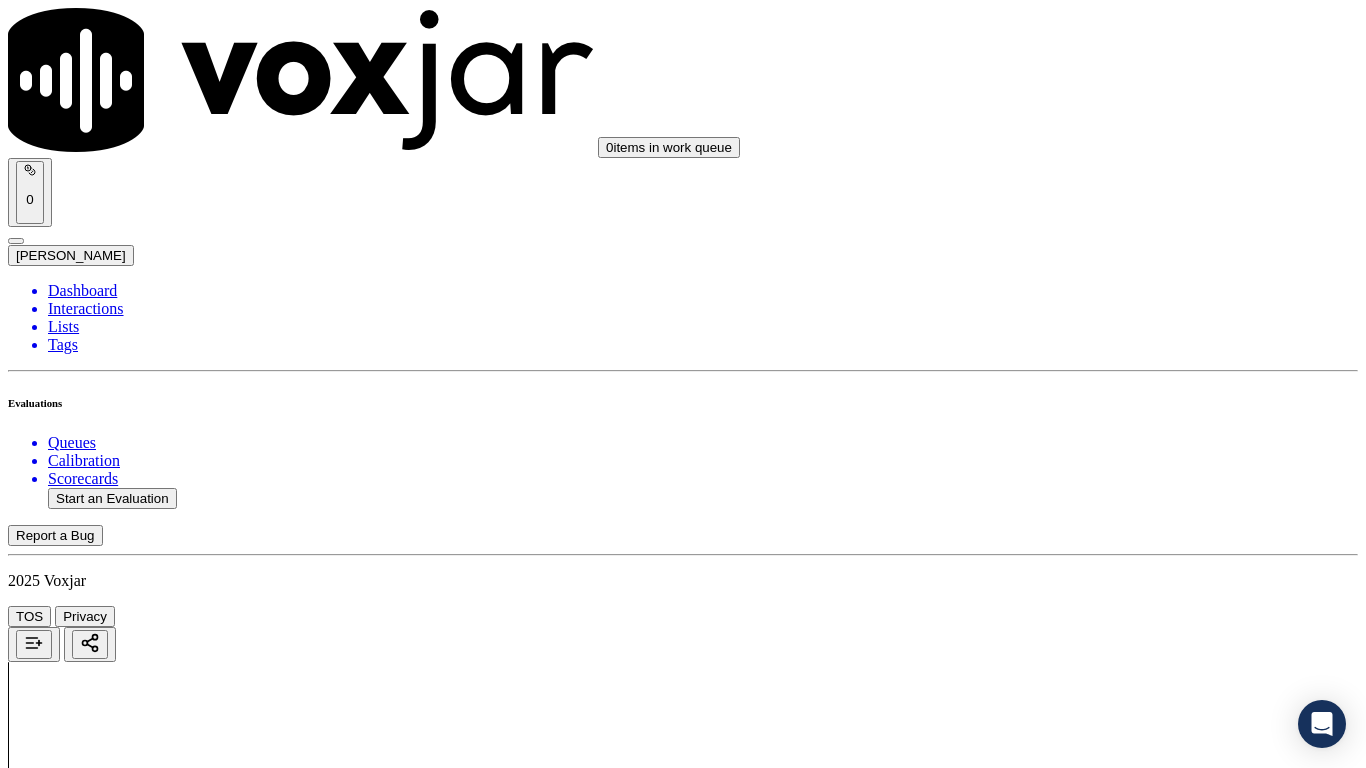 scroll, scrollTop: 2600, scrollLeft: 0, axis: vertical 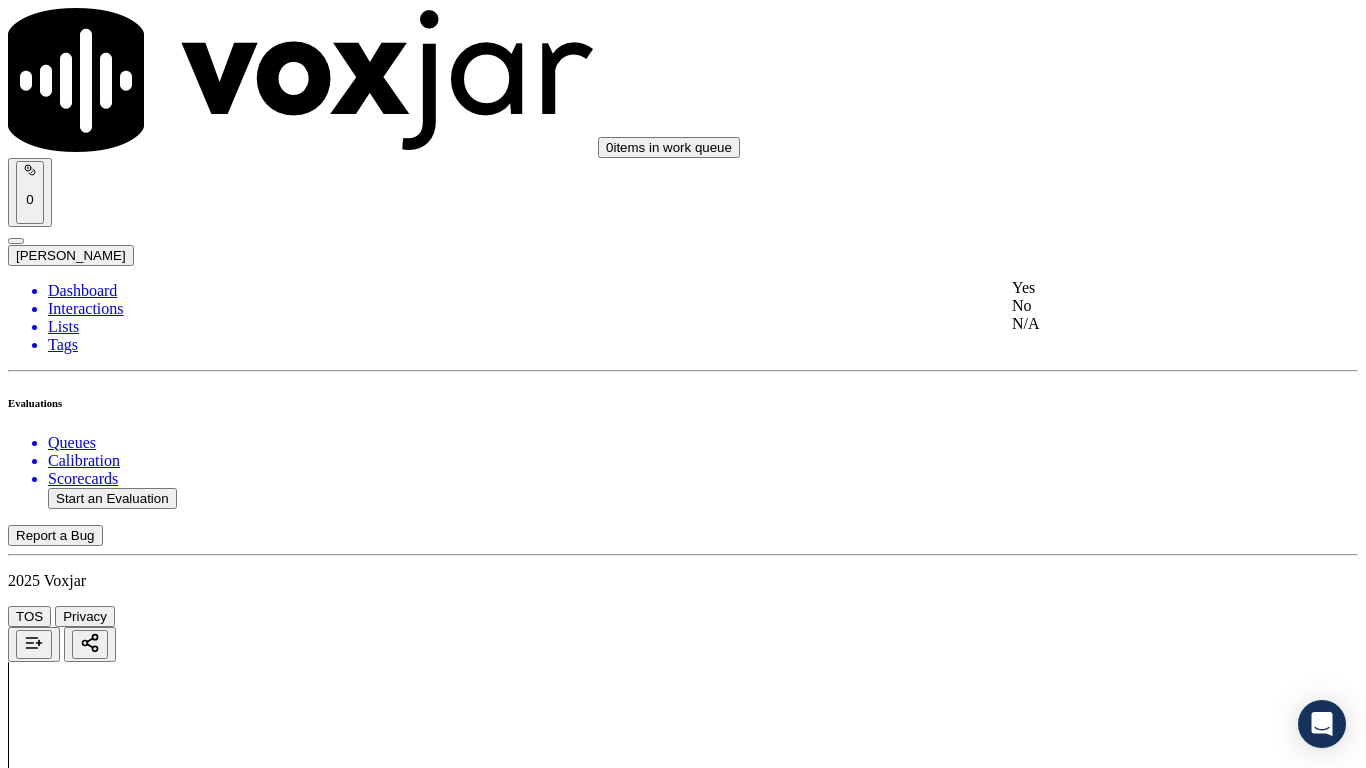 drag, startPoint x: 1126, startPoint y: 295, endPoint x: 1136, endPoint y: 456, distance: 161.31026 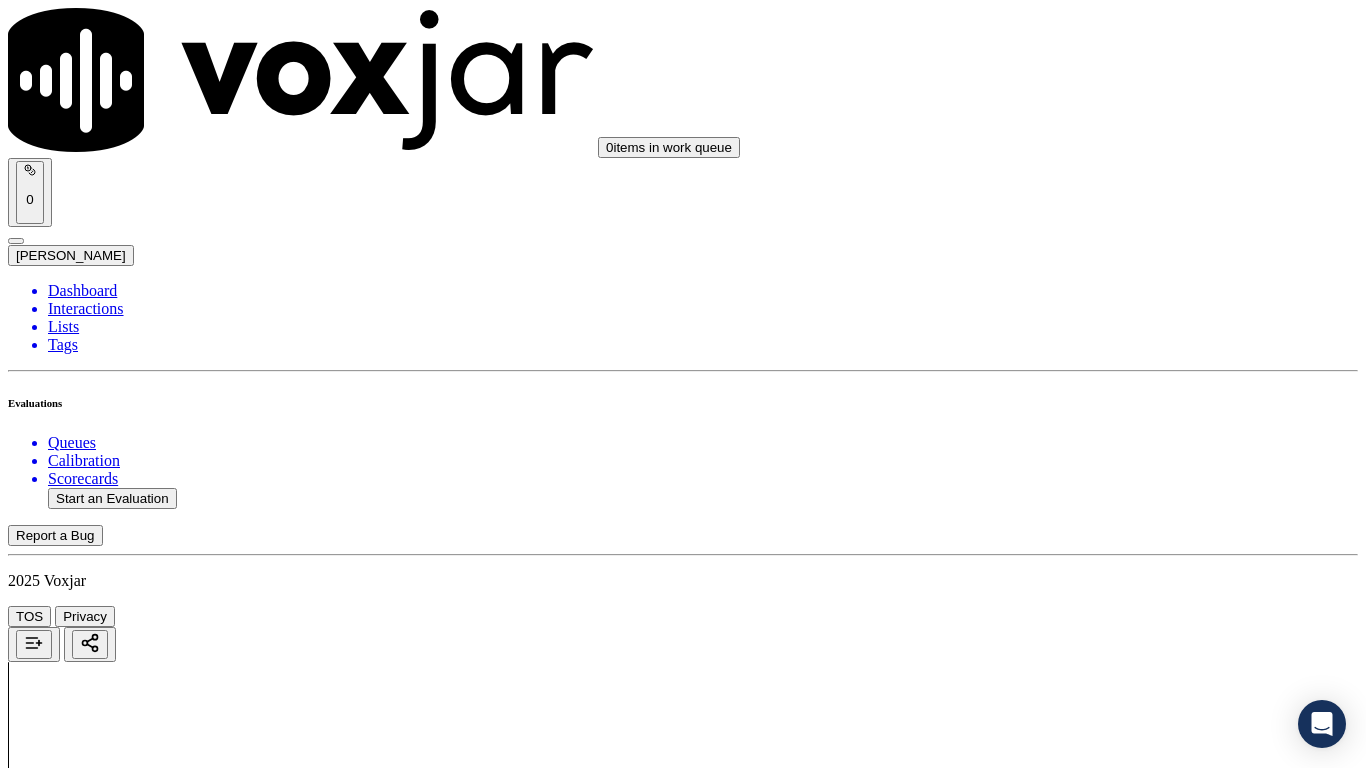 drag, startPoint x: 1136, startPoint y: 651, endPoint x: 1129, endPoint y: 665, distance: 15.652476 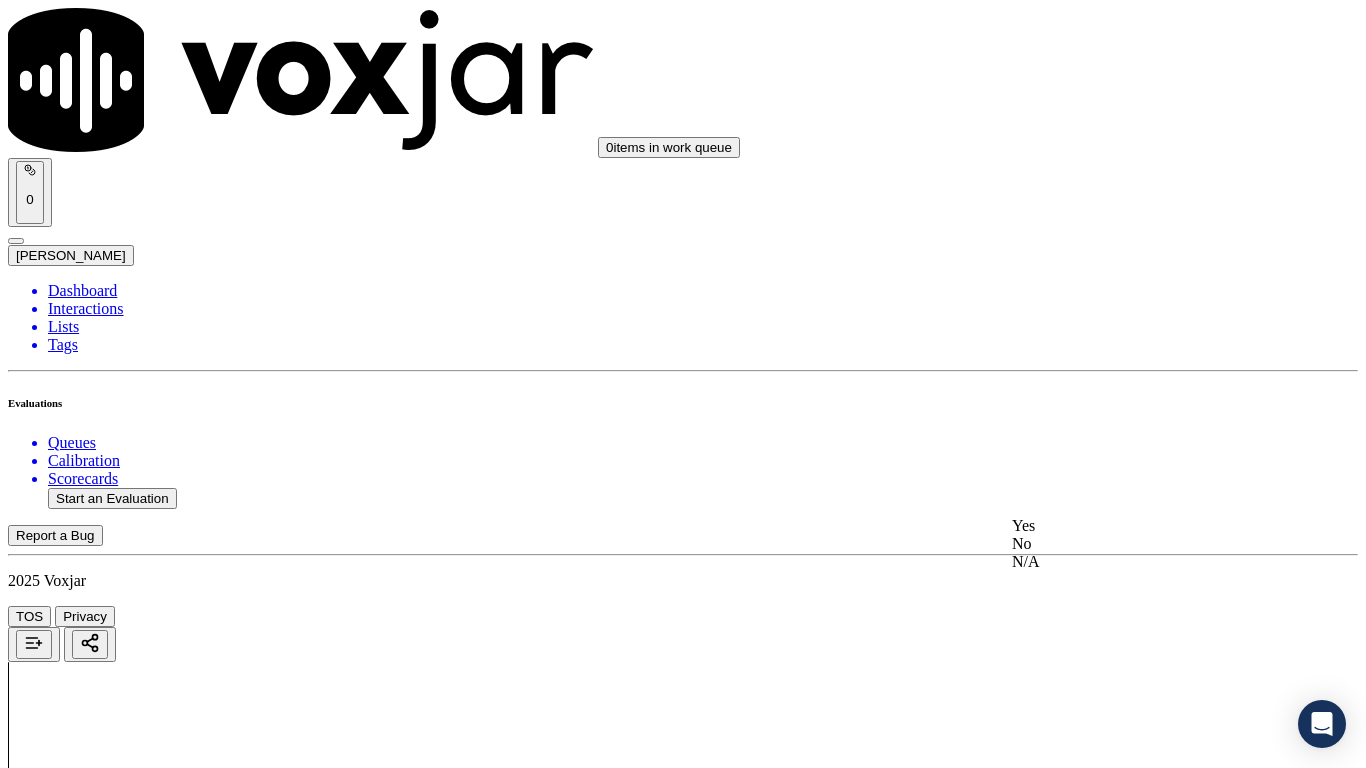 click on "Yes" at bounding box center (1139, 526) 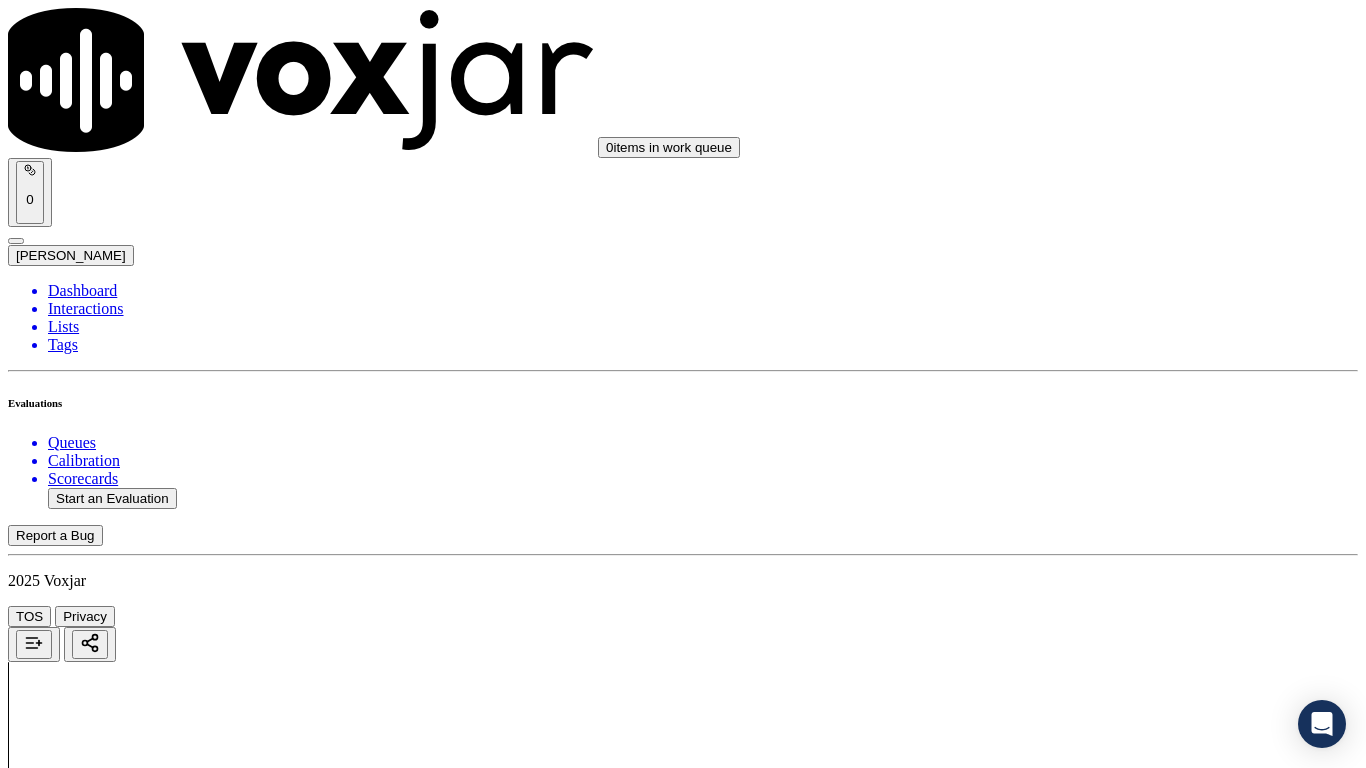 scroll, scrollTop: 3500, scrollLeft: 0, axis: vertical 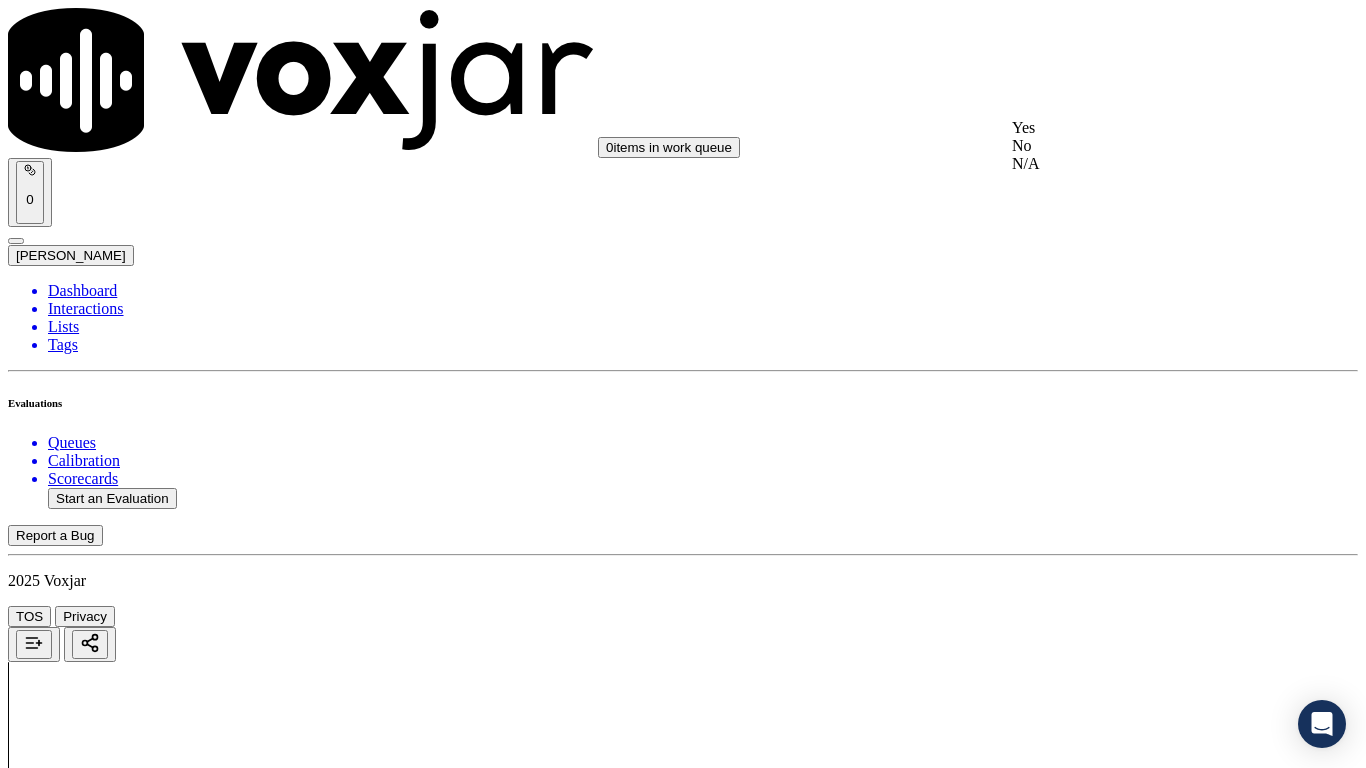 click on "Yes" at bounding box center (1139, 128) 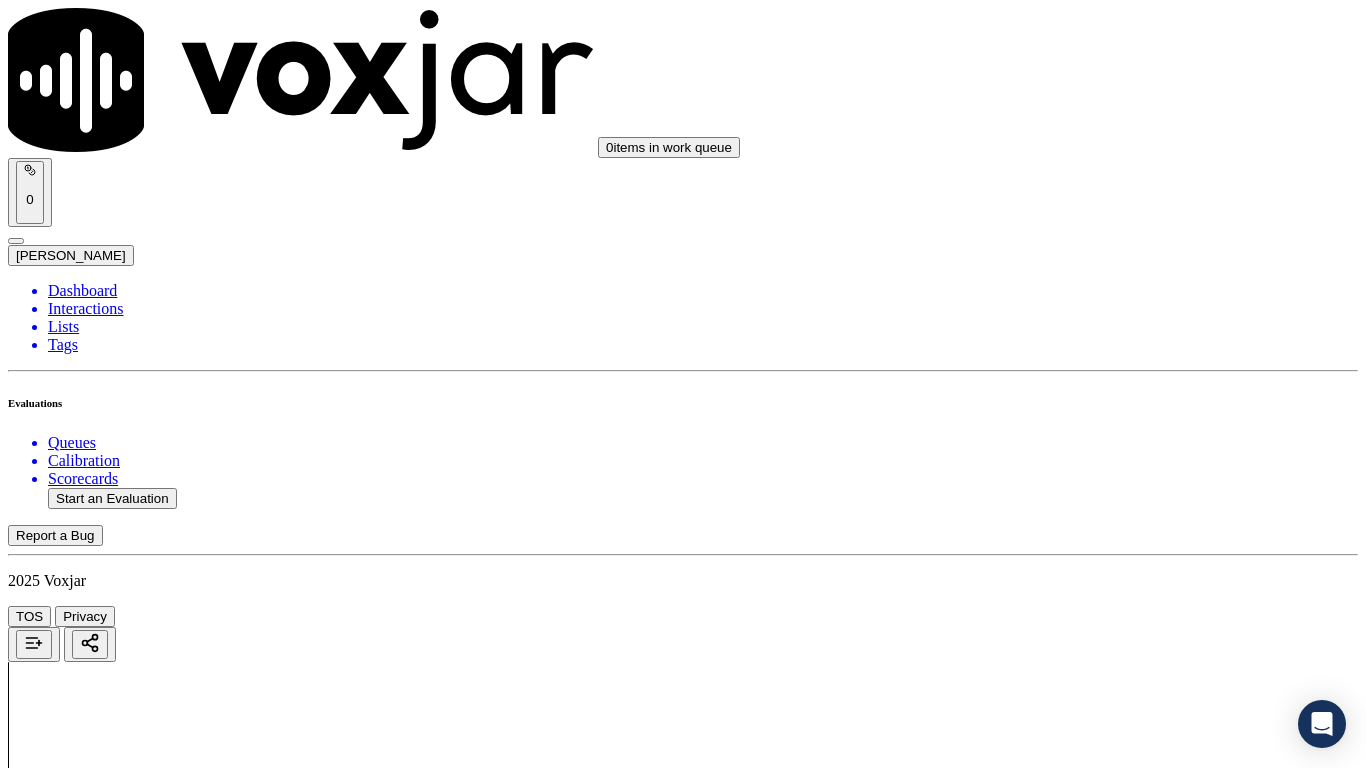 click on "Select an answer" at bounding box center (67, 5303) 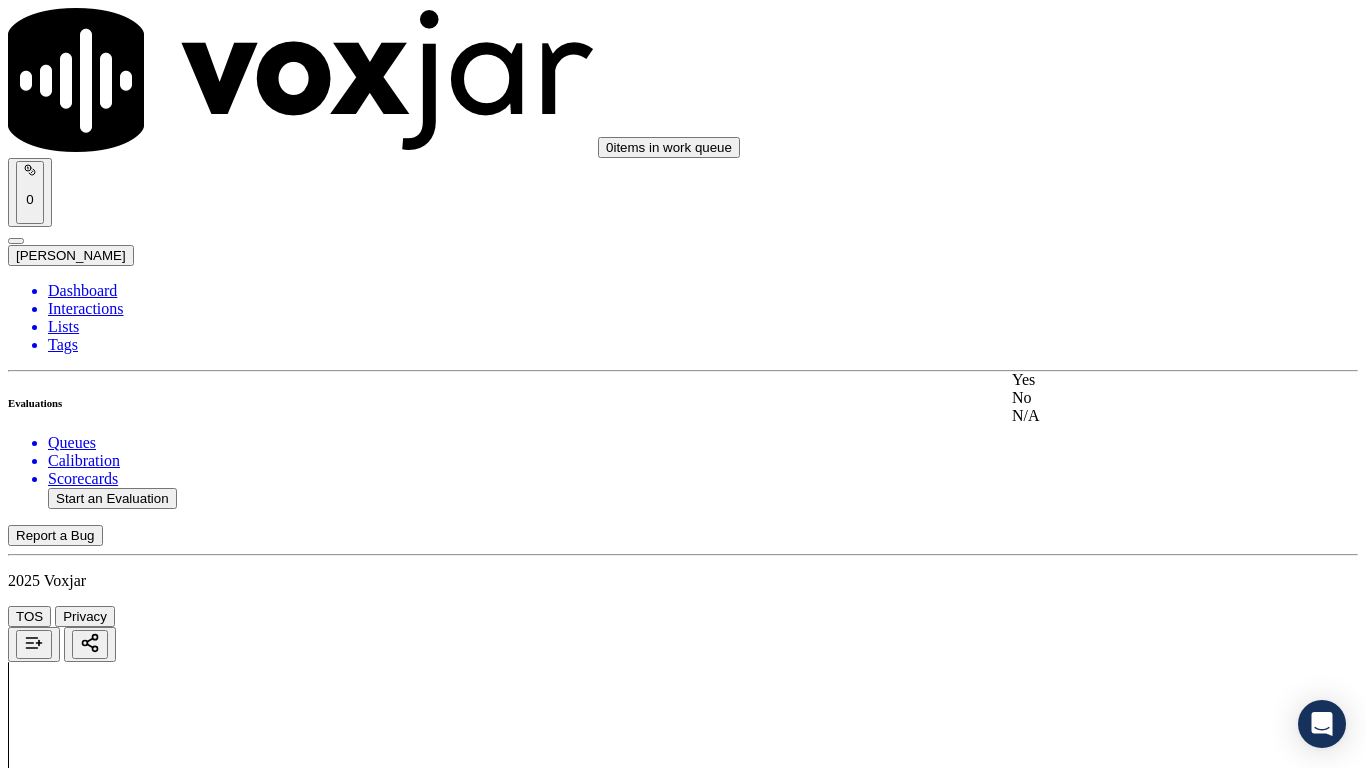 click on "Yes" at bounding box center [1139, 380] 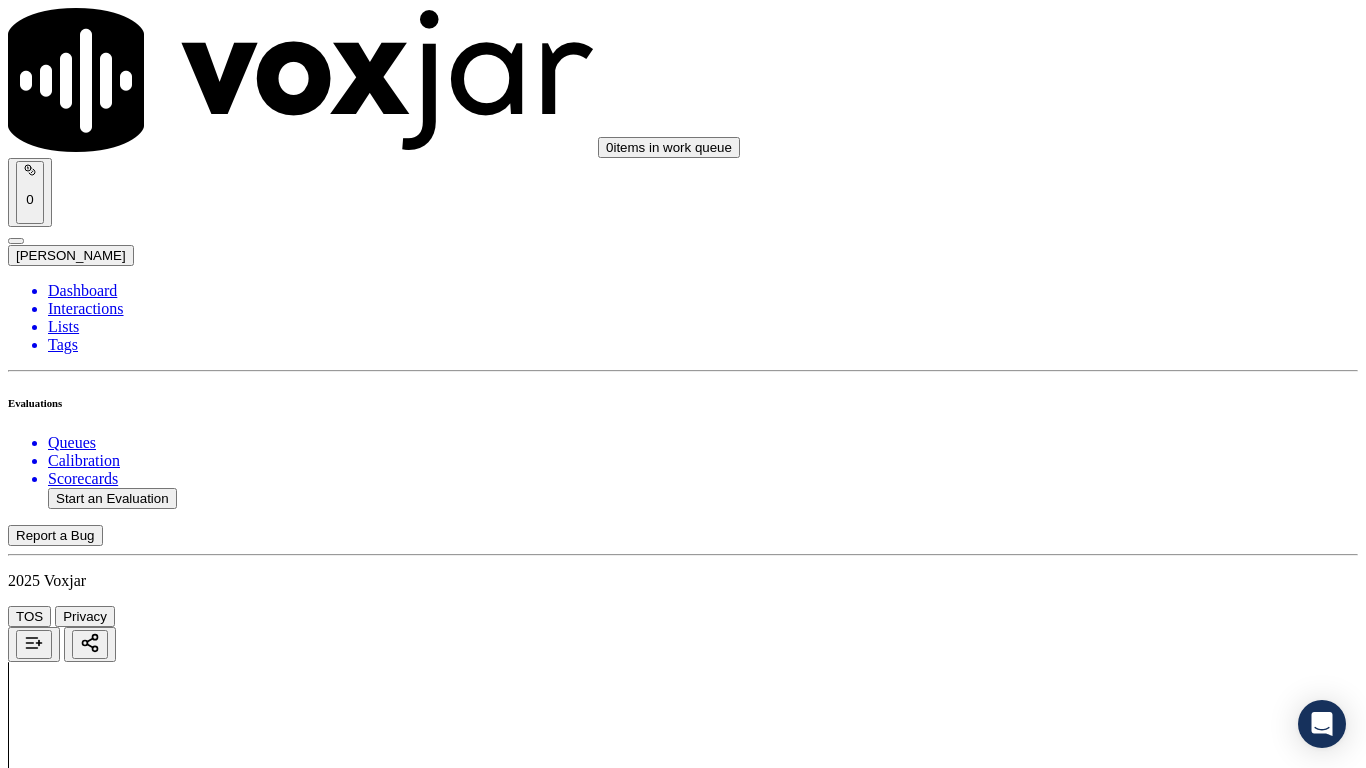 click on "Select an answer" at bounding box center (67, 5540) 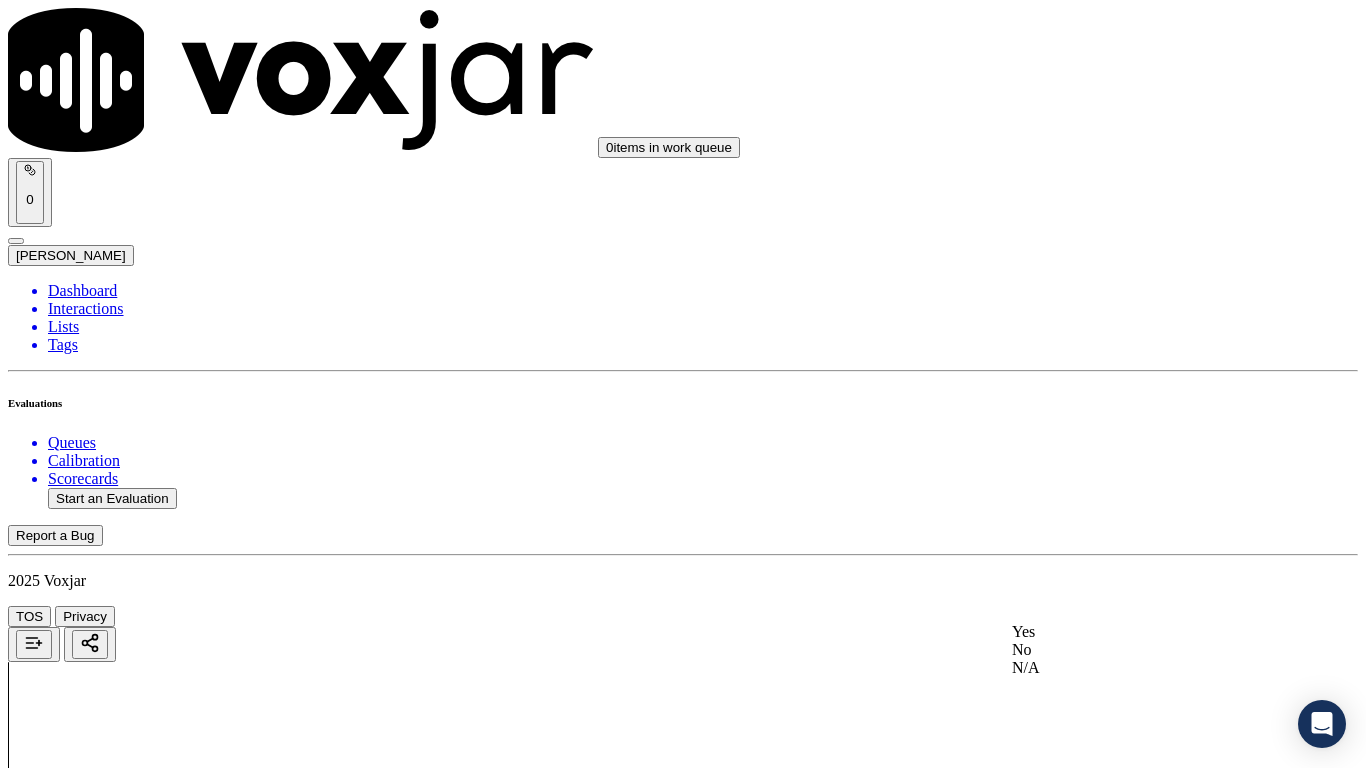 click on "Yes" at bounding box center (1139, 632) 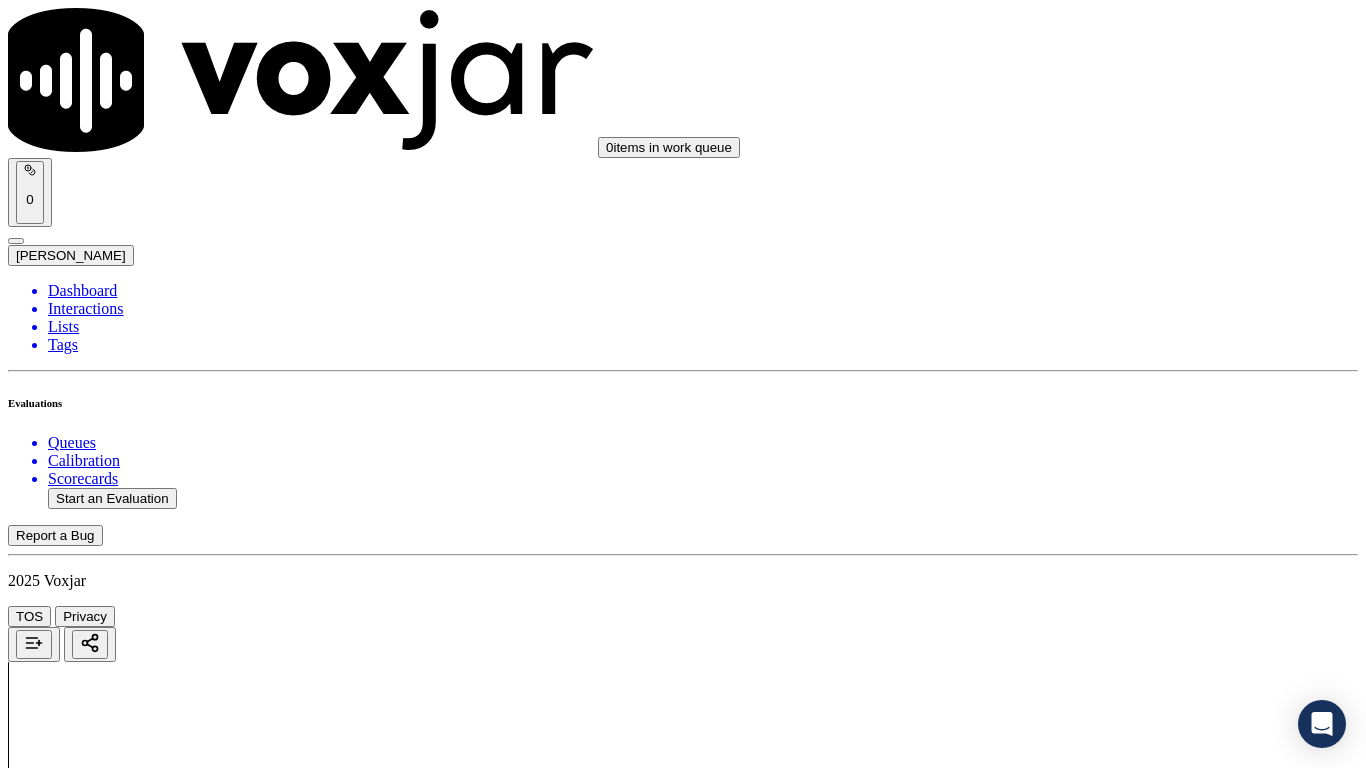 scroll, scrollTop: 4300, scrollLeft: 0, axis: vertical 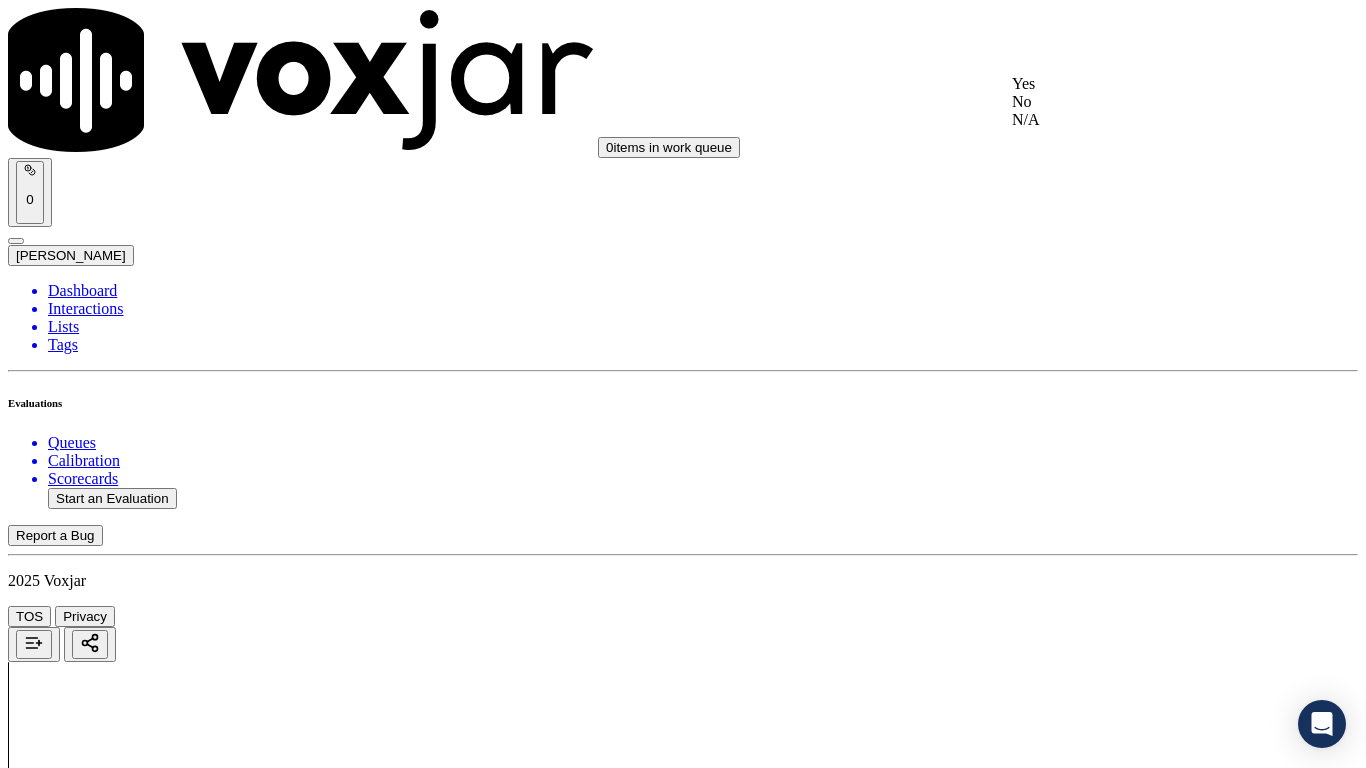 click on "Yes" at bounding box center [1139, 84] 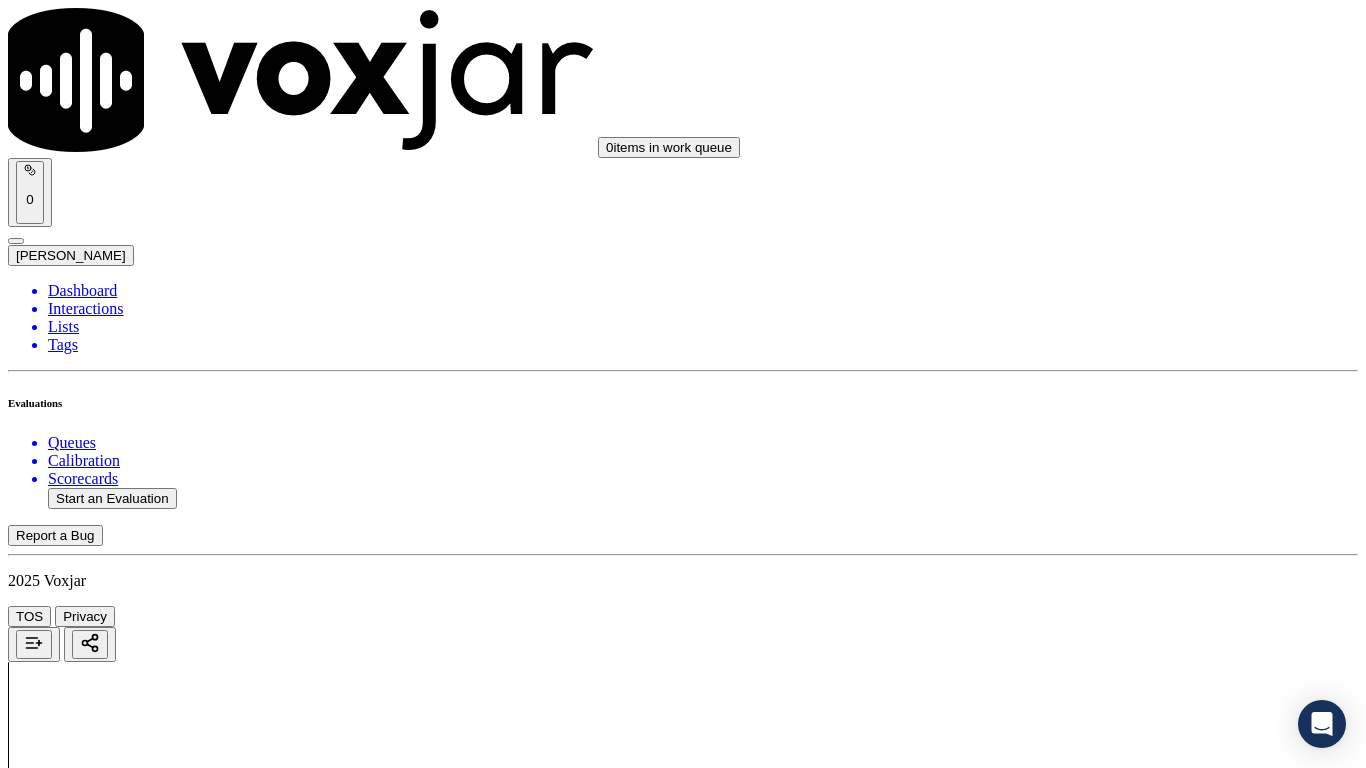 click on "Select an answer" at bounding box center (67, 6012) 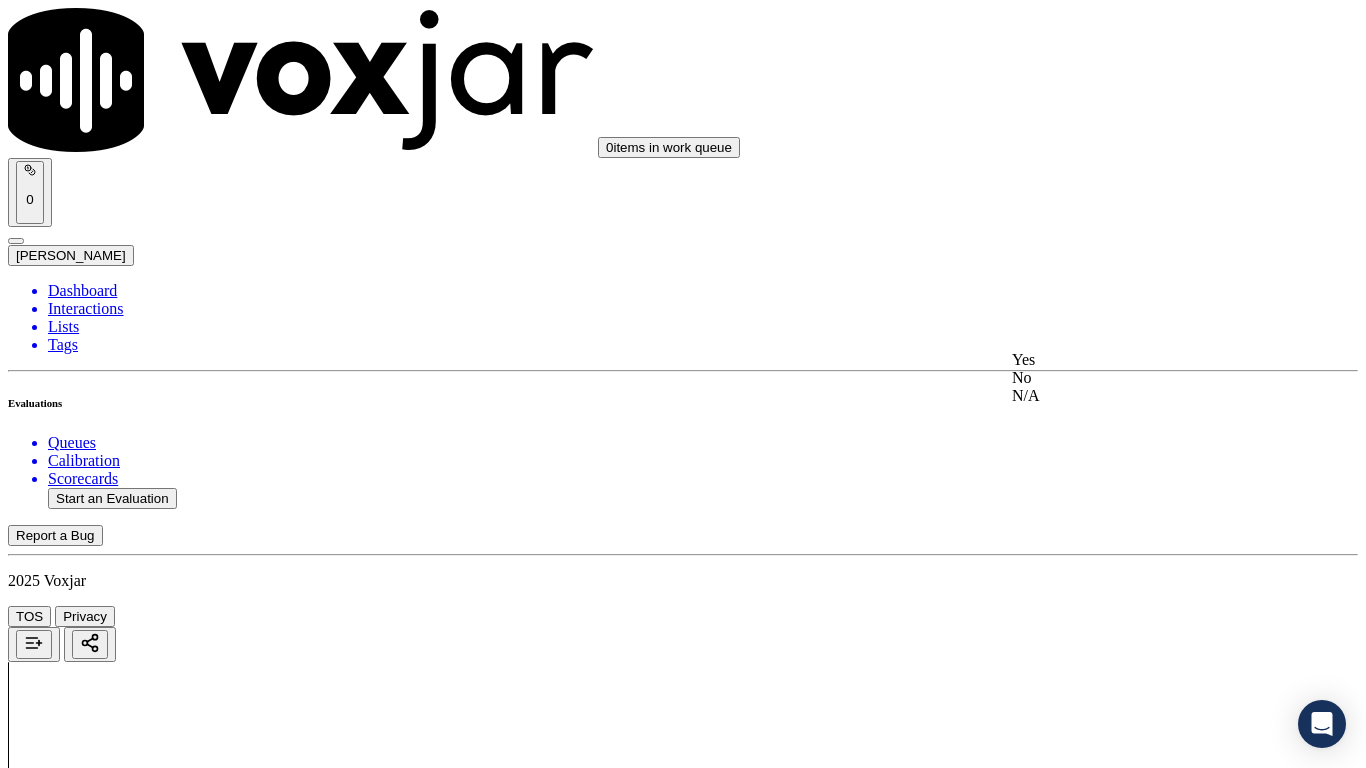 click on "Yes" at bounding box center [1139, 360] 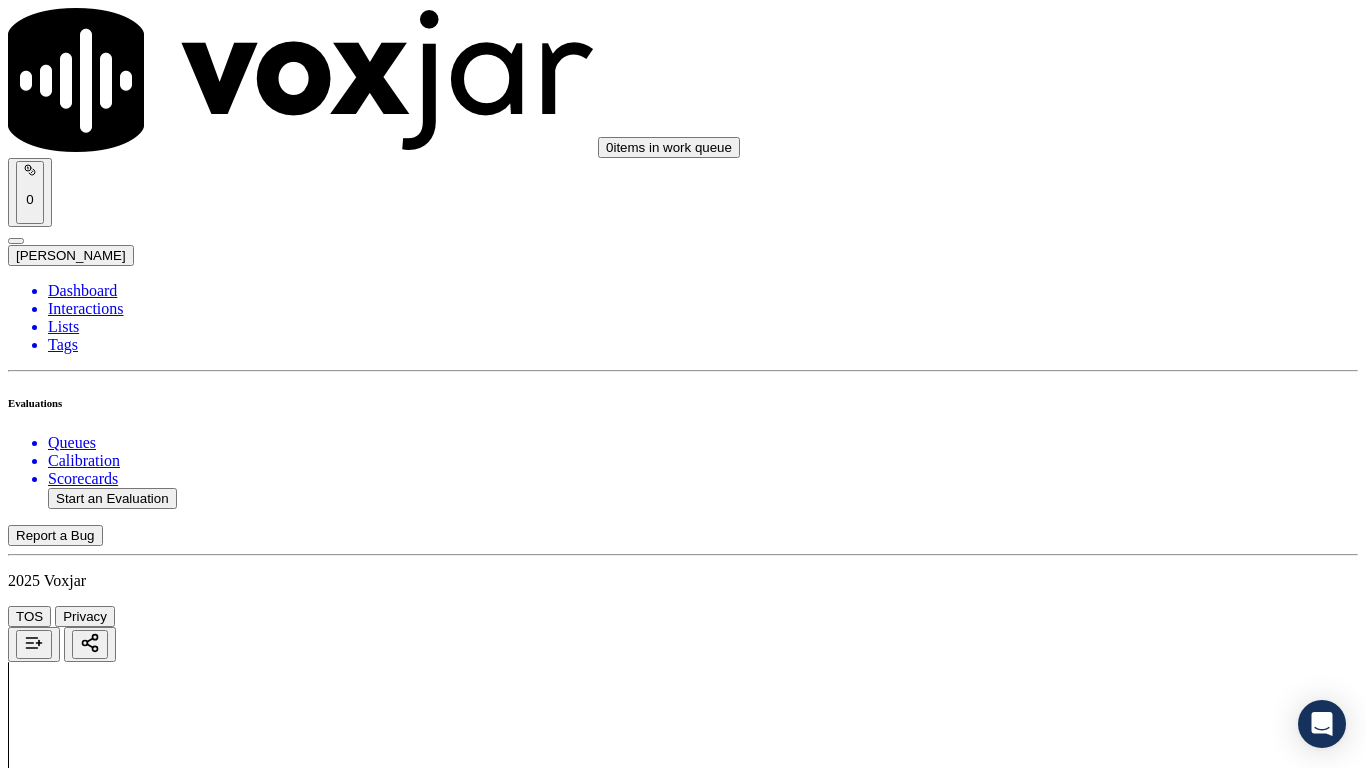 click on "Select an answer" at bounding box center [67, 6249] 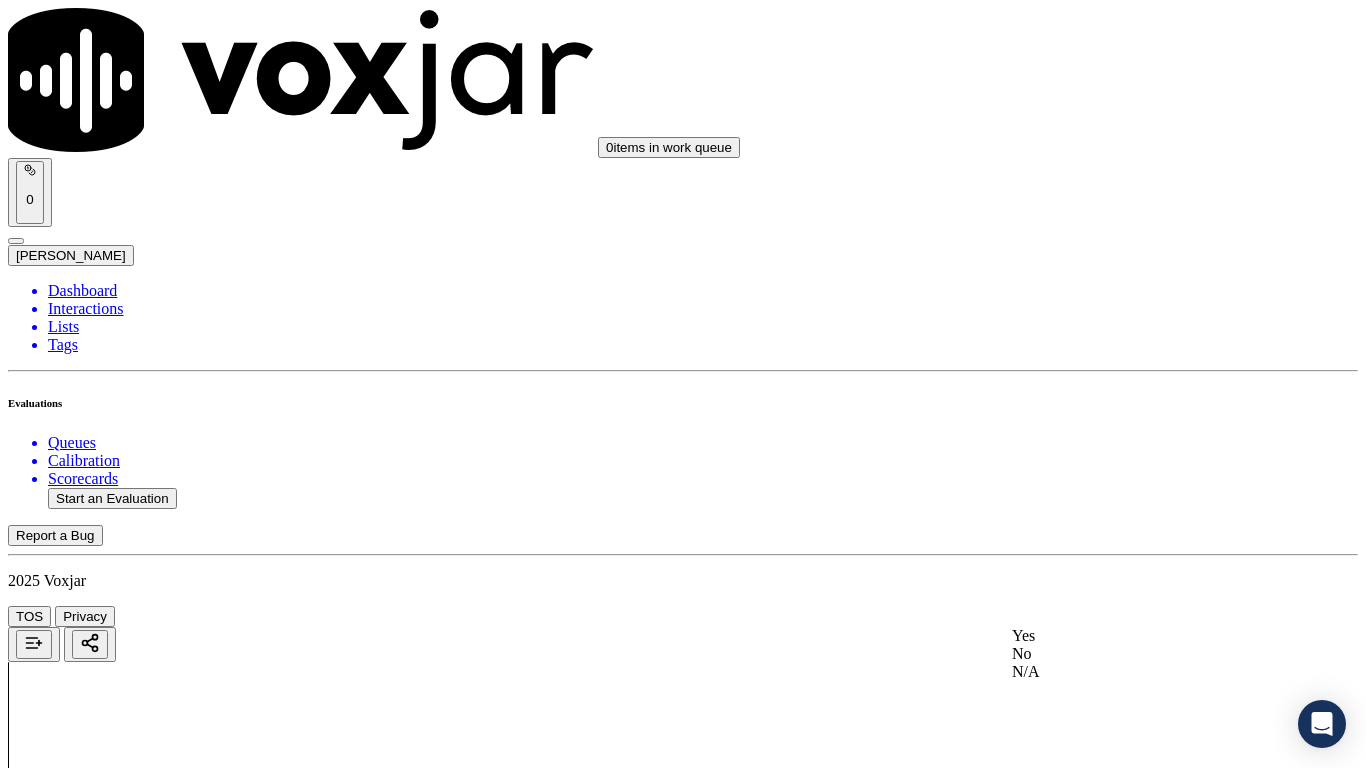 click on "Yes" at bounding box center (1139, 636) 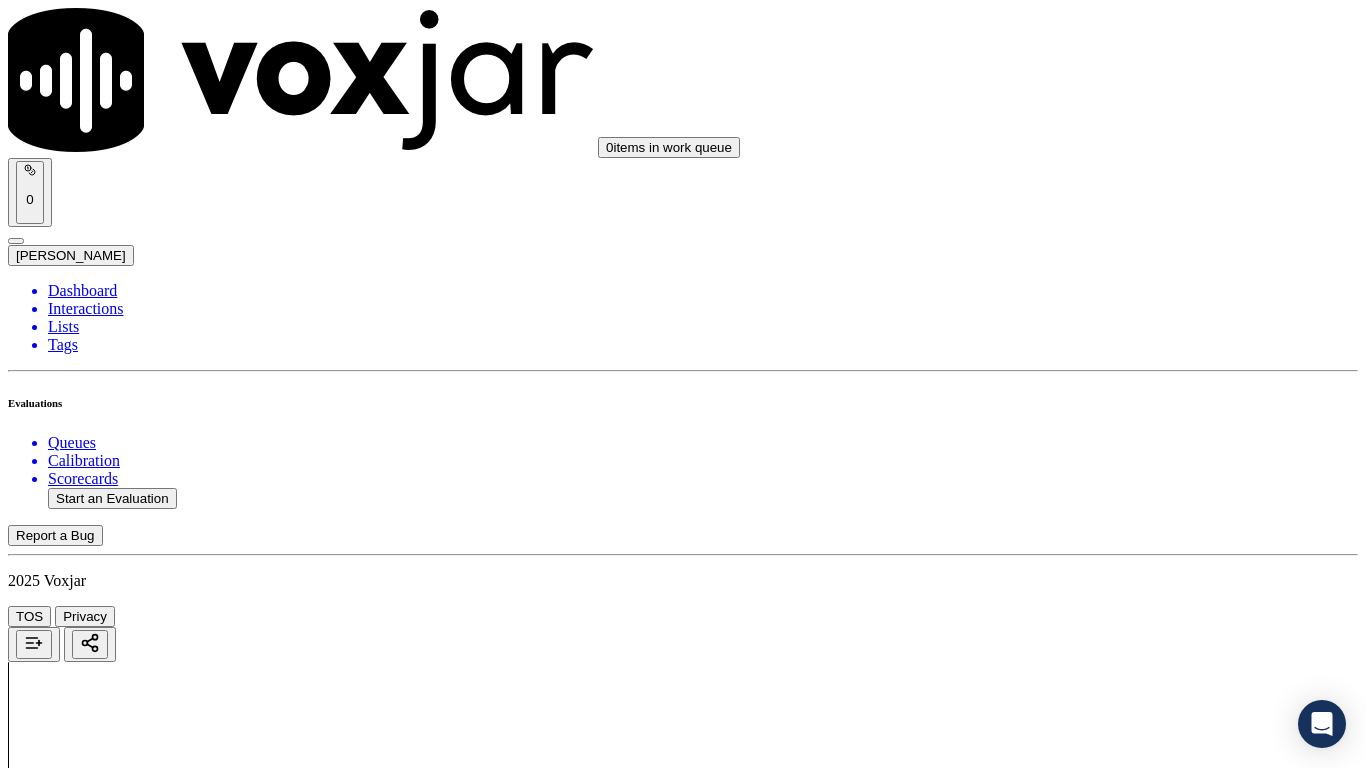 scroll, scrollTop: 5000, scrollLeft: 0, axis: vertical 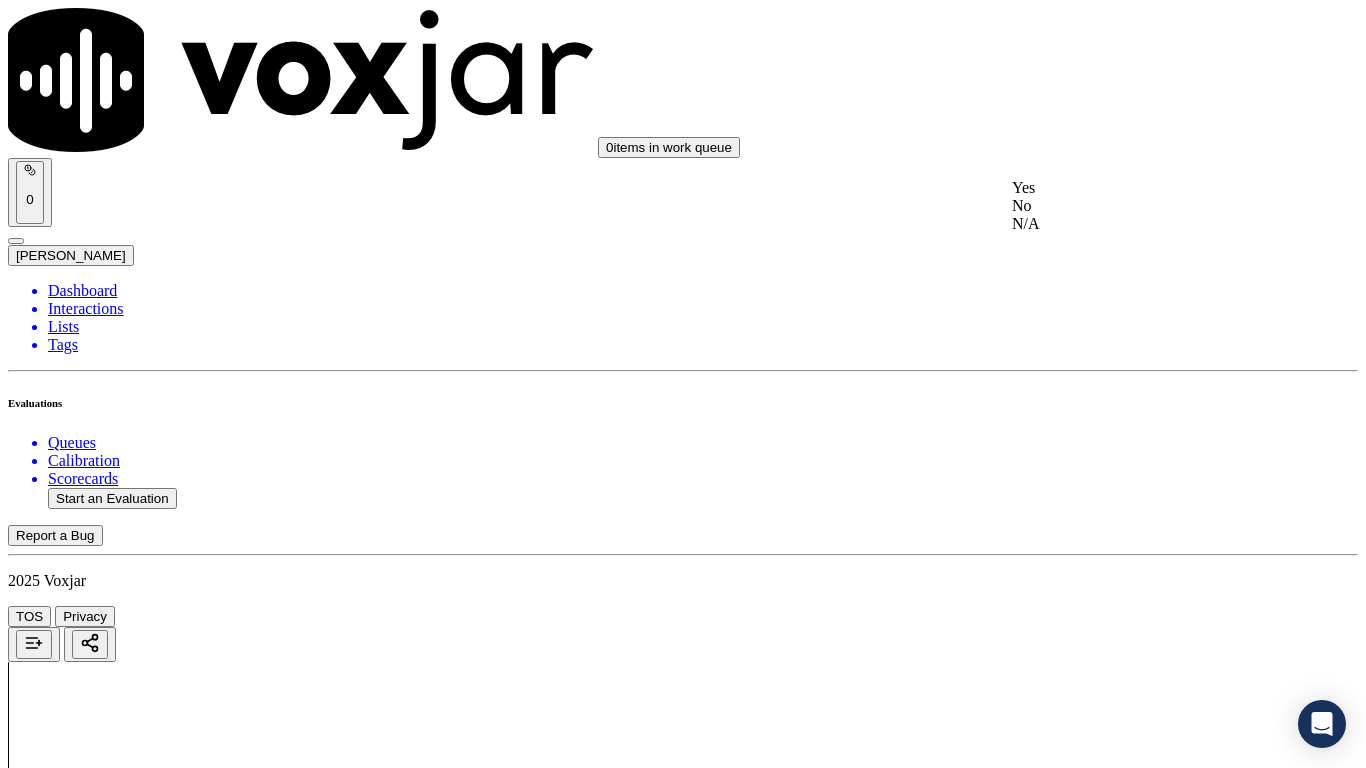 click on "Yes" at bounding box center [1139, 188] 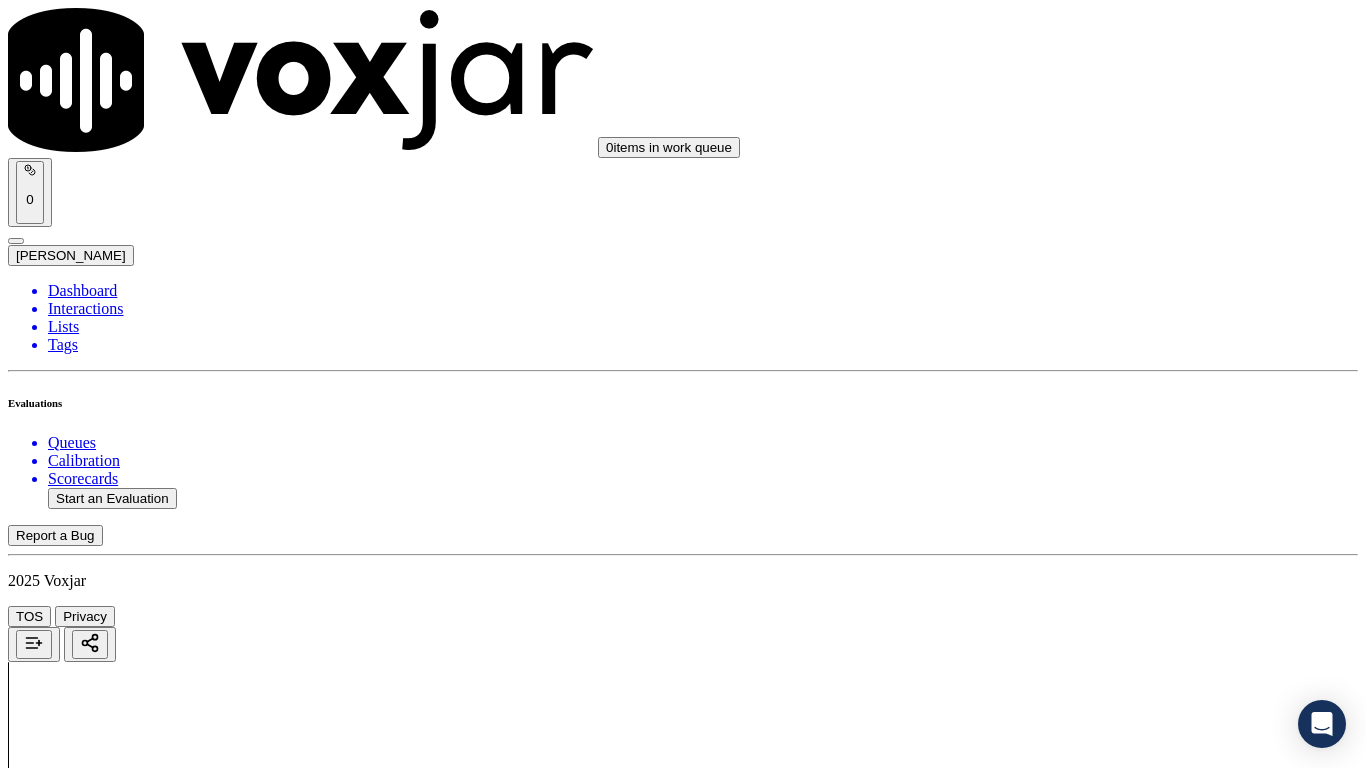 click on "Select an answer" at bounding box center (67, 6799) 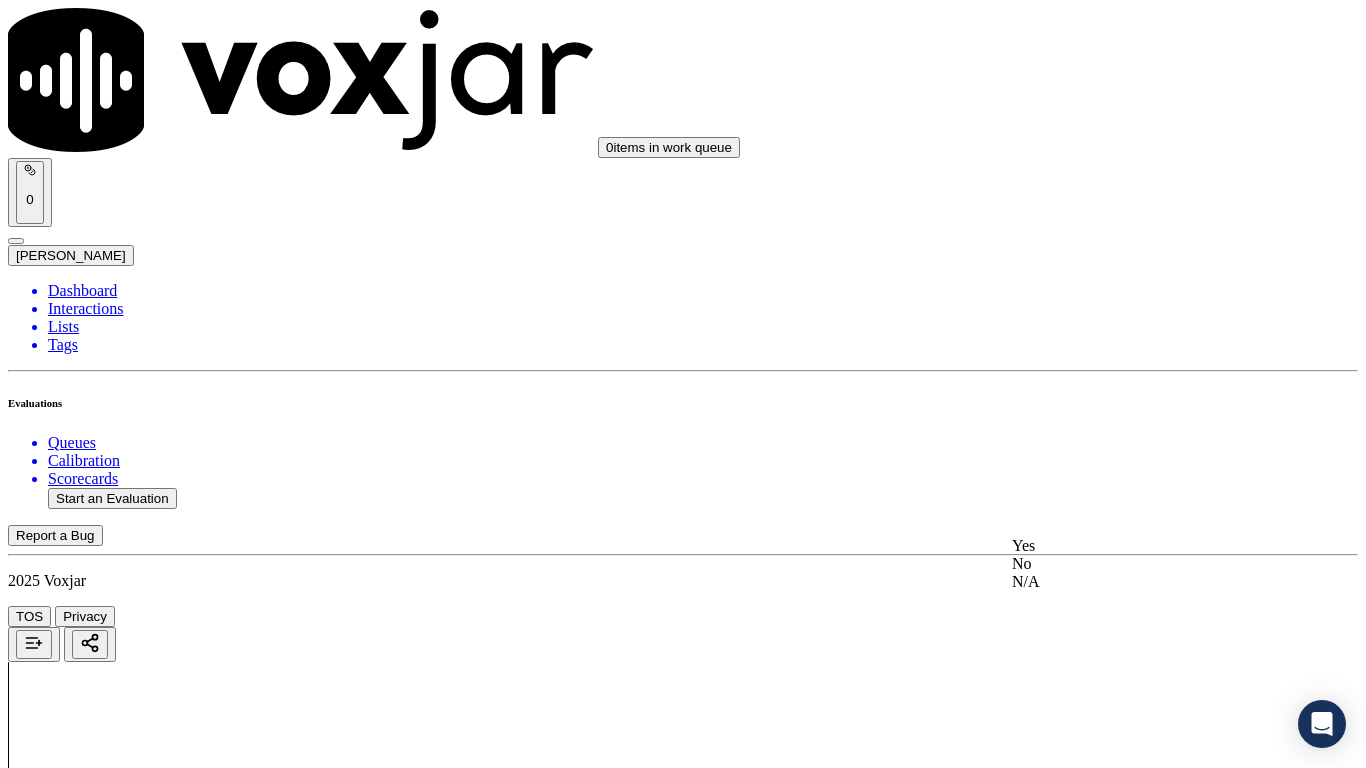 click on "Yes" at bounding box center [1139, 546] 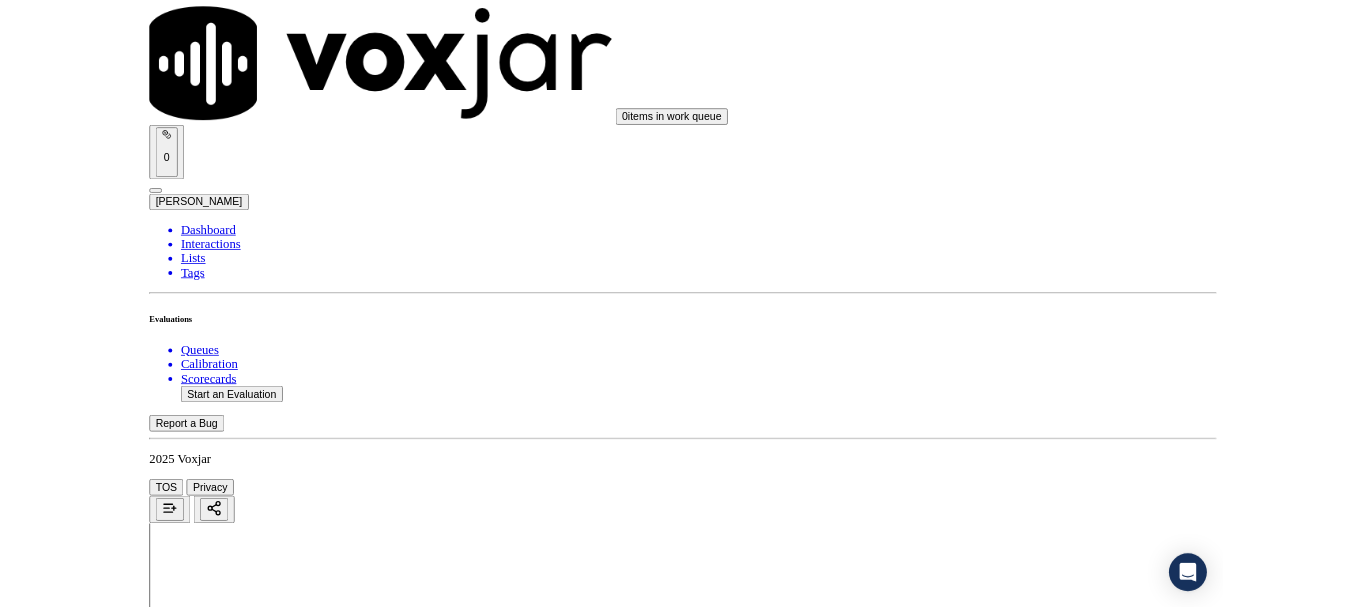 scroll, scrollTop: 5533, scrollLeft: 0, axis: vertical 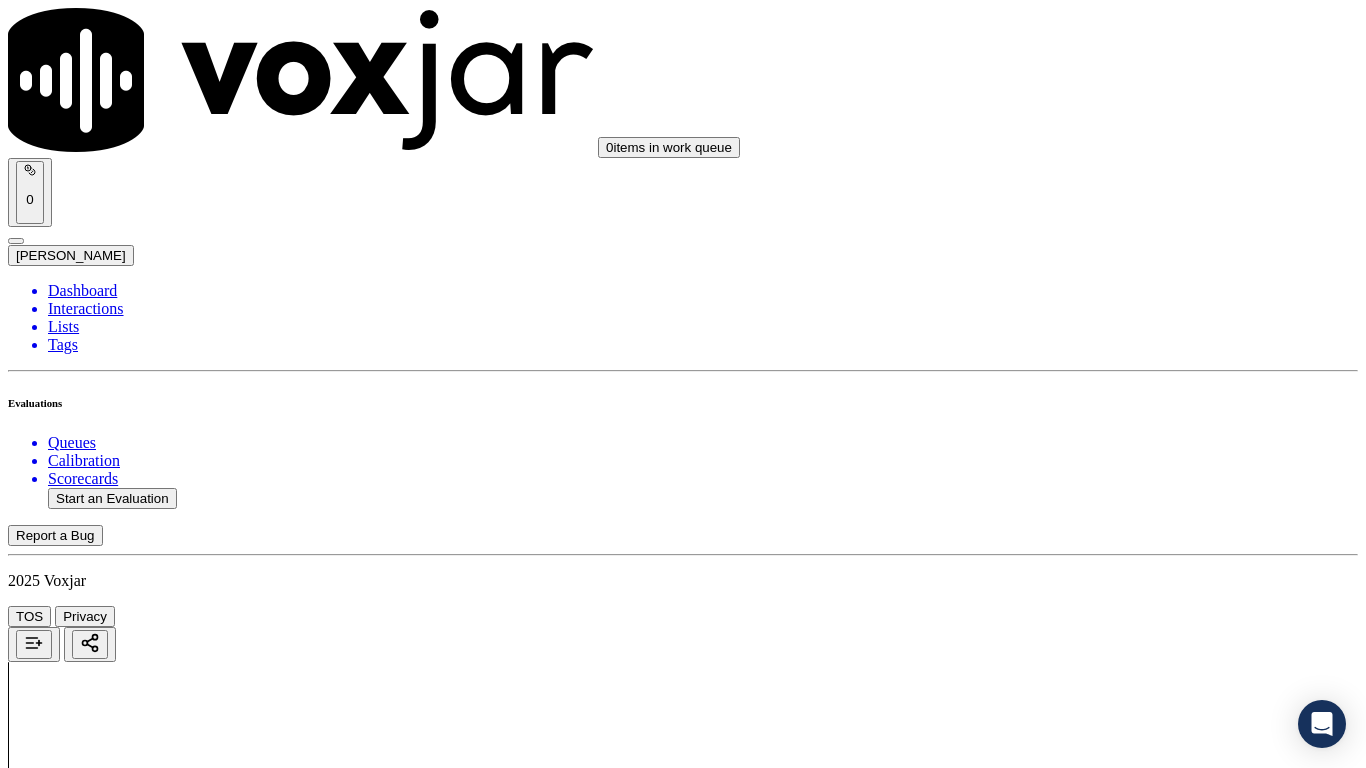 click on "Select an answer" at bounding box center (67, 7036) 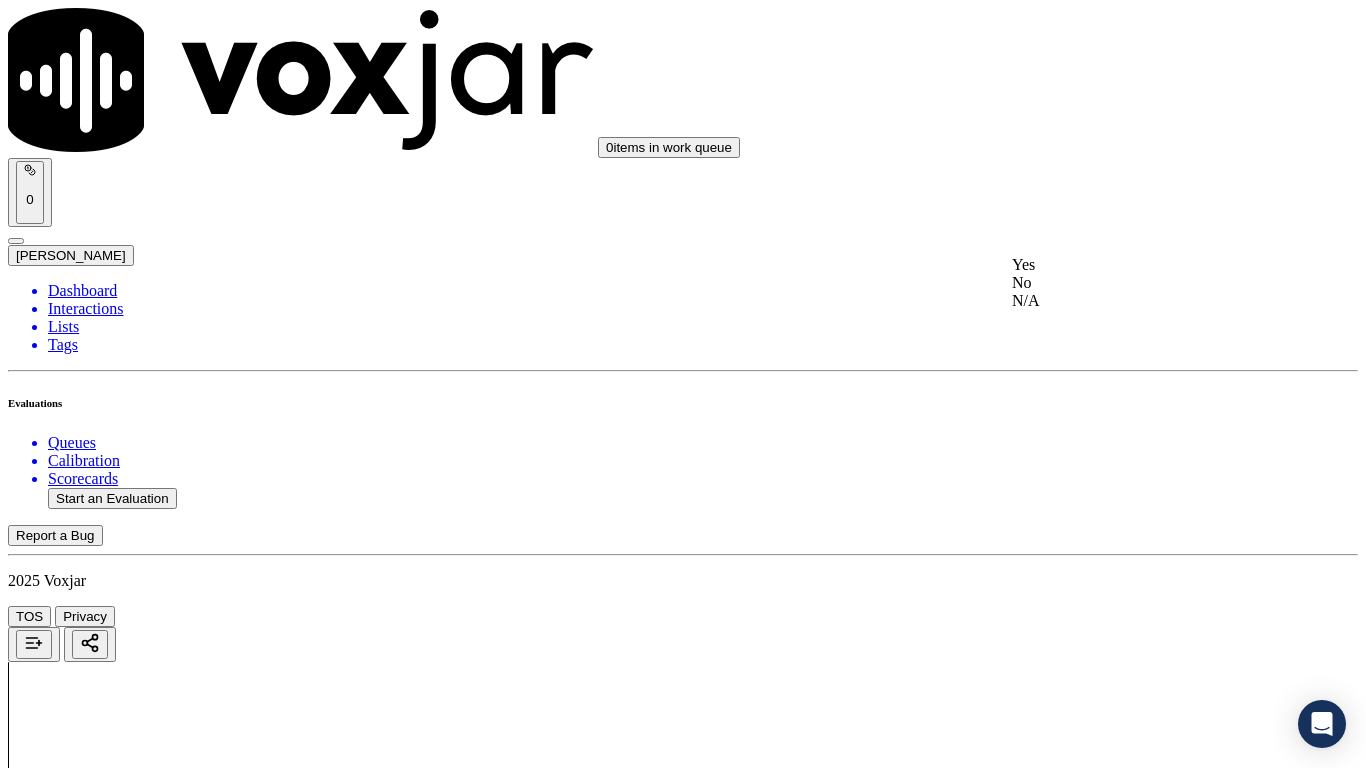 click on "Yes" at bounding box center [1139, 265] 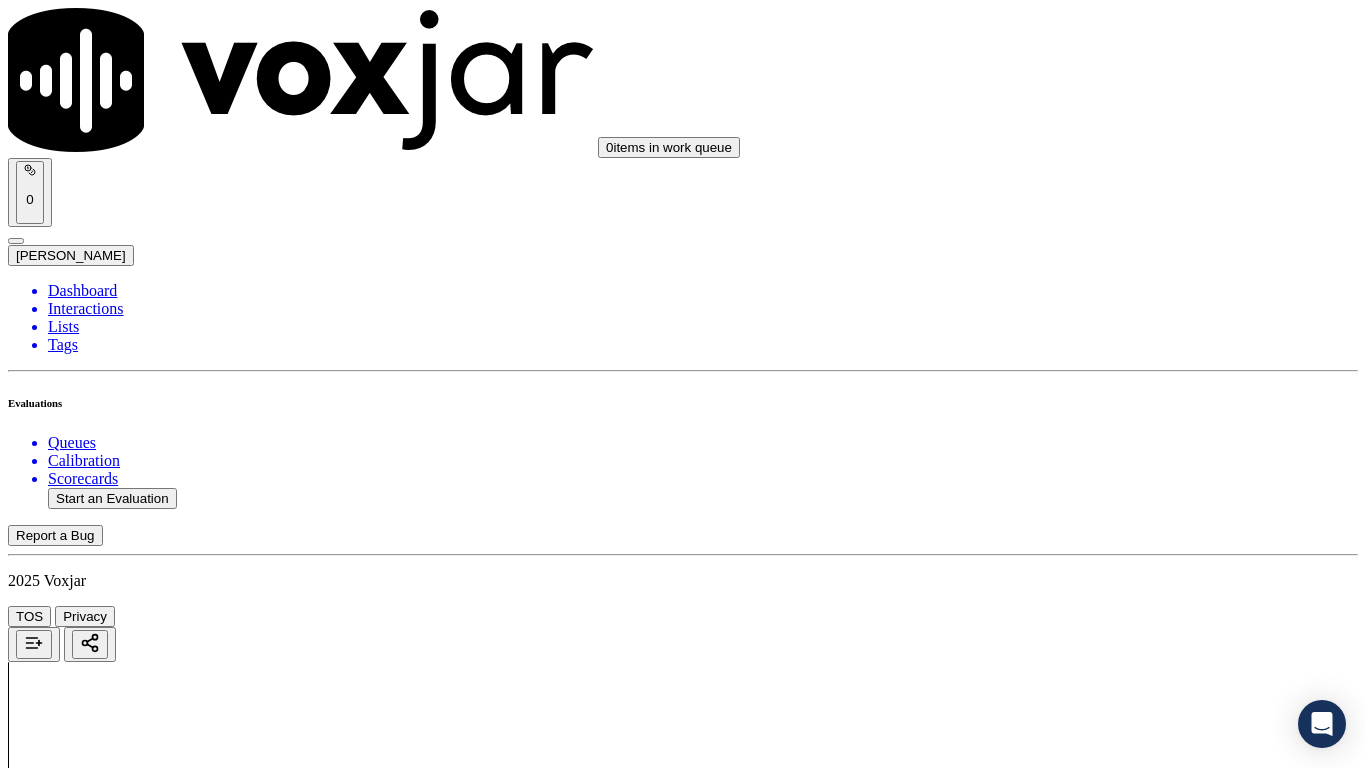 click on "Select an answer" at bounding box center [67, 7272] 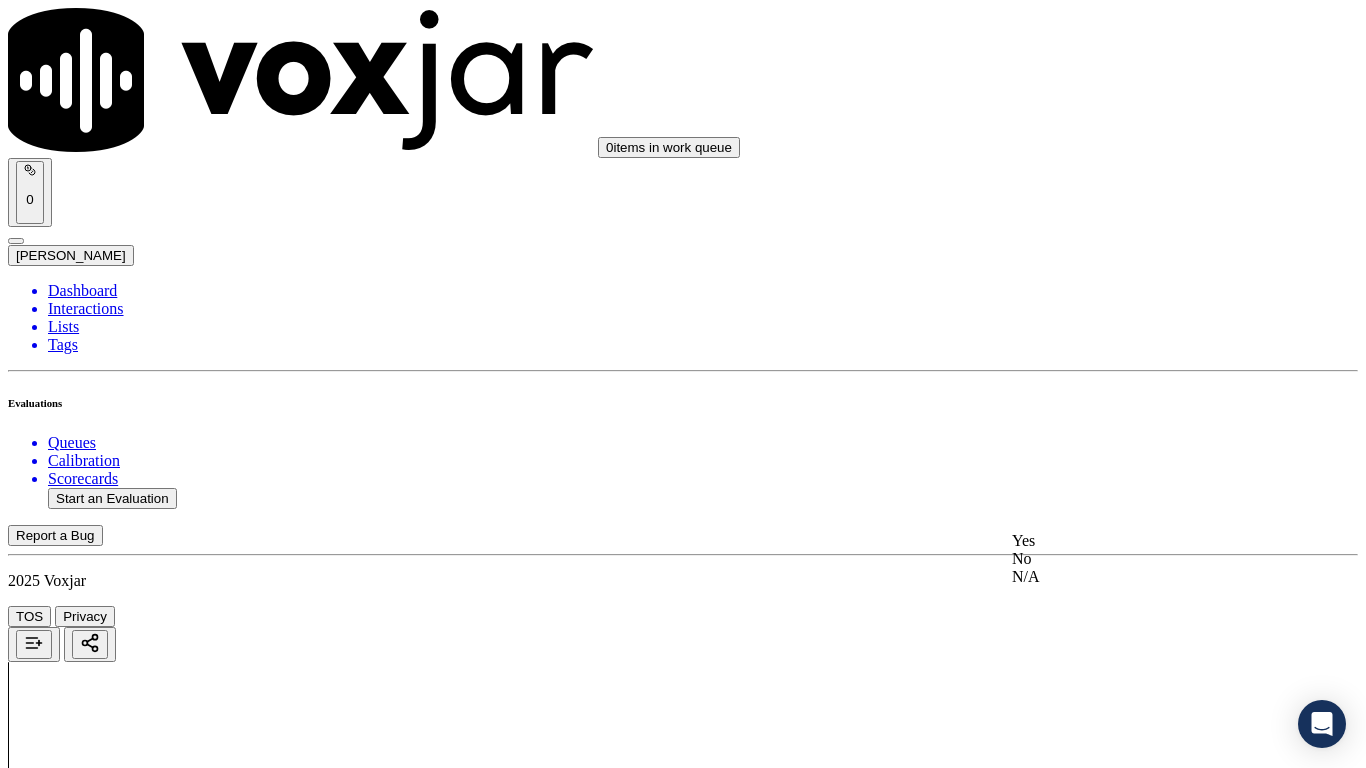 click on "Yes" at bounding box center (1139, 541) 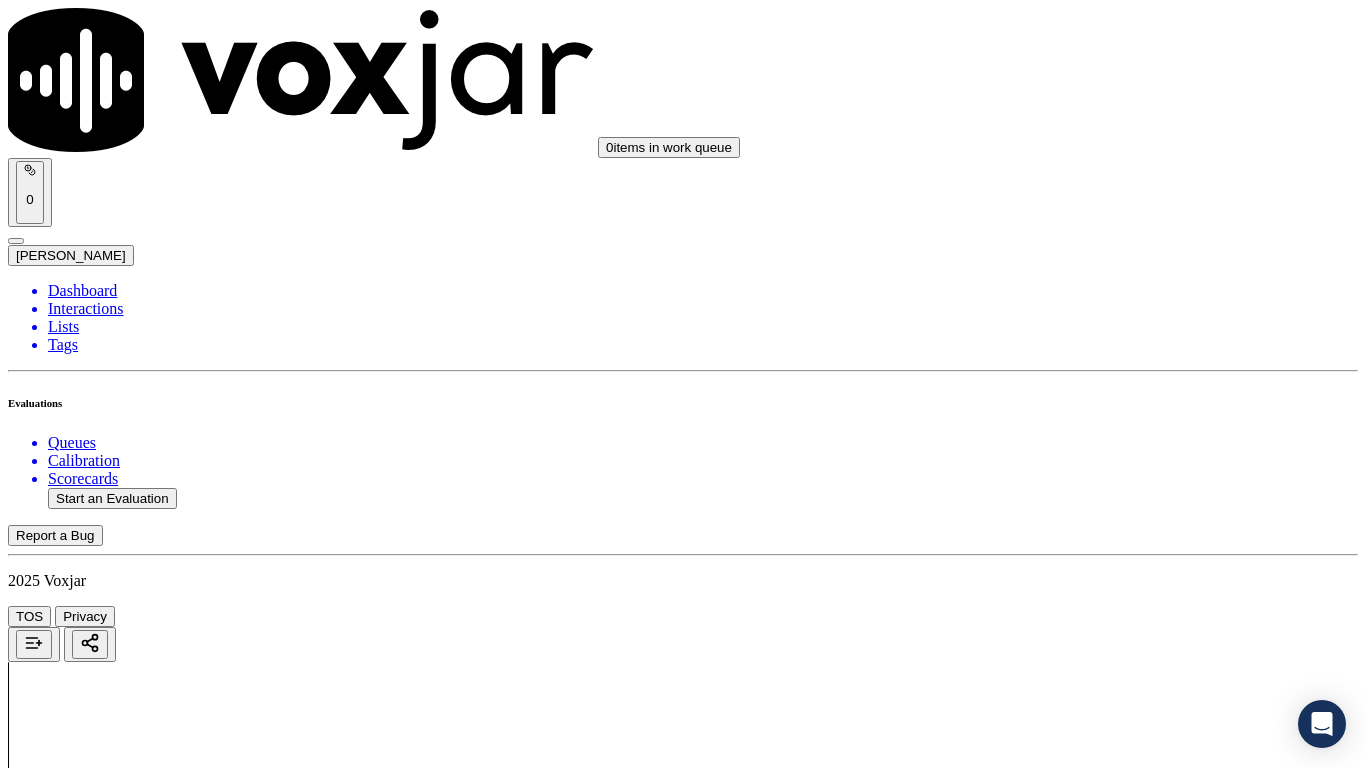 drag, startPoint x: 1056, startPoint y: 693, endPoint x: 967, endPoint y: 667, distance: 92.72001 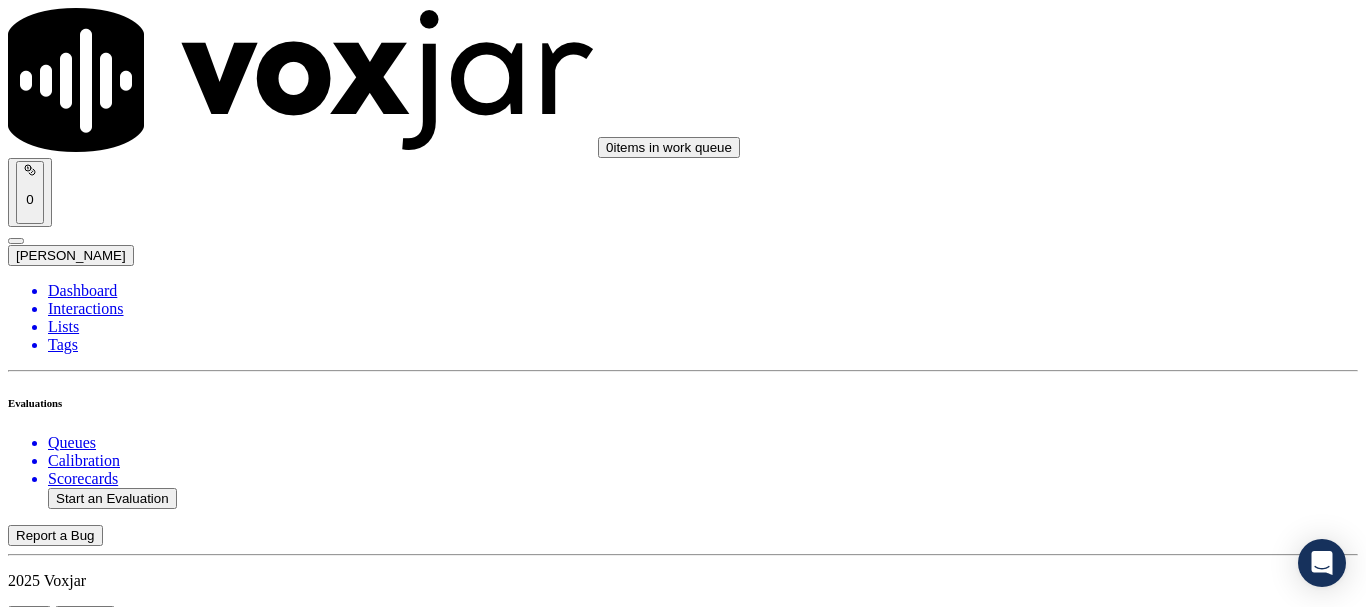 click on "Start an Evaluation" 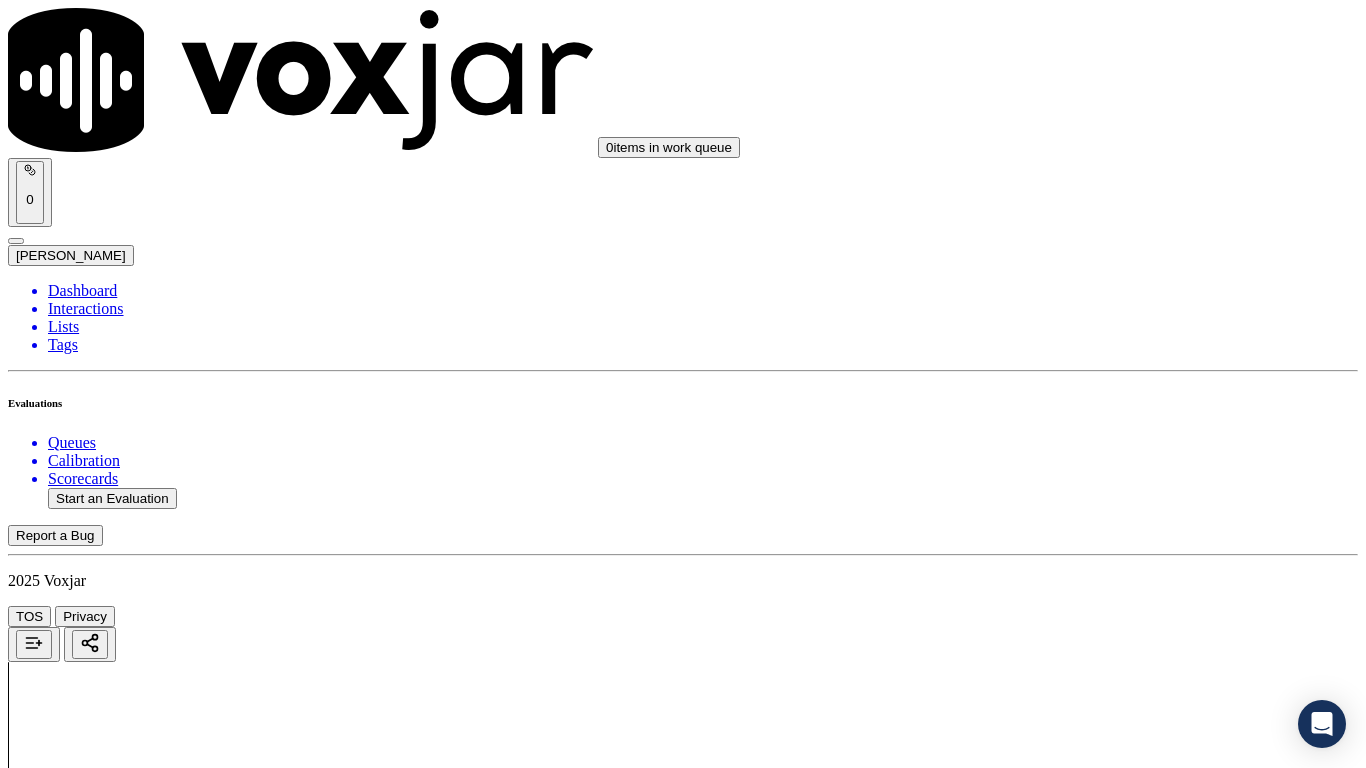 click on "Upload interaction to start evaluation" at bounding box center [124, 2674] 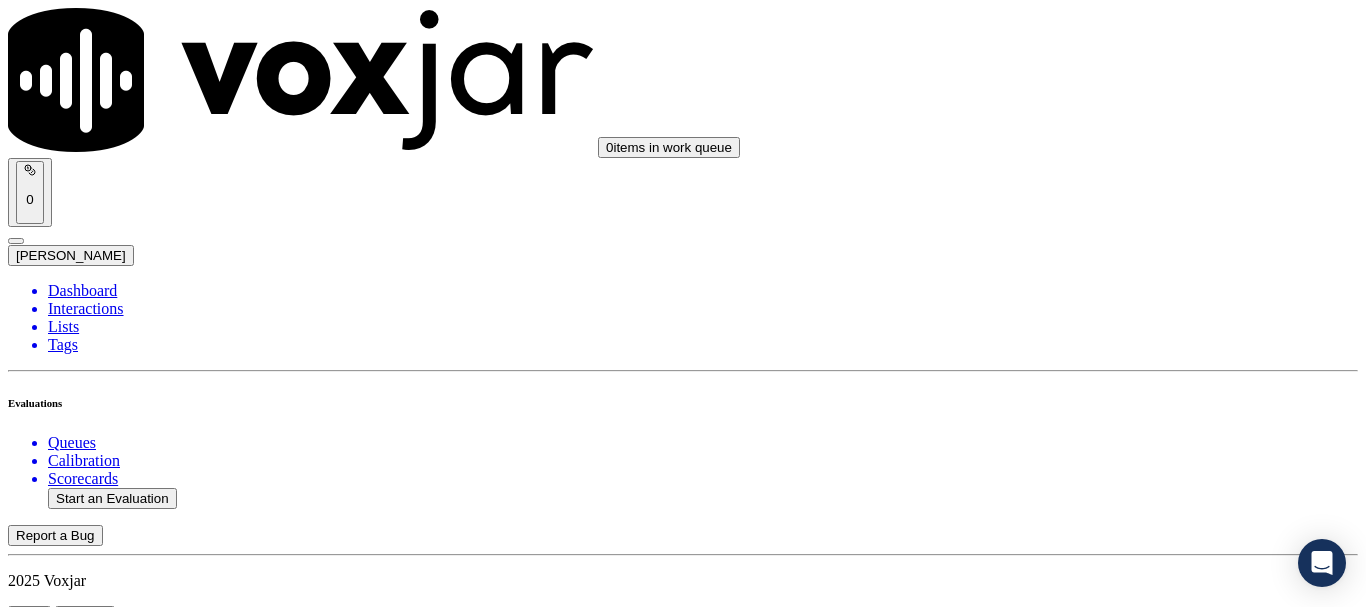scroll, scrollTop: 200, scrollLeft: 0, axis: vertical 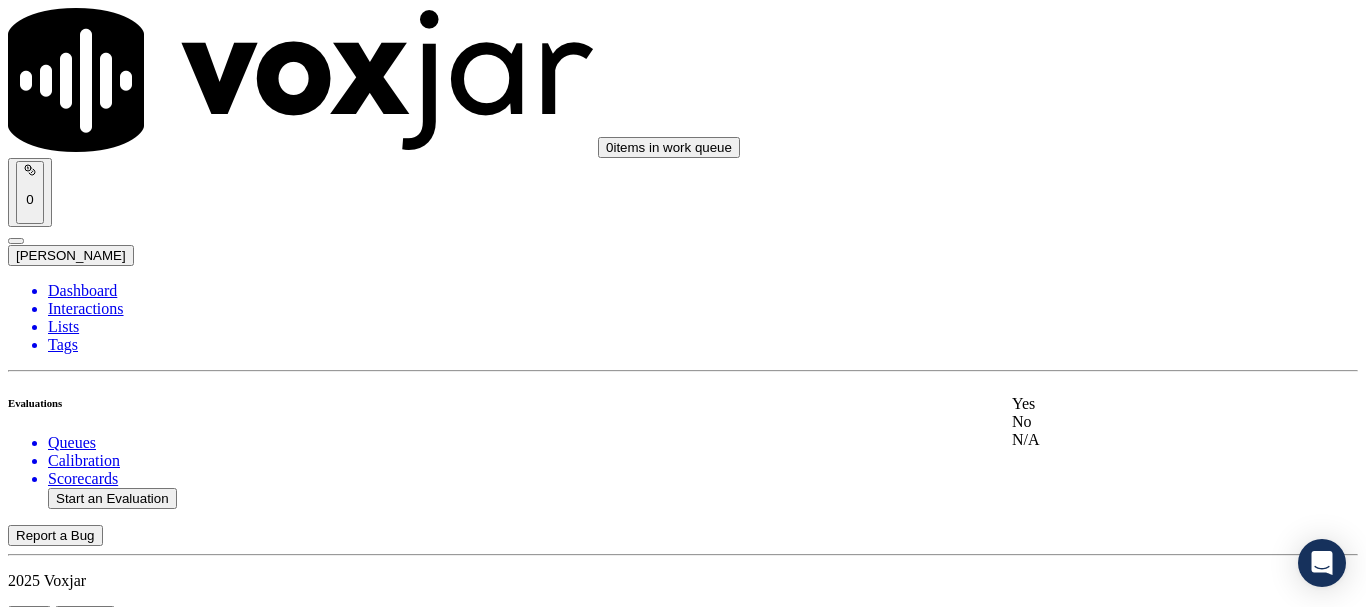click on "Yes" at bounding box center [1139, 404] 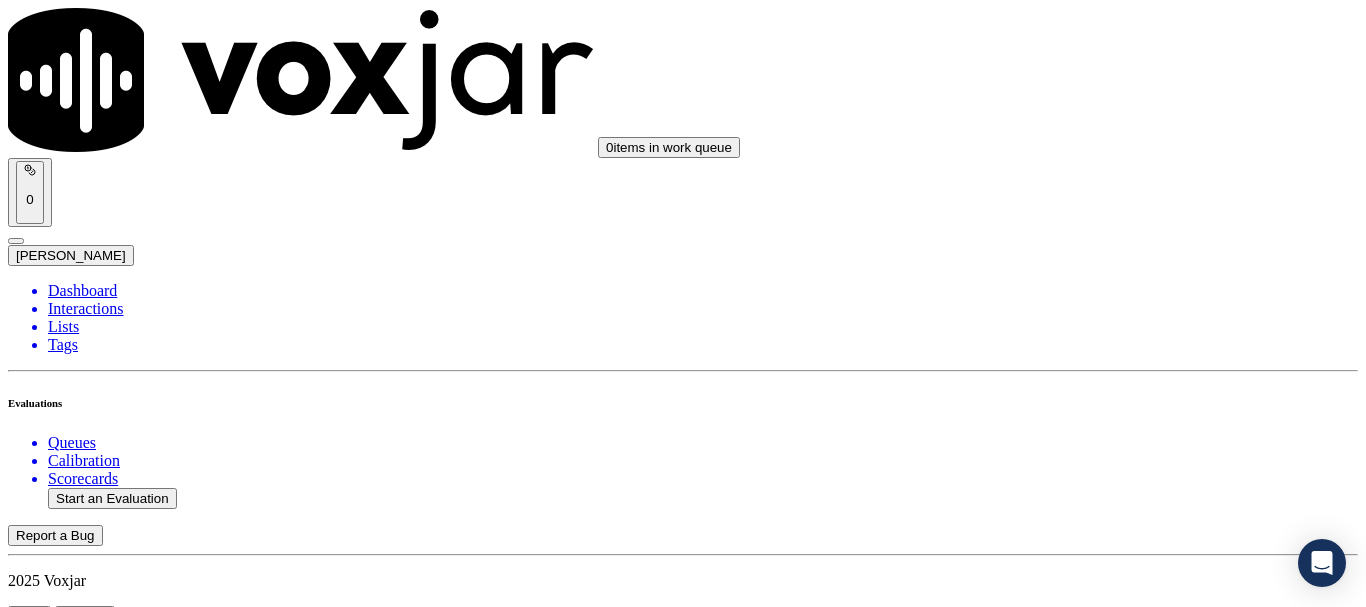 scroll, scrollTop: 500, scrollLeft: 0, axis: vertical 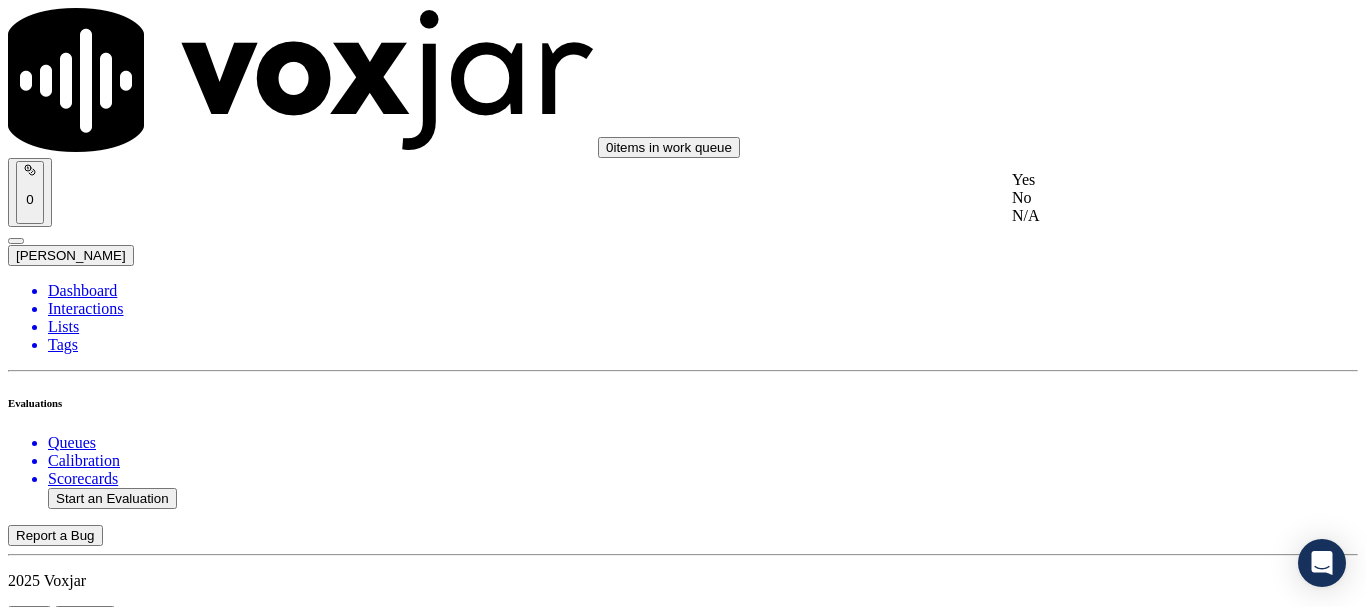 click on "Yes" at bounding box center (1139, 180) 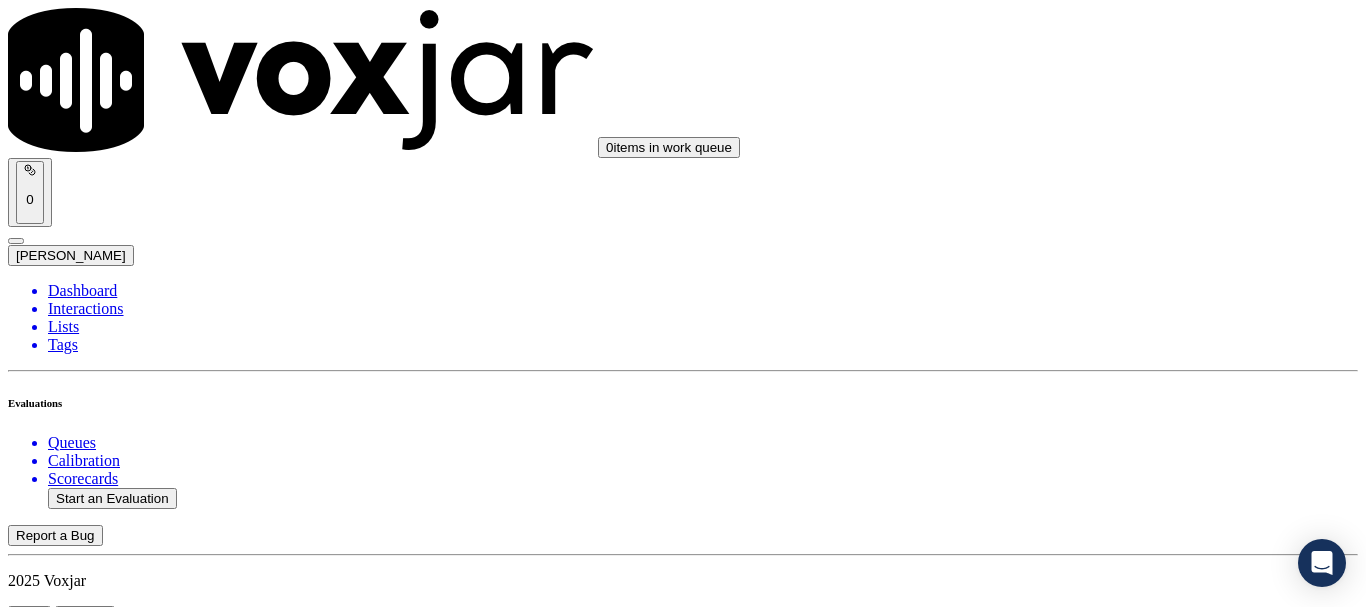 click on "Select an answer" at bounding box center (67, 2861) 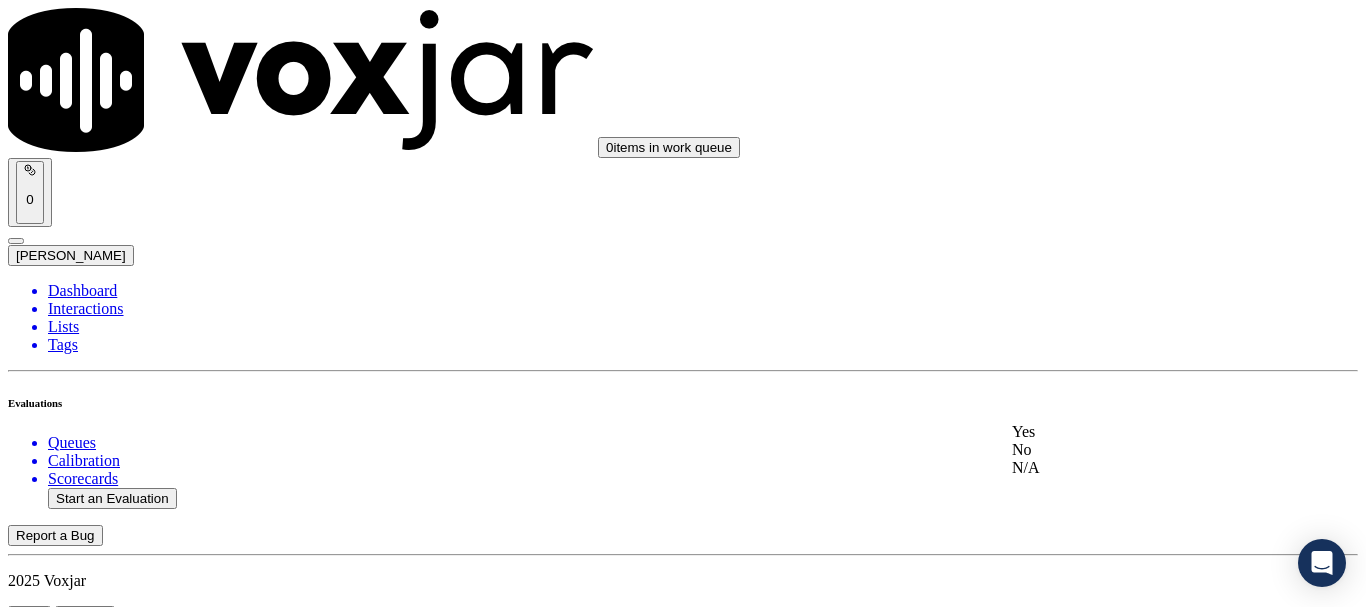click on "Yes" at bounding box center (1139, 432) 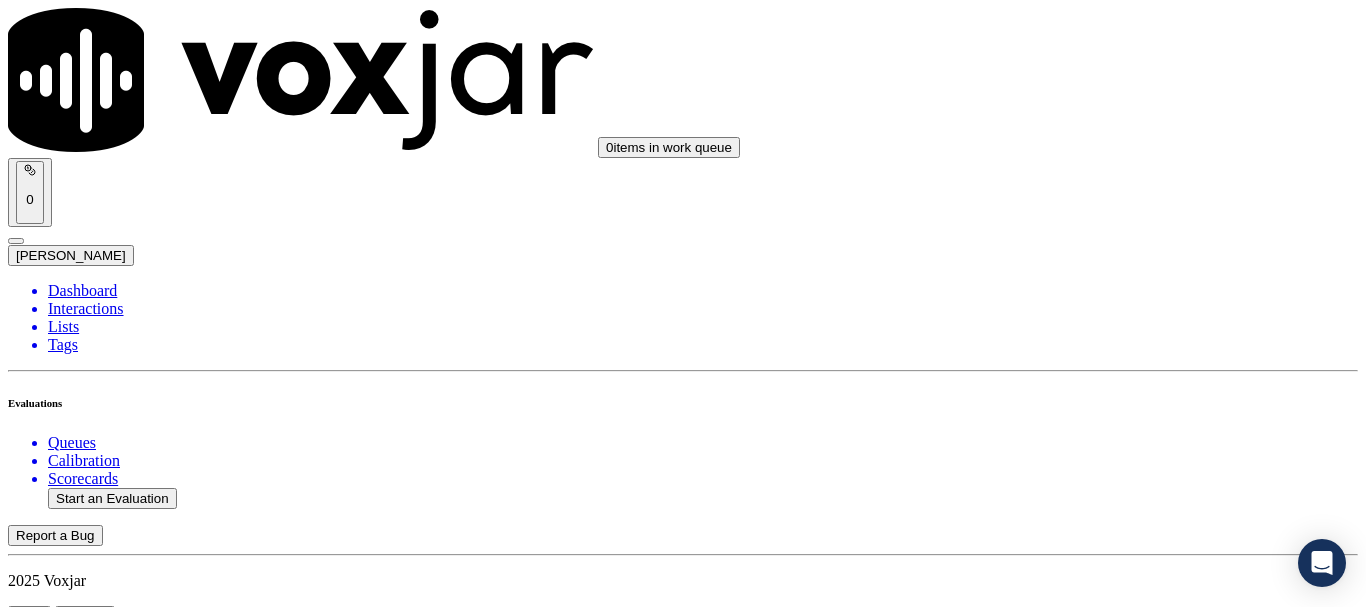 scroll, scrollTop: 1000, scrollLeft: 0, axis: vertical 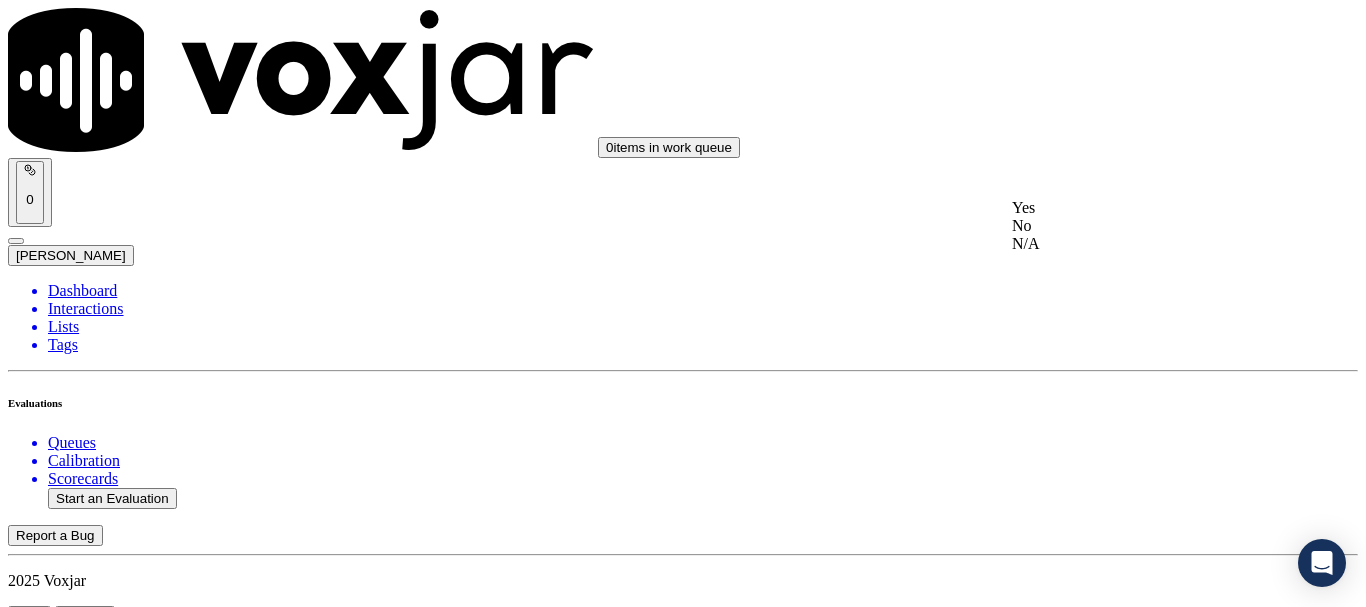 click on "N/A" 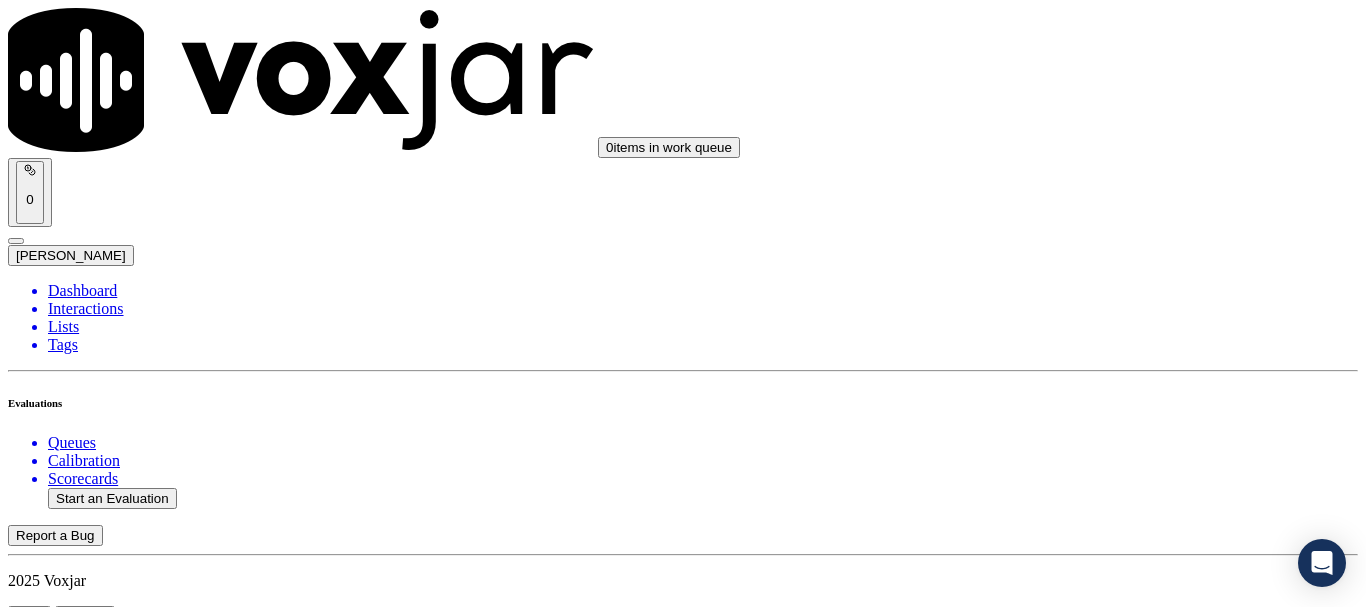 drag, startPoint x: 1114, startPoint y: 489, endPoint x: 1114, endPoint y: 541, distance: 52 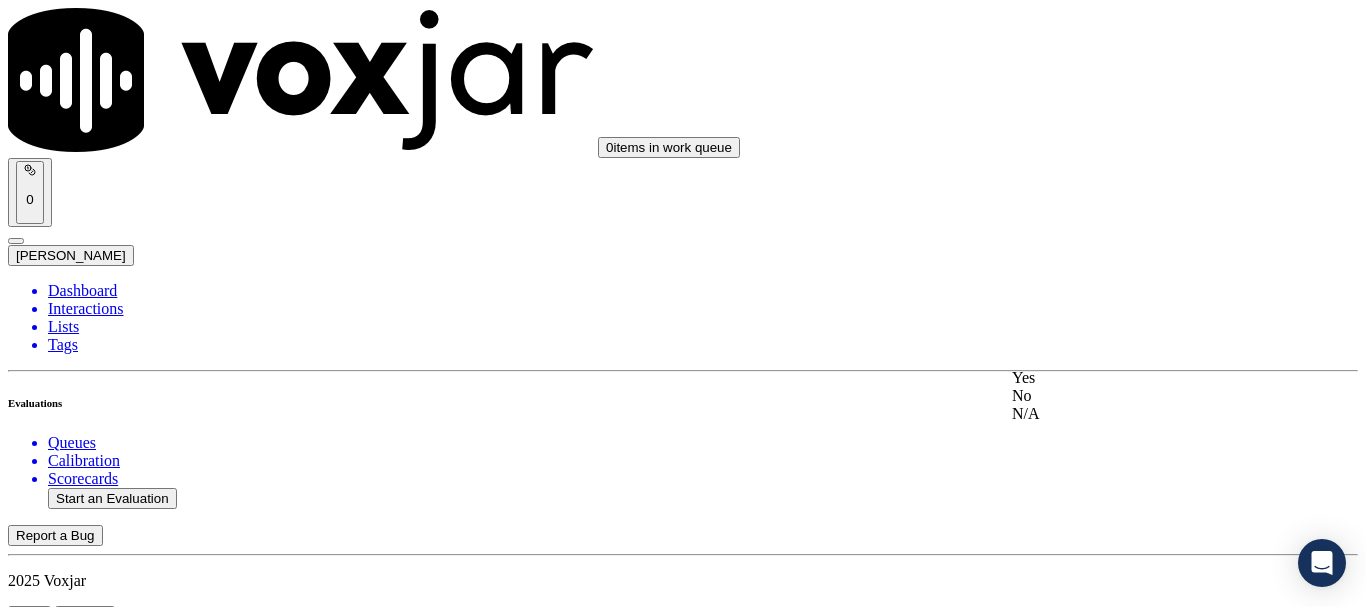 click on "N/A" 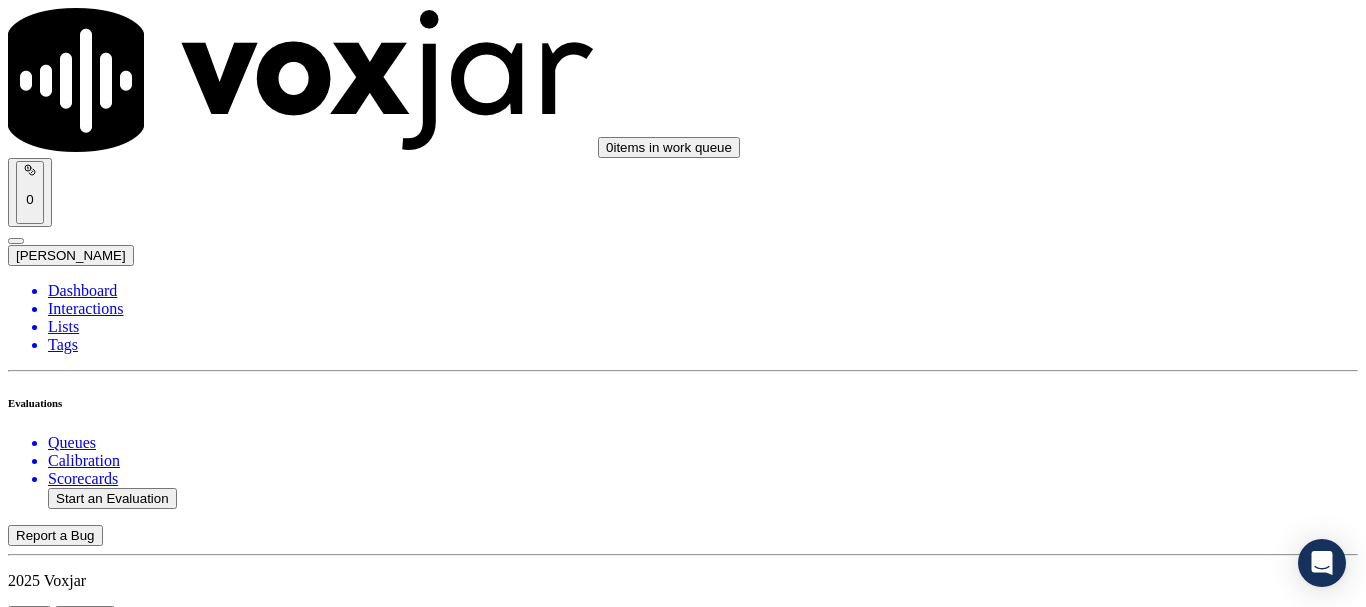 scroll, scrollTop: 1700, scrollLeft: 0, axis: vertical 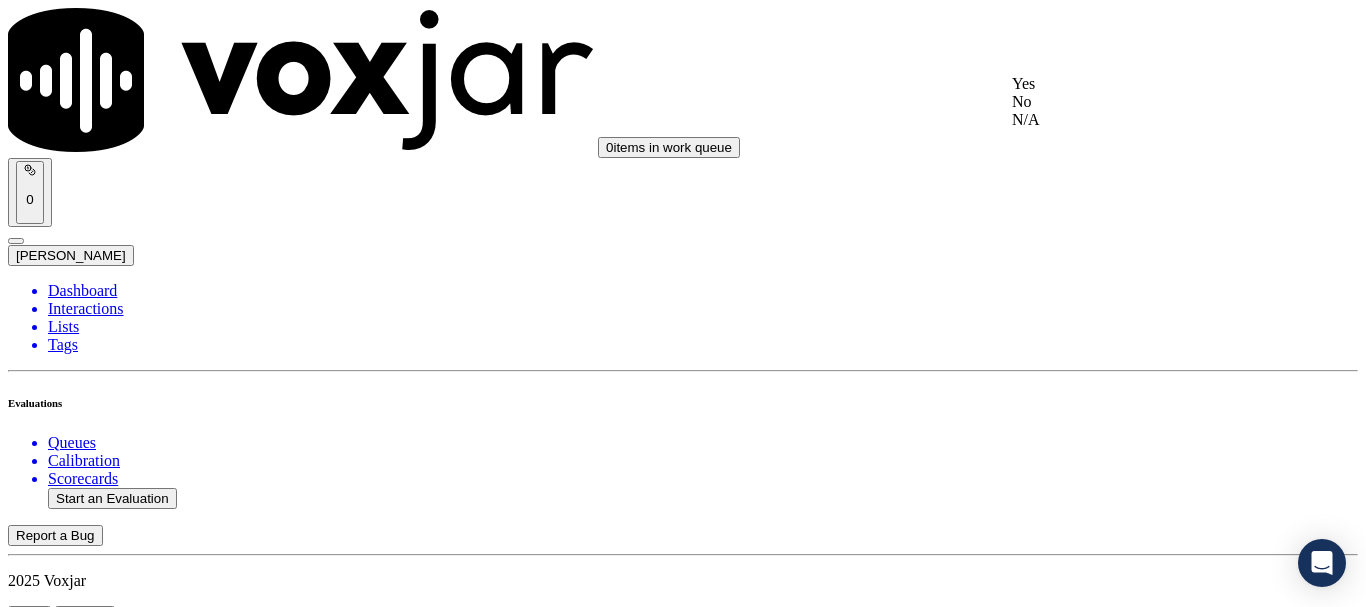 click on "Yes" at bounding box center [1139, 84] 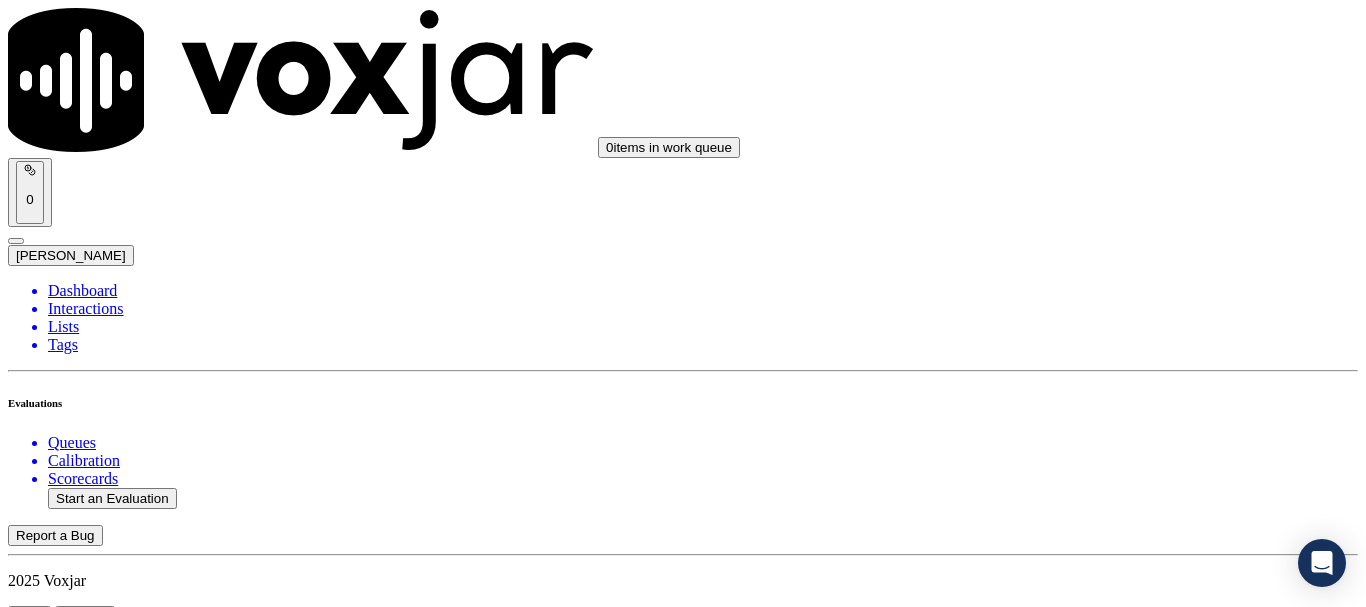 click on "Select an answer" at bounding box center [67, 3807] 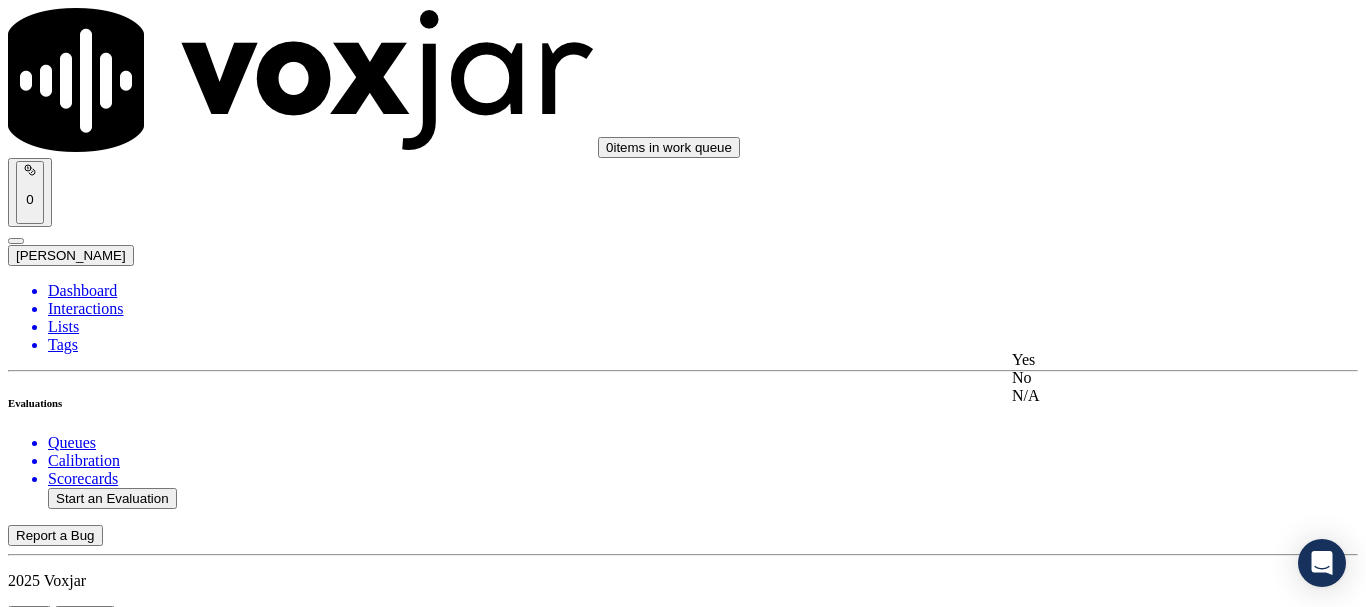 click on "Yes" at bounding box center (1139, 360) 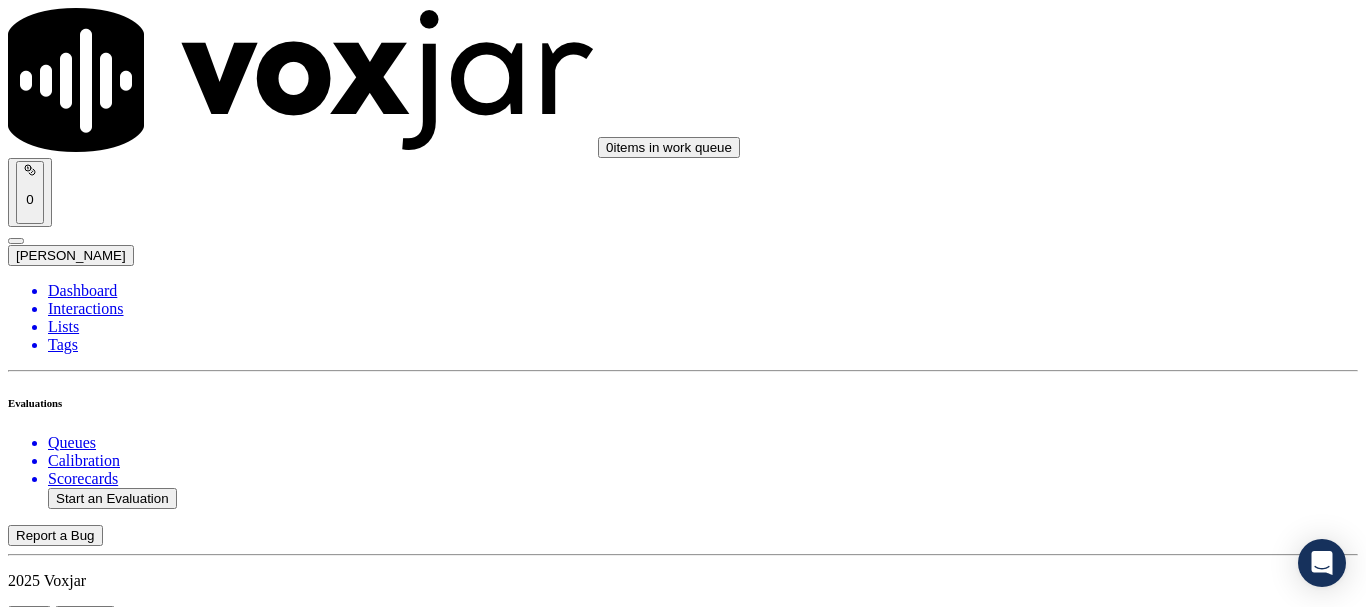 scroll, scrollTop: 2200, scrollLeft: 0, axis: vertical 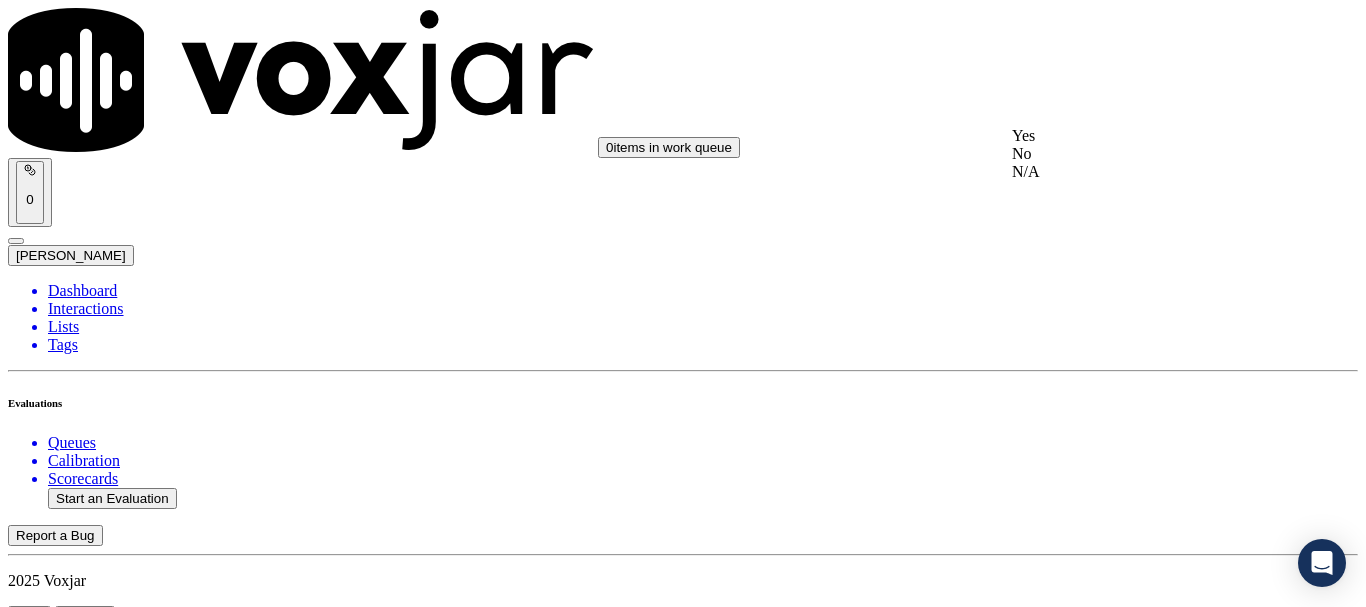 click on "Yes" at bounding box center [1139, 136] 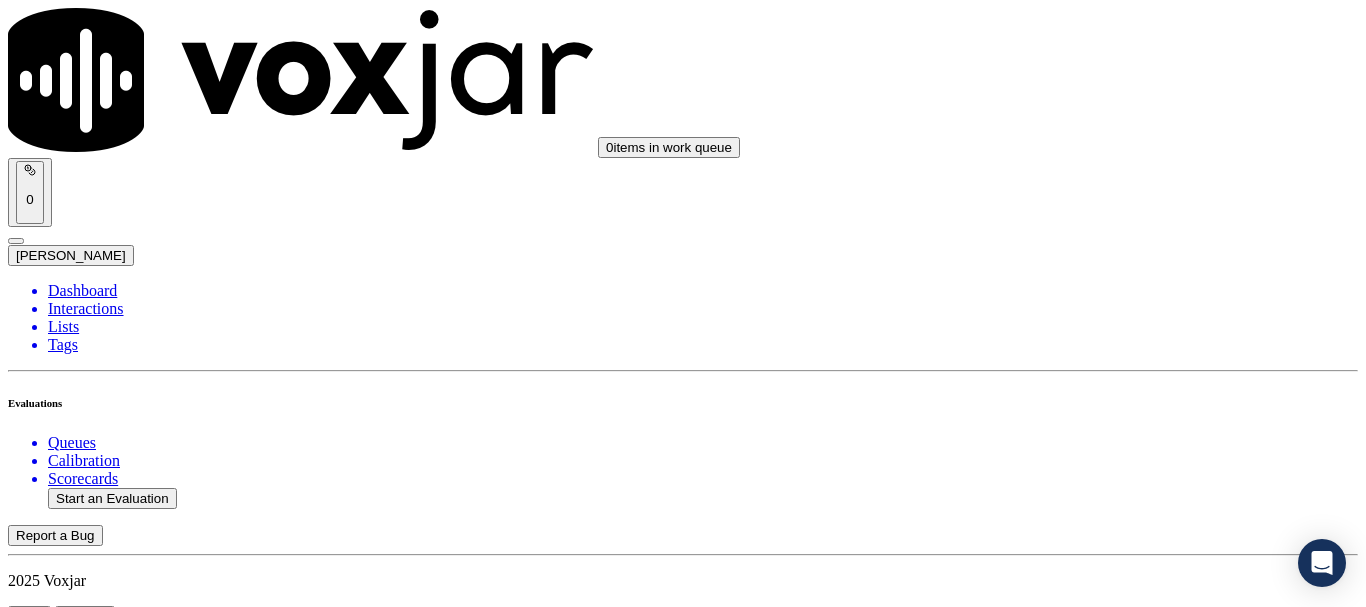 click on "Select an answer" at bounding box center [67, 4280] 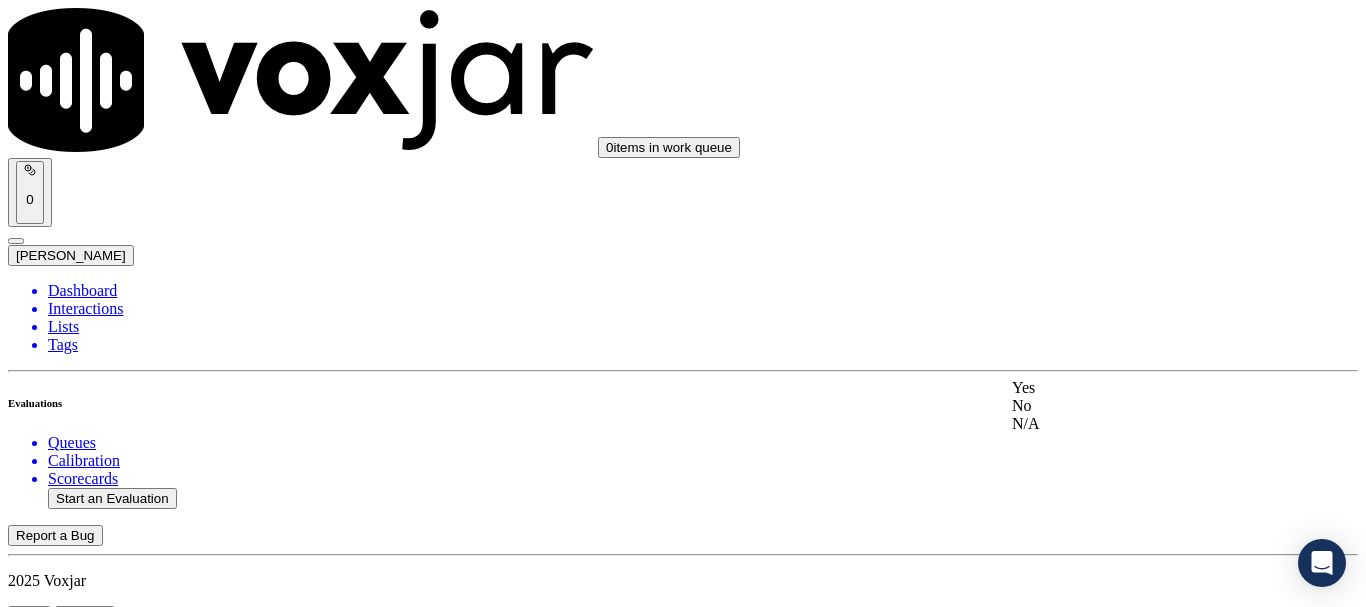 click on "Yes" at bounding box center [1139, 388] 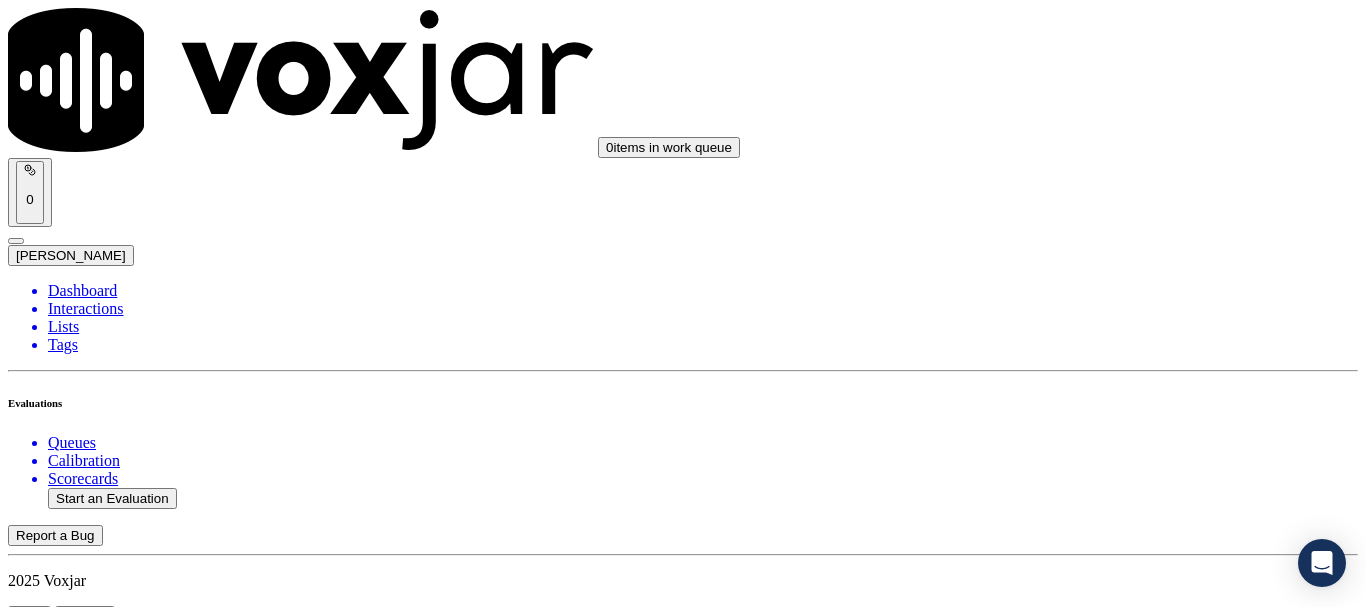 scroll, scrollTop: 2500, scrollLeft: 0, axis: vertical 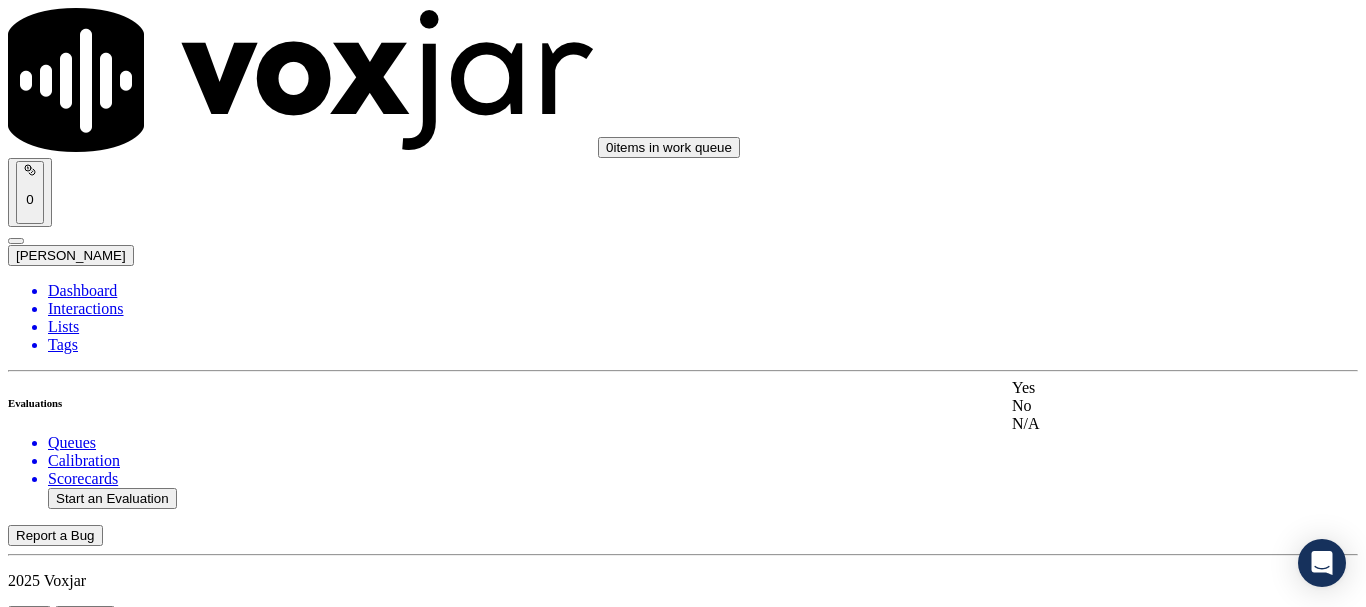 click on "Yes" at bounding box center (1139, 388) 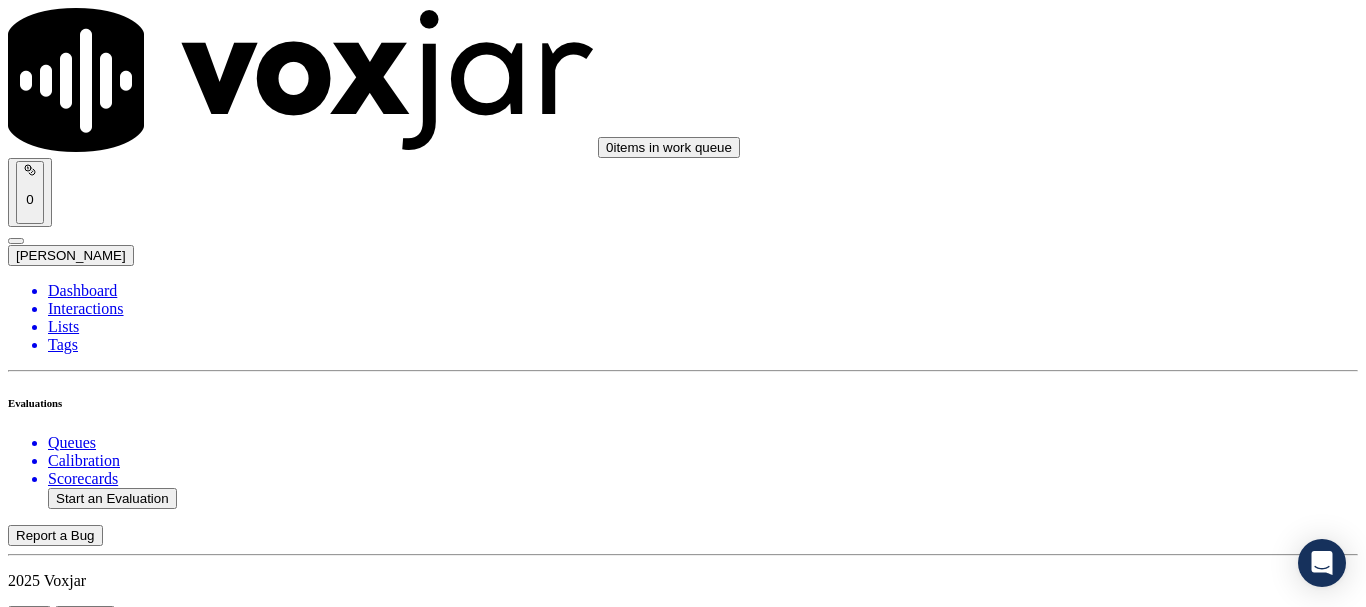 scroll, scrollTop: 2900, scrollLeft: 0, axis: vertical 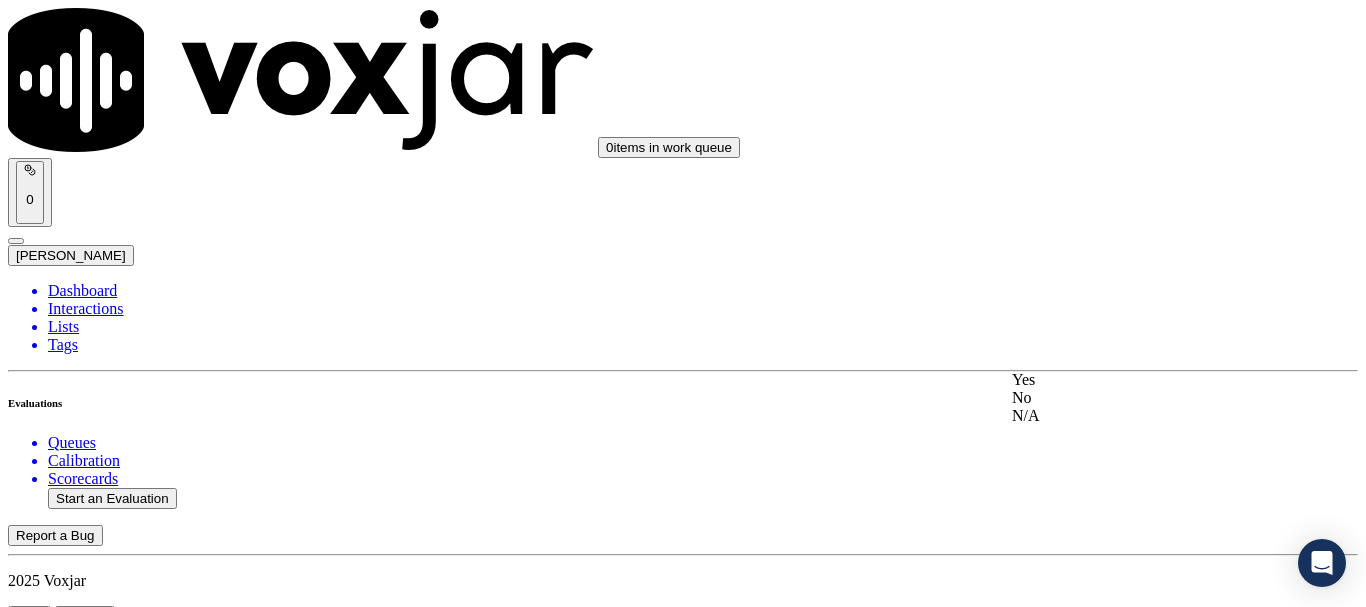 click on "Yes" at bounding box center [1139, 380] 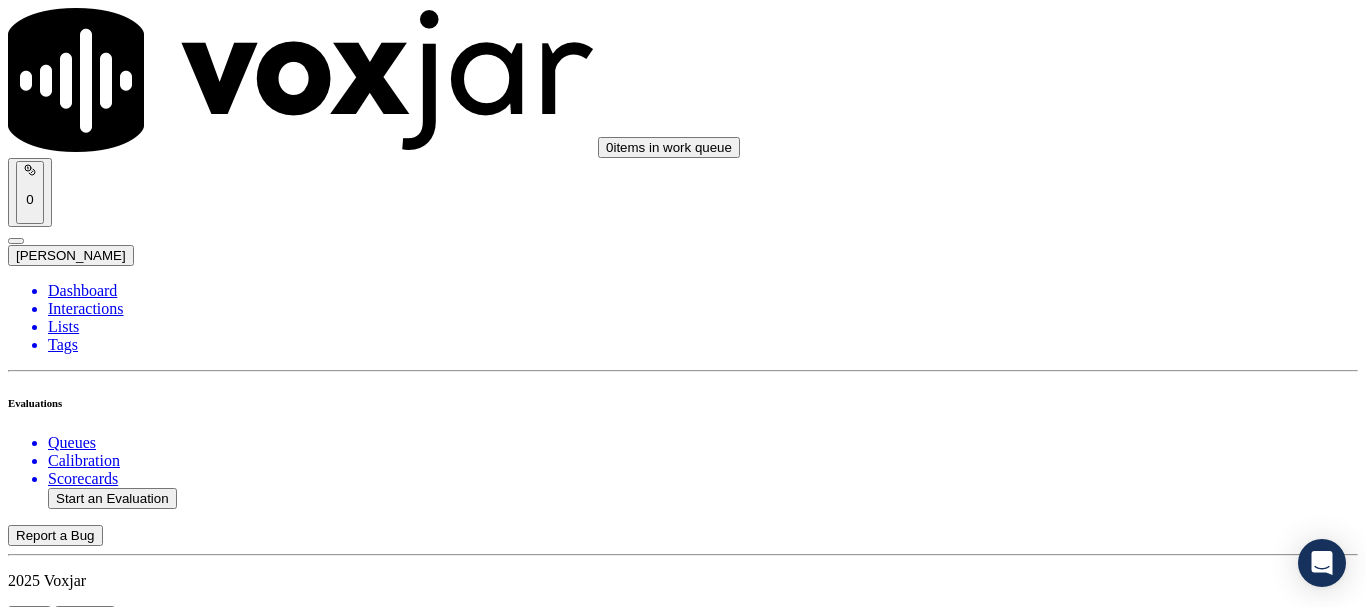 scroll, scrollTop: 3400, scrollLeft: 0, axis: vertical 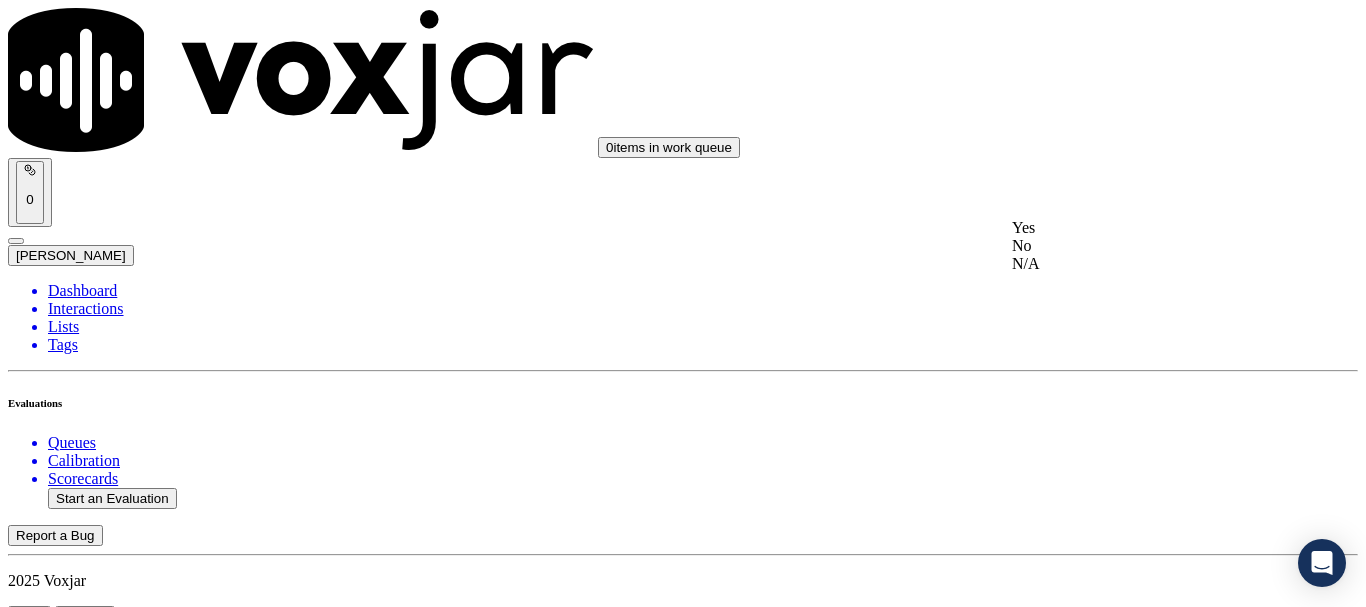click on "Yes" at bounding box center [1139, 228] 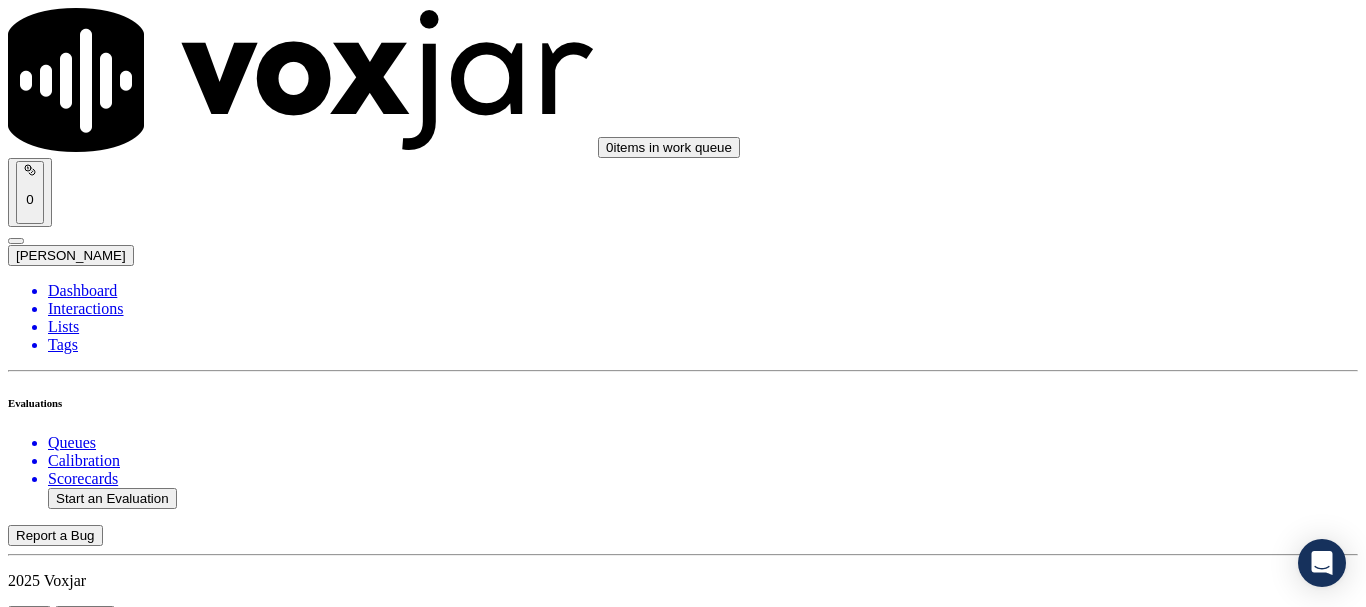 scroll, scrollTop: 3700, scrollLeft: 0, axis: vertical 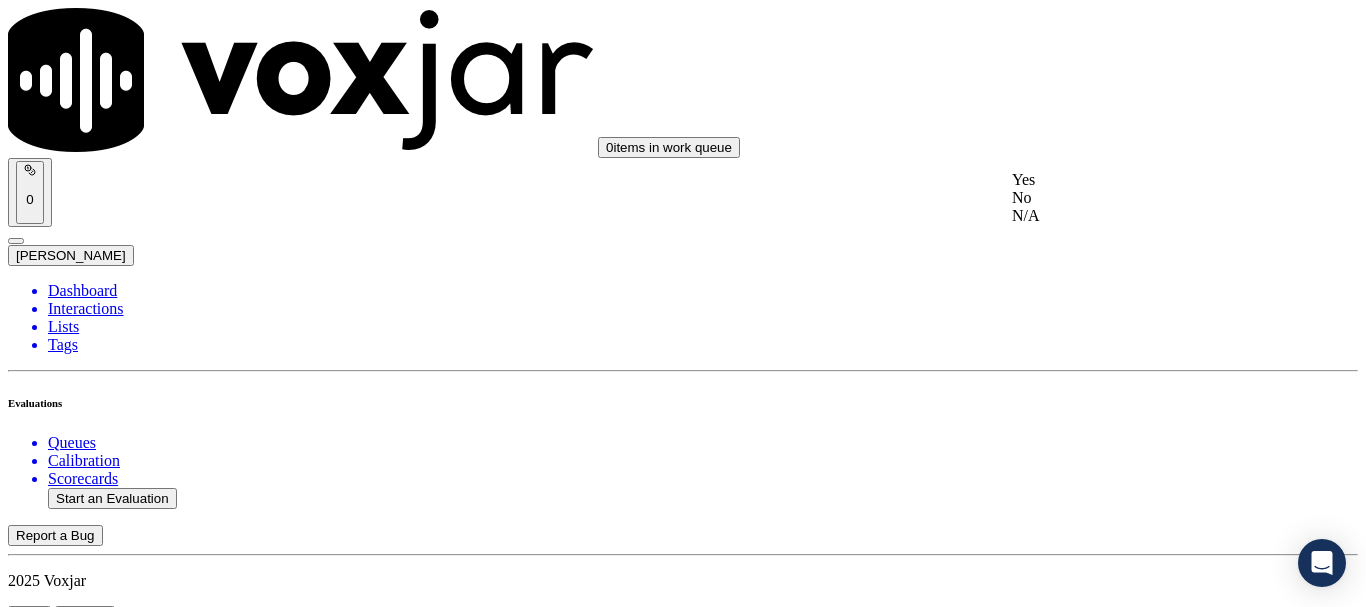 click on "Yes" at bounding box center (1139, 180) 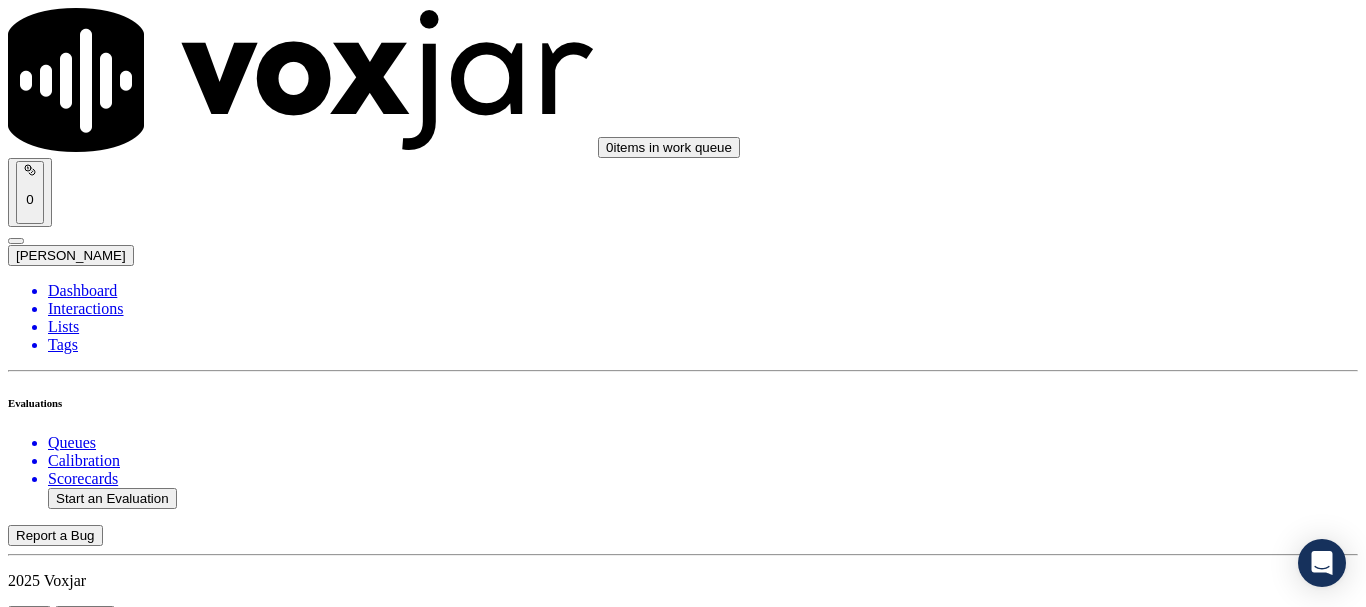 click on "Select an answer" at bounding box center (67, 5540) 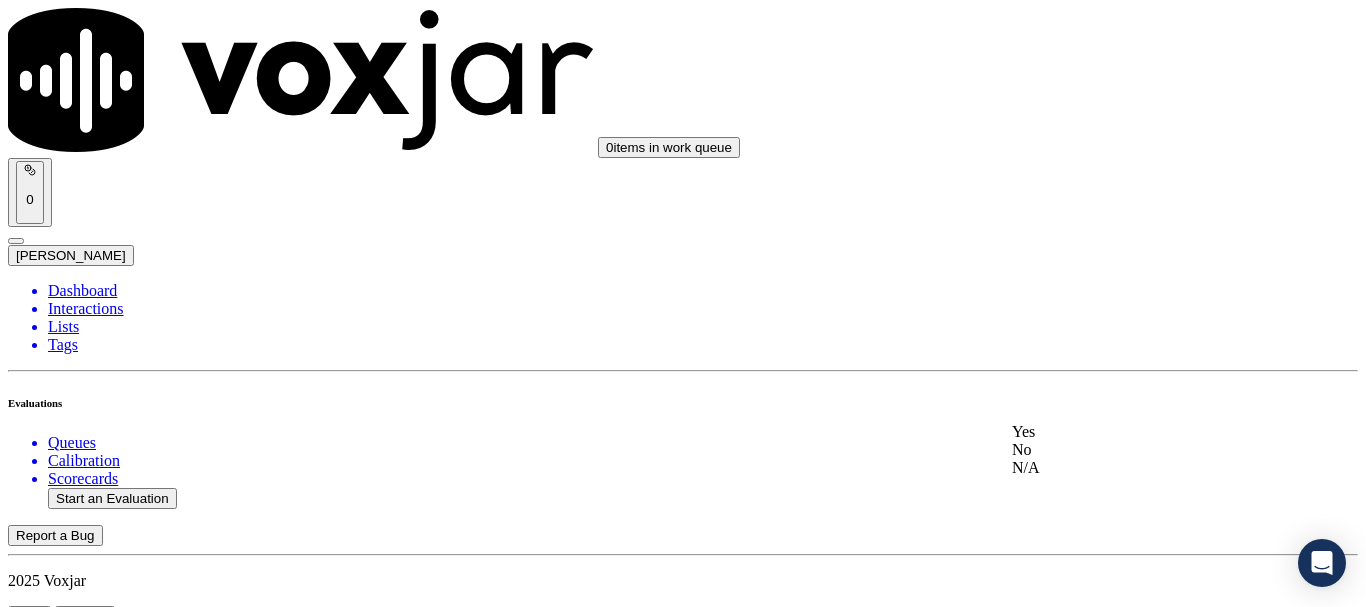 click on "Yes" at bounding box center [1139, 432] 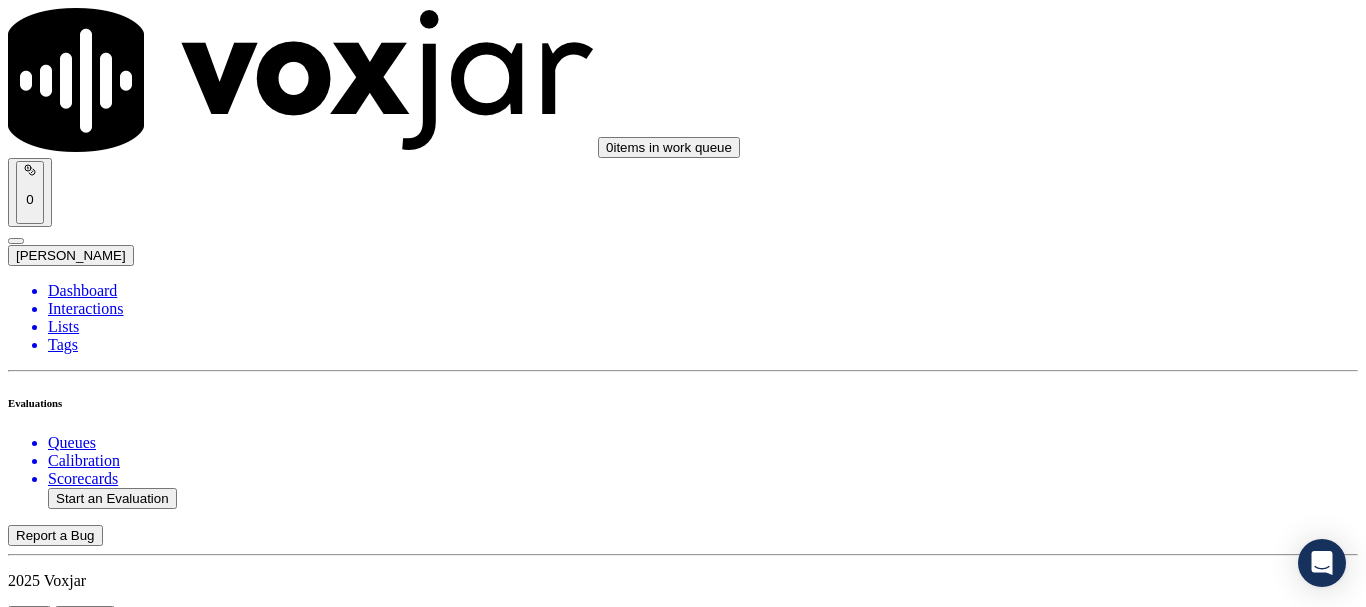 scroll, scrollTop: 4100, scrollLeft: 0, axis: vertical 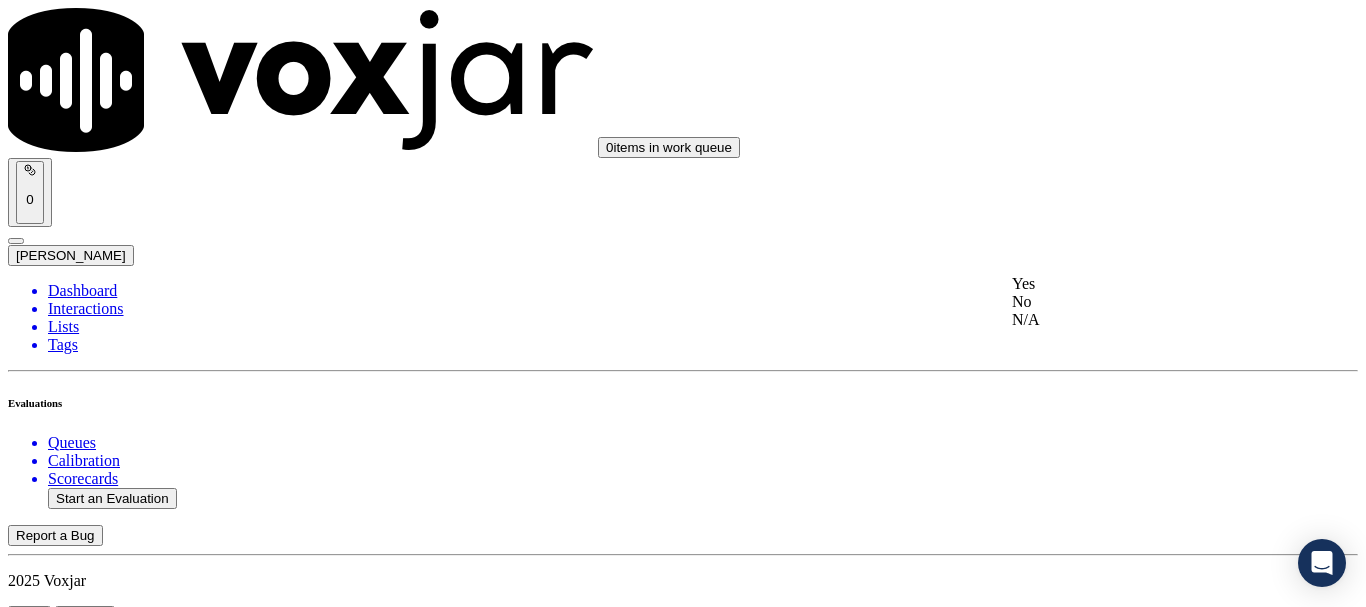 click on "Yes" at bounding box center [1139, 284] 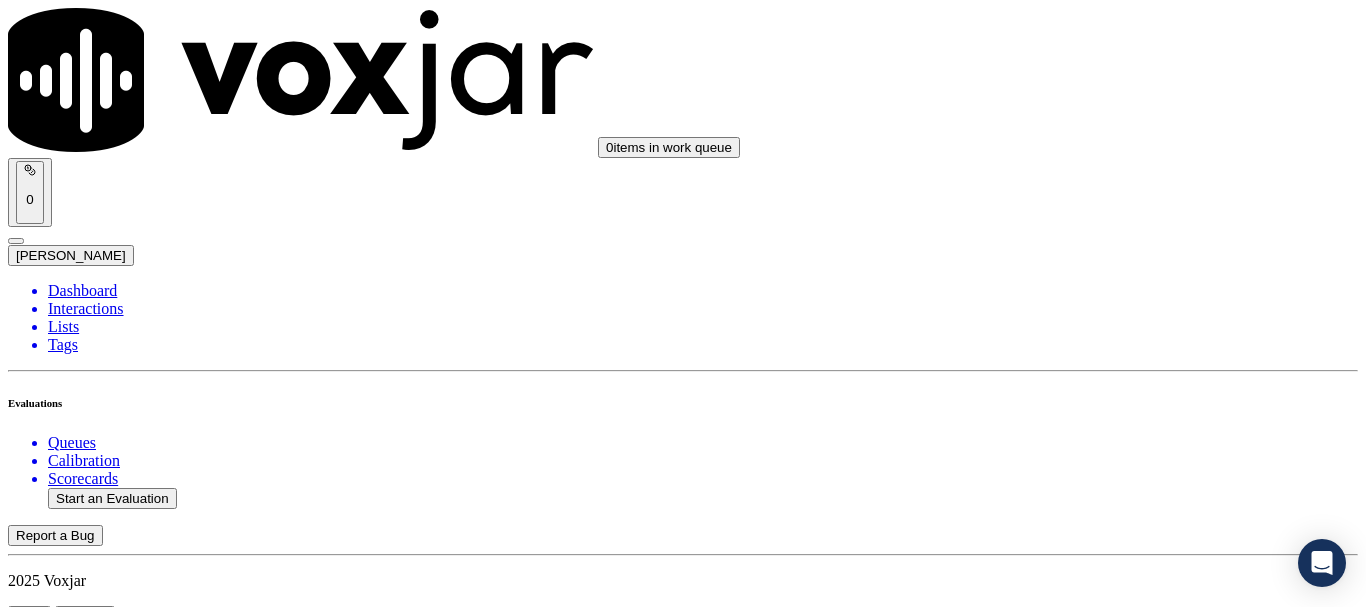 scroll, scrollTop: 4500, scrollLeft: 0, axis: vertical 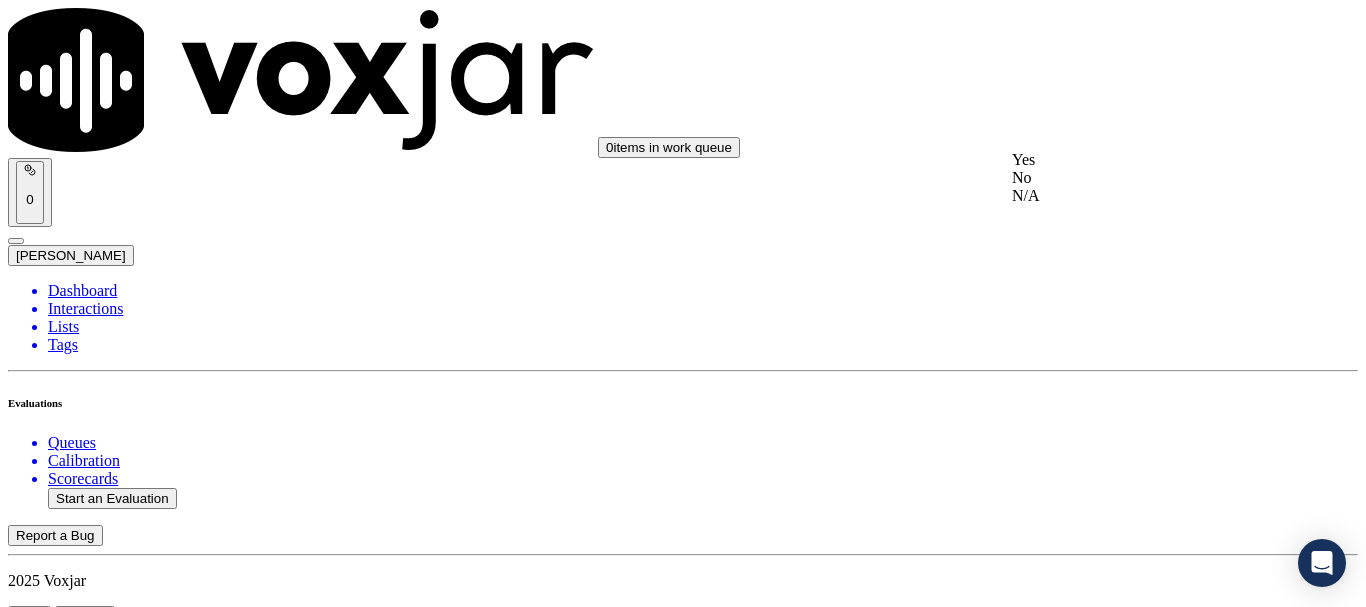 click on "Yes" at bounding box center [1139, 160] 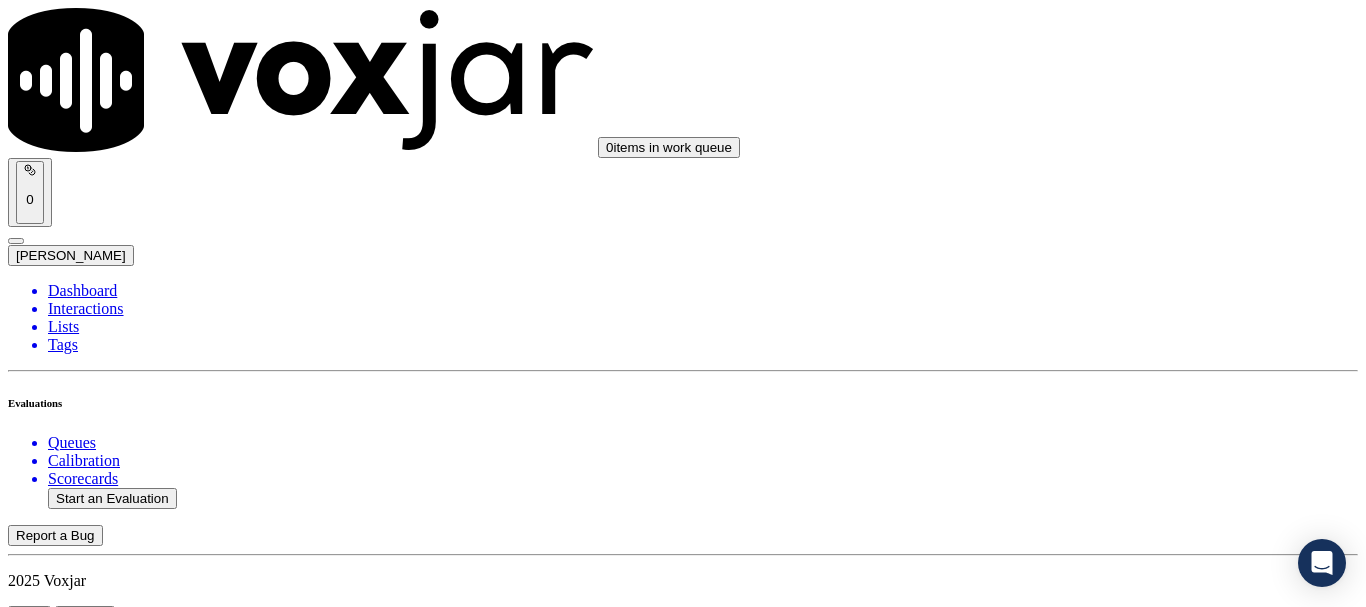 drag, startPoint x: 1098, startPoint y: 400, endPoint x: 1098, endPoint y: 415, distance: 15 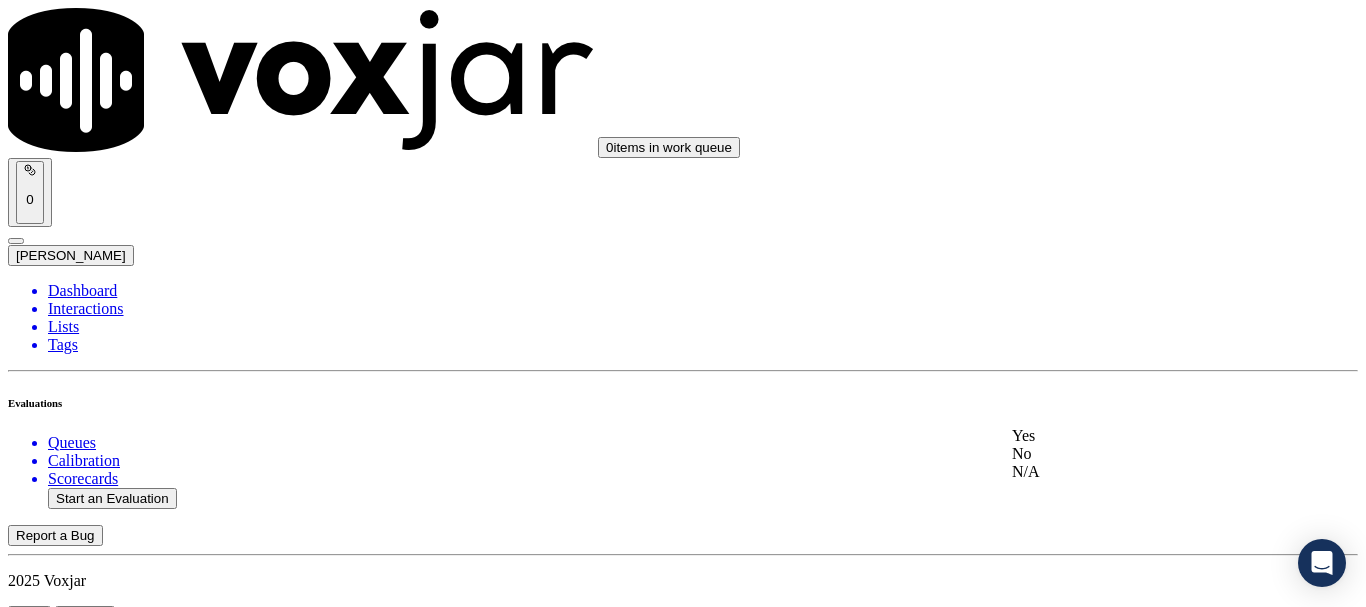 click on "Yes" at bounding box center [1139, 436] 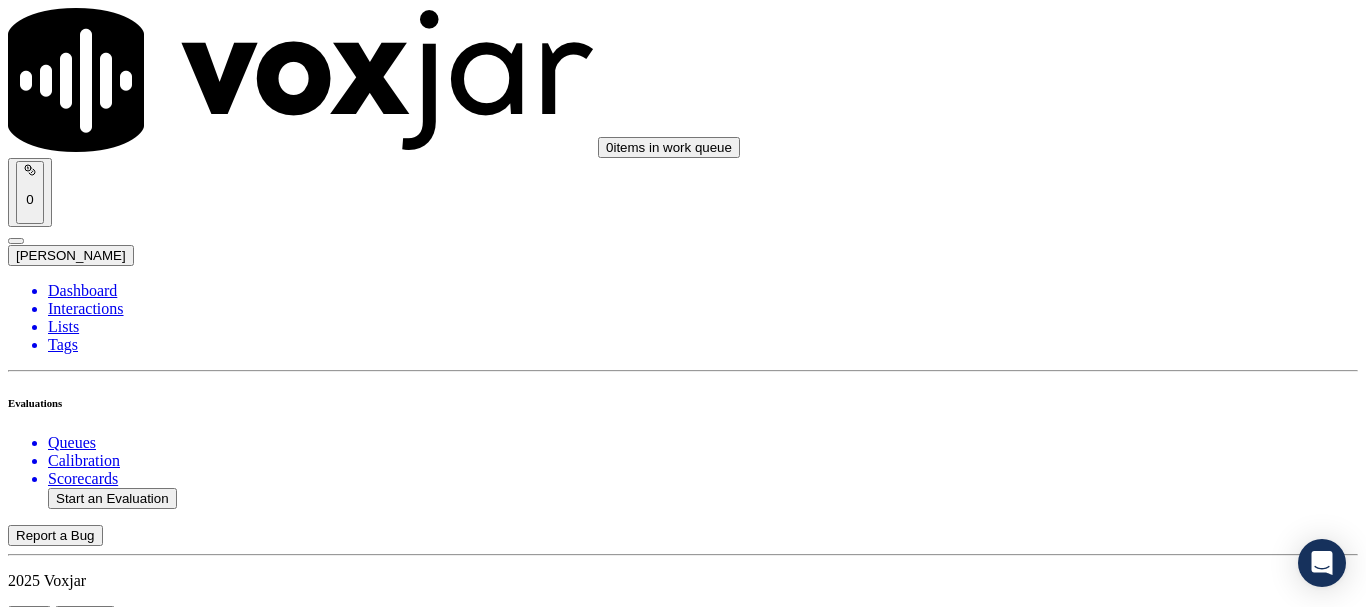 scroll, scrollTop: 4900, scrollLeft: 0, axis: vertical 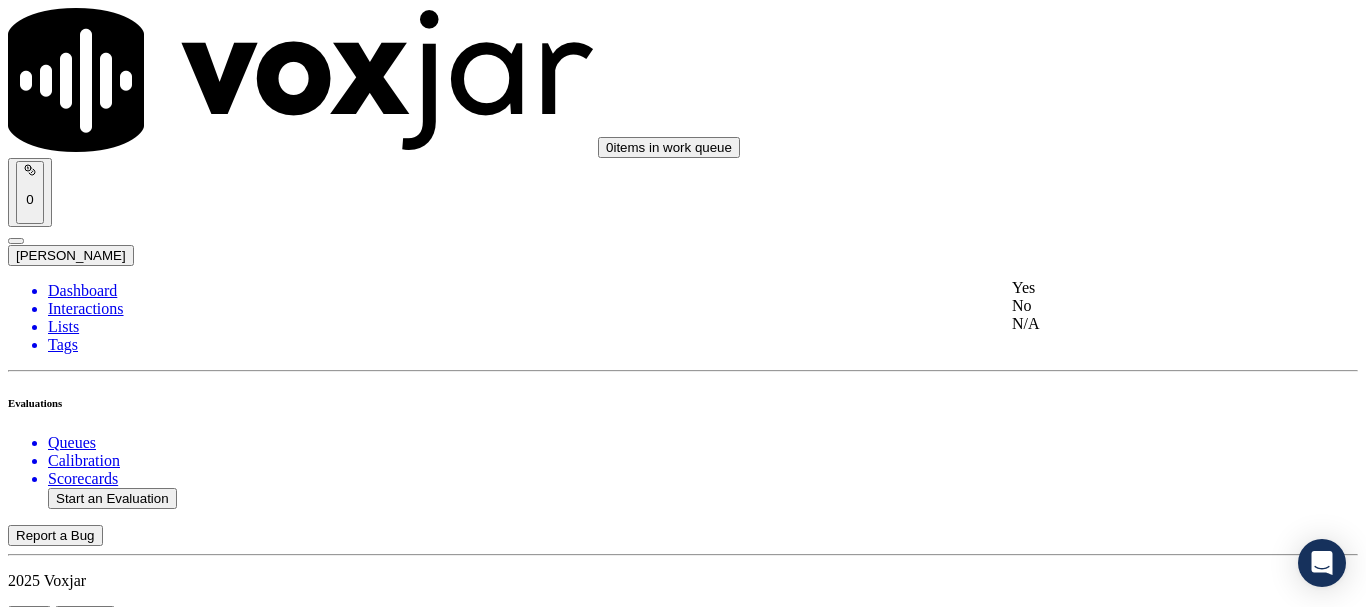 click on "No" 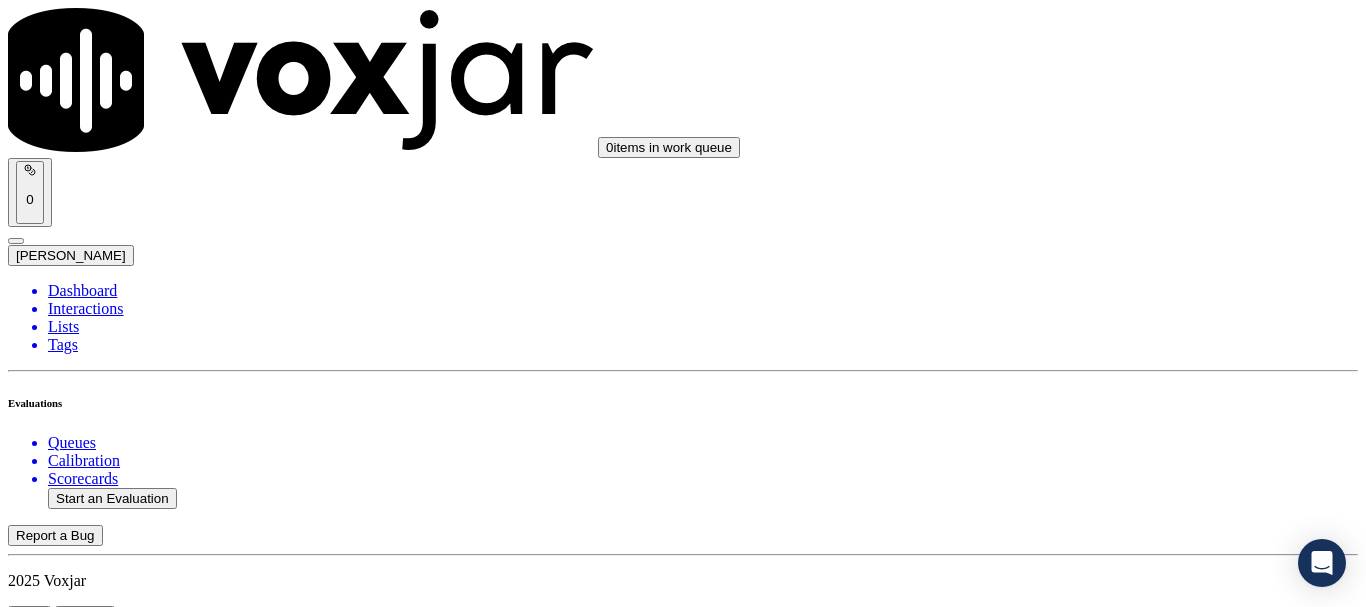 click on "No" at bounding box center (28, 6499) 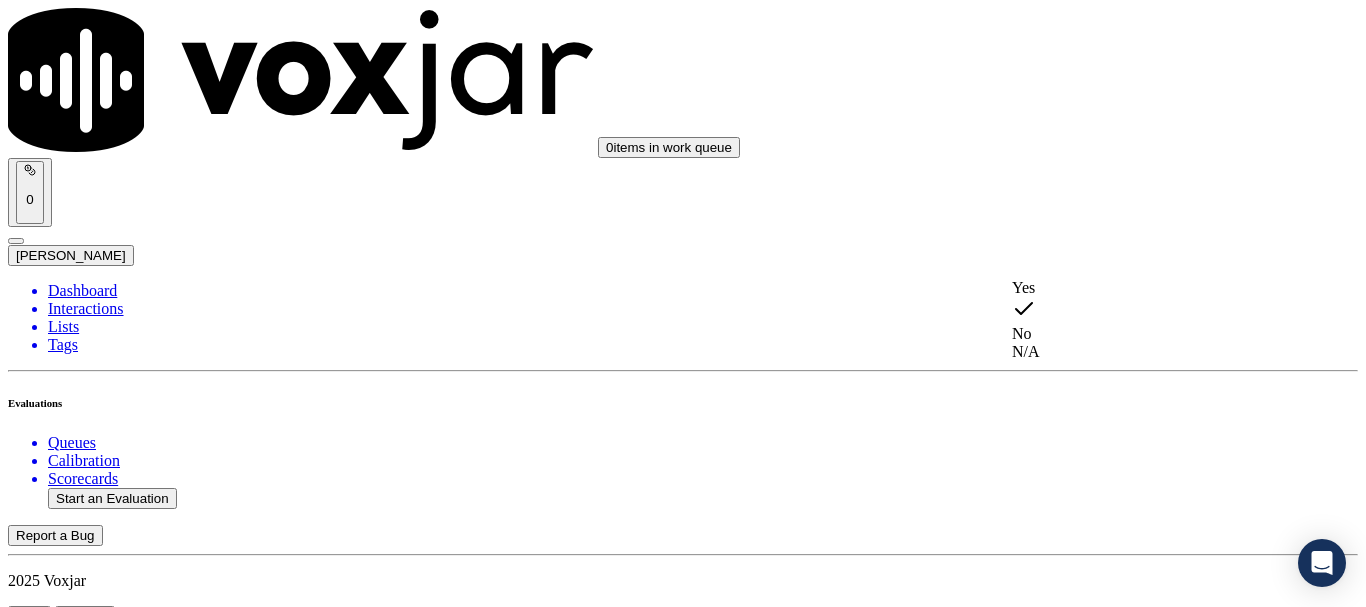 click on "Yes" at bounding box center [1139, 288] 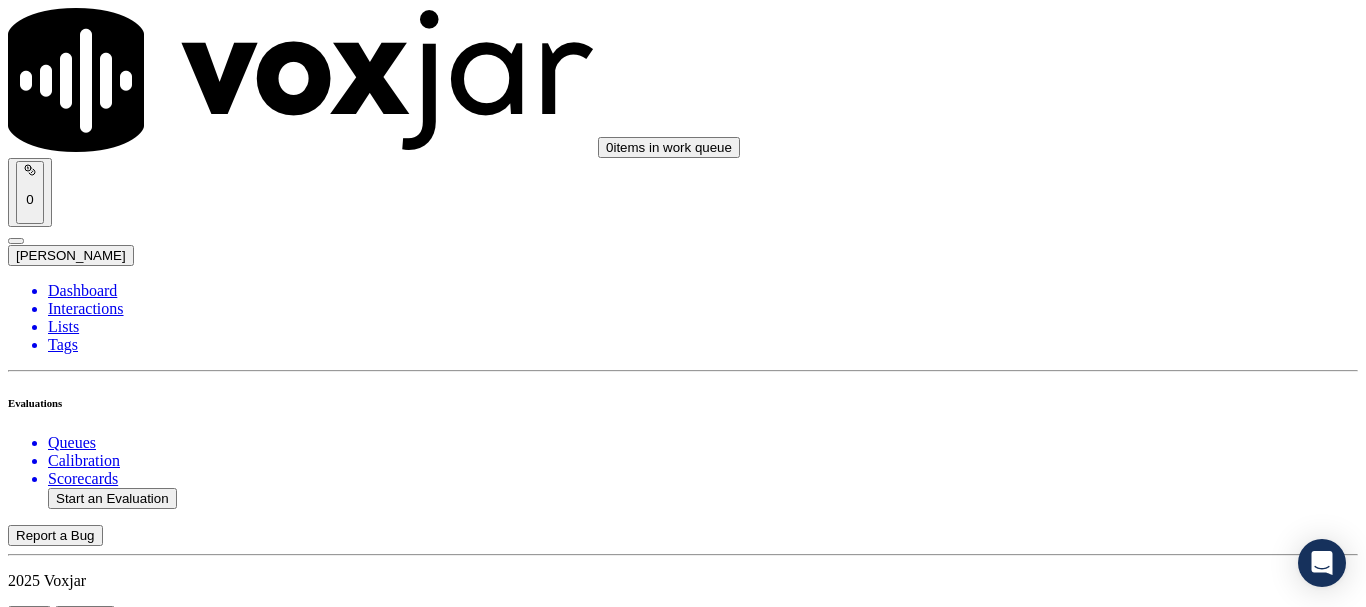 scroll, scrollTop: 5300, scrollLeft: 0, axis: vertical 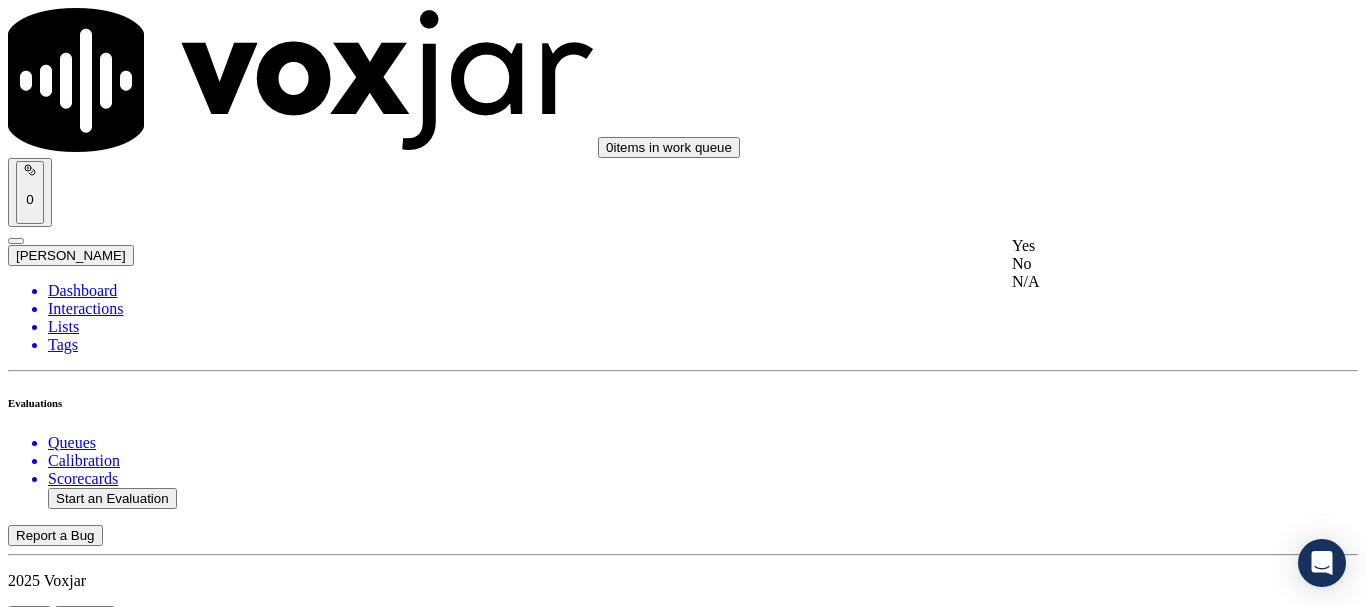 click on "Yes" at bounding box center (1139, 246) 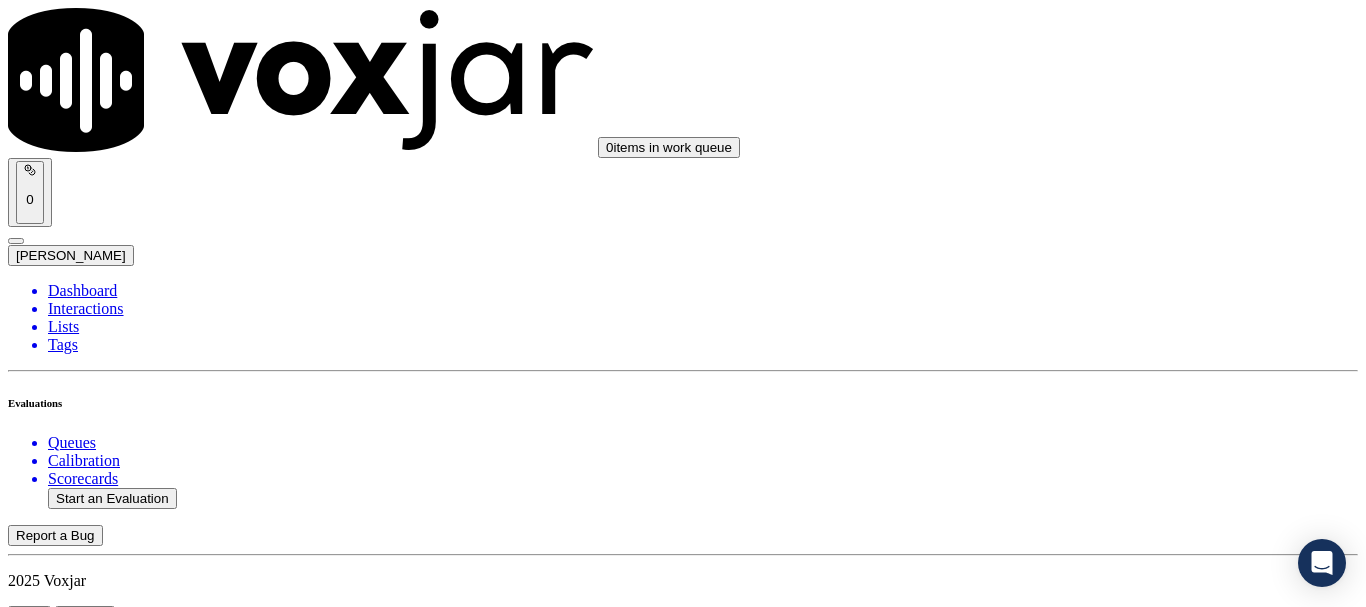 click on "Select an answer" at bounding box center [67, 7036] 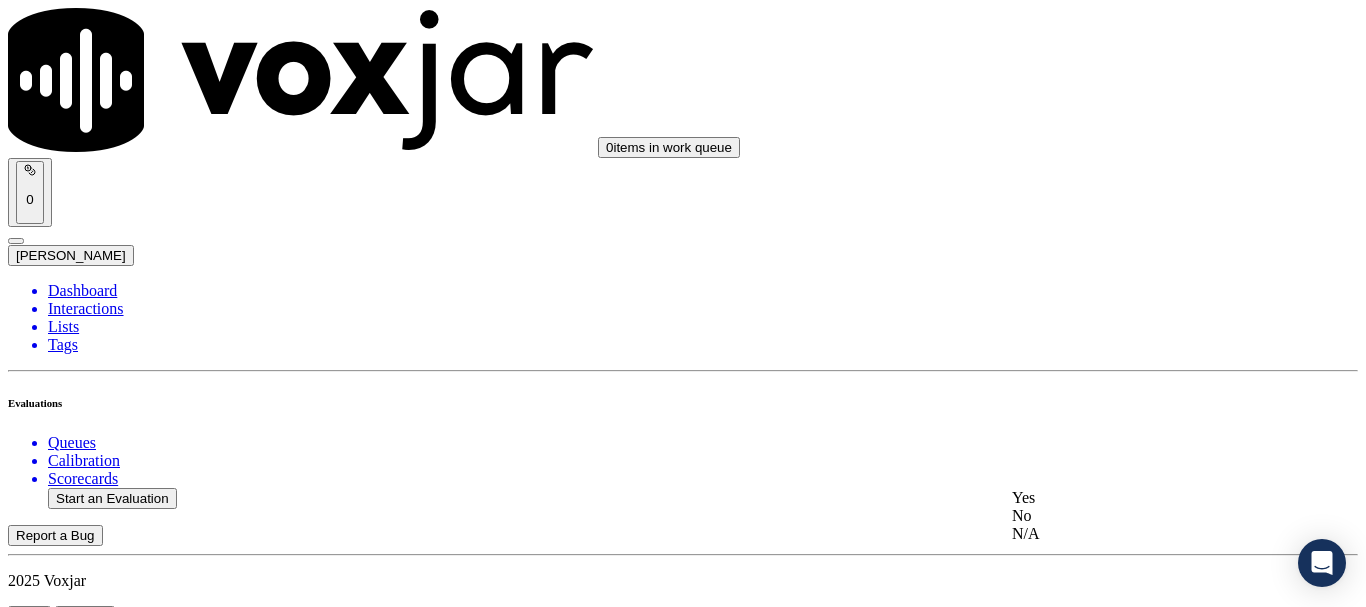 click on "Yes" at bounding box center [1139, 498] 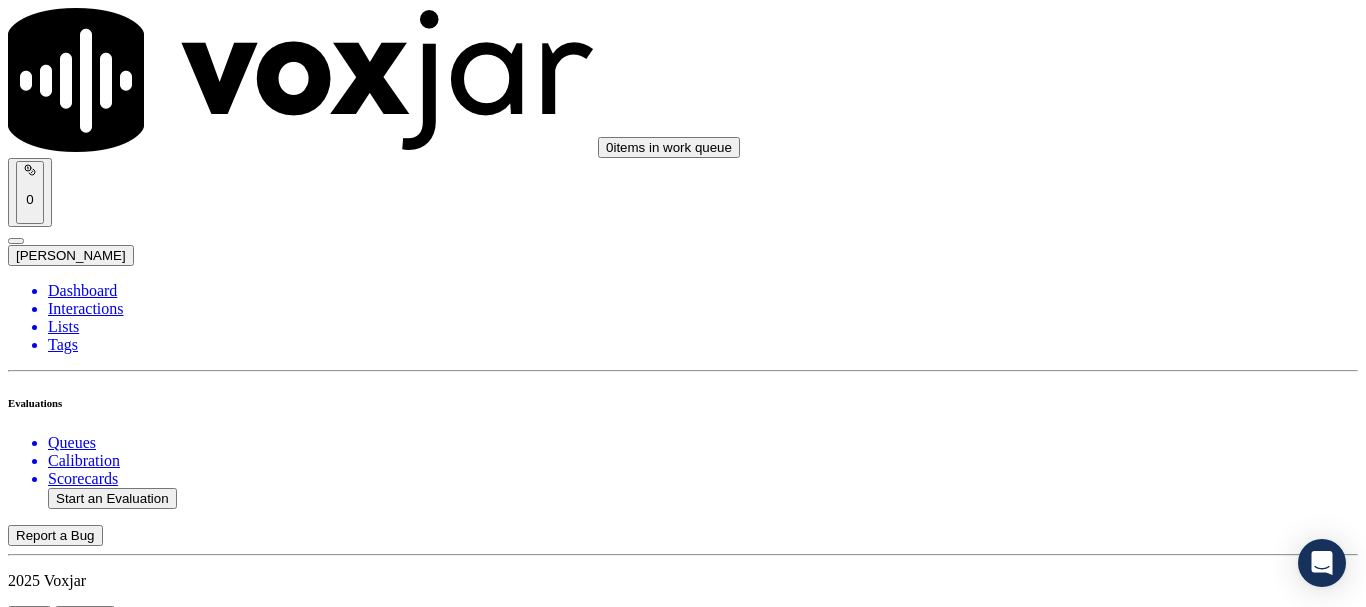 scroll, scrollTop: 5694, scrollLeft: 0, axis: vertical 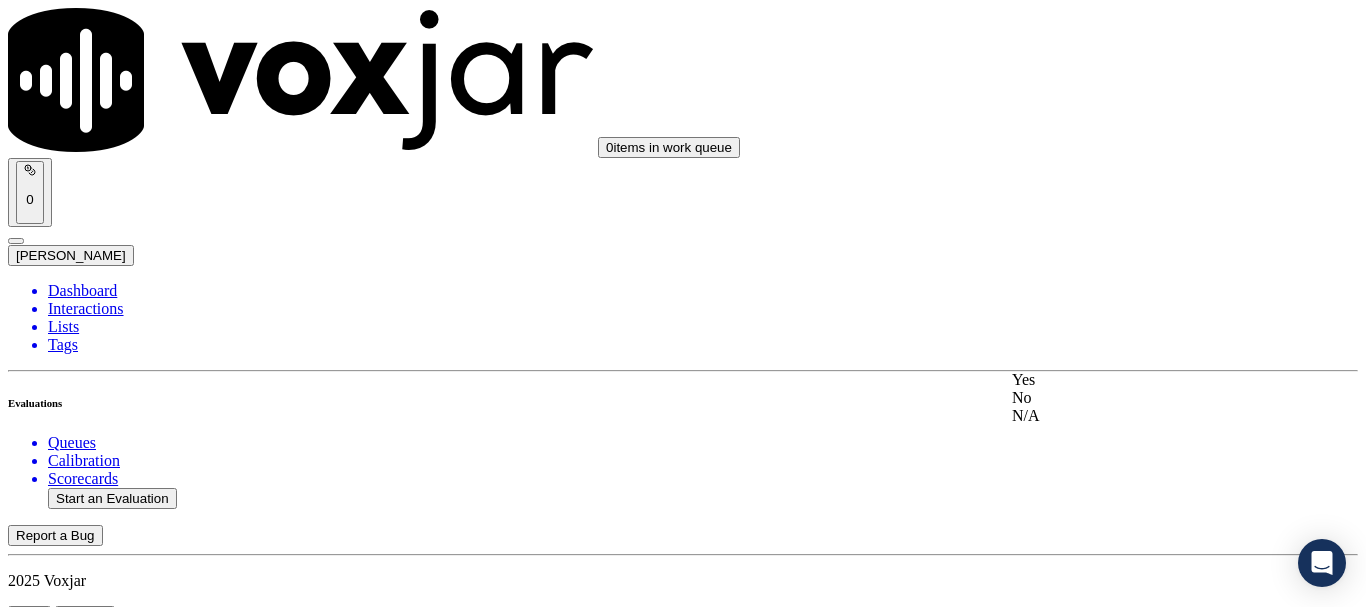 click on "Yes" at bounding box center [1139, 380] 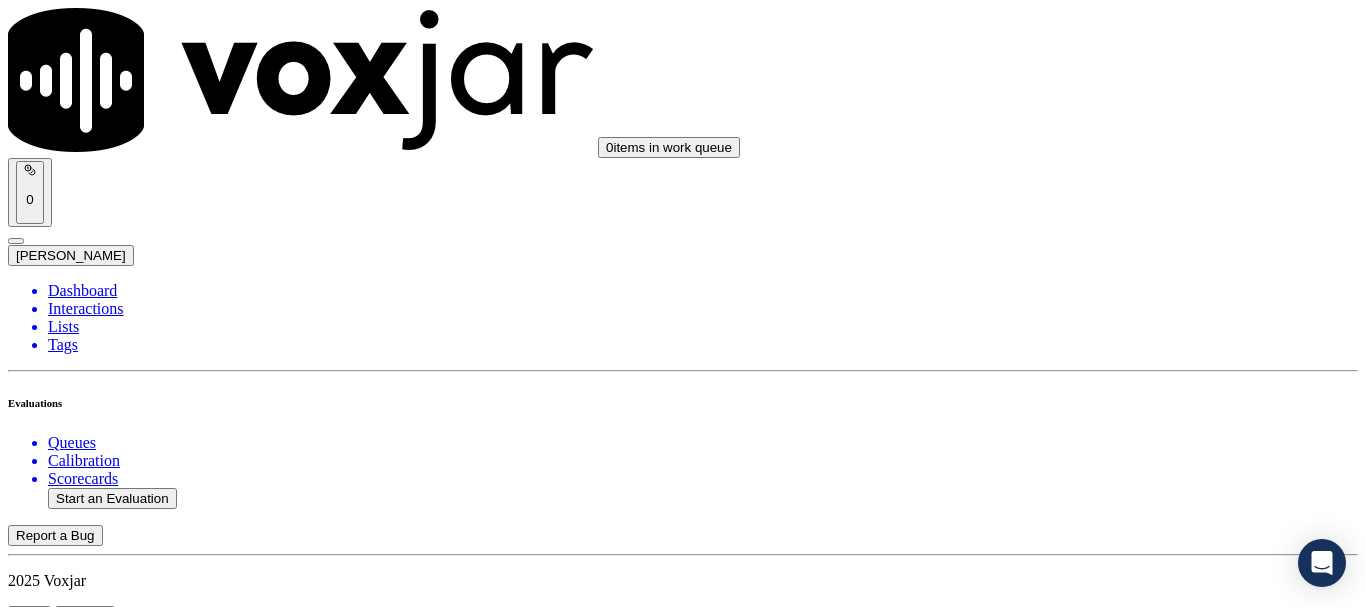 click on "Submit Scores" at bounding box center (59, 7345) 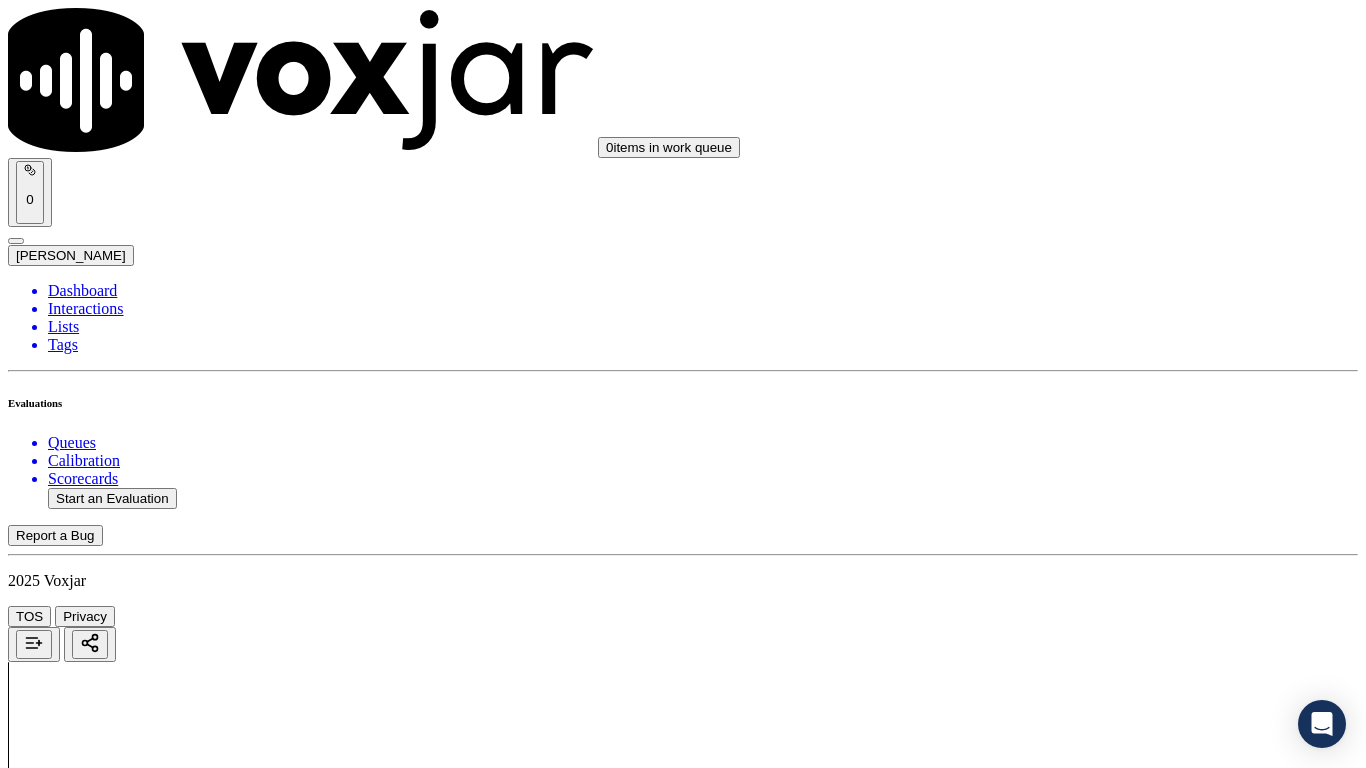 click on "Upload interaction to start evaluation" at bounding box center [124, 2782] 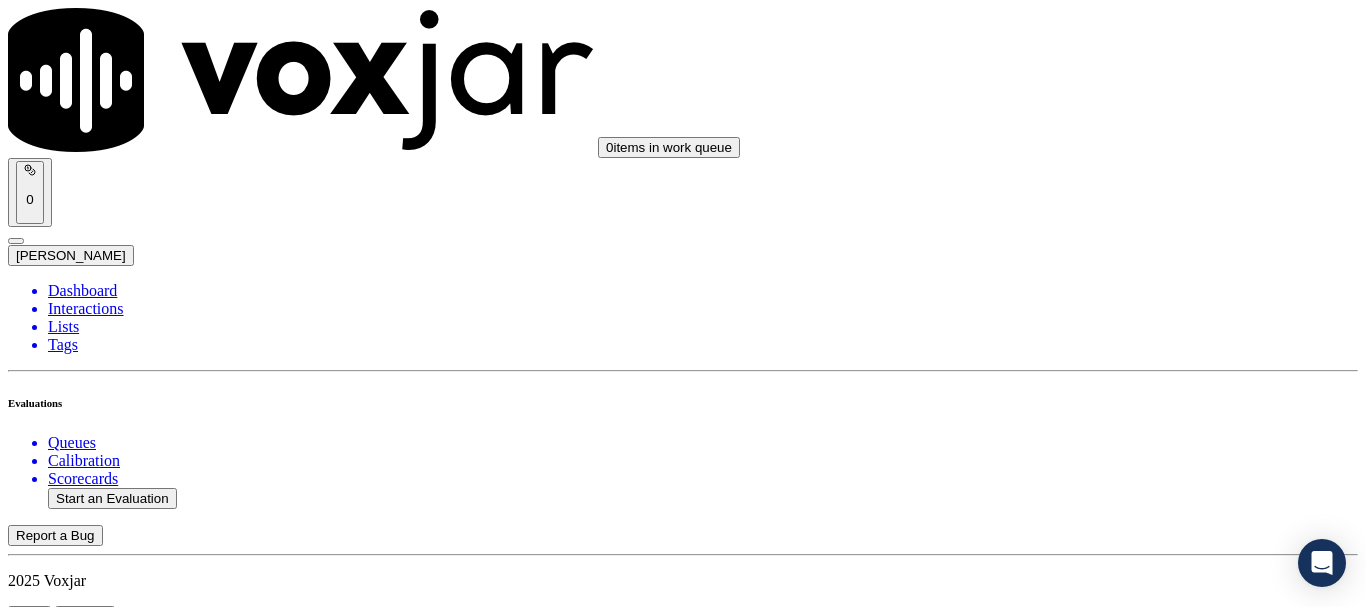 scroll, scrollTop: 200, scrollLeft: 0, axis: vertical 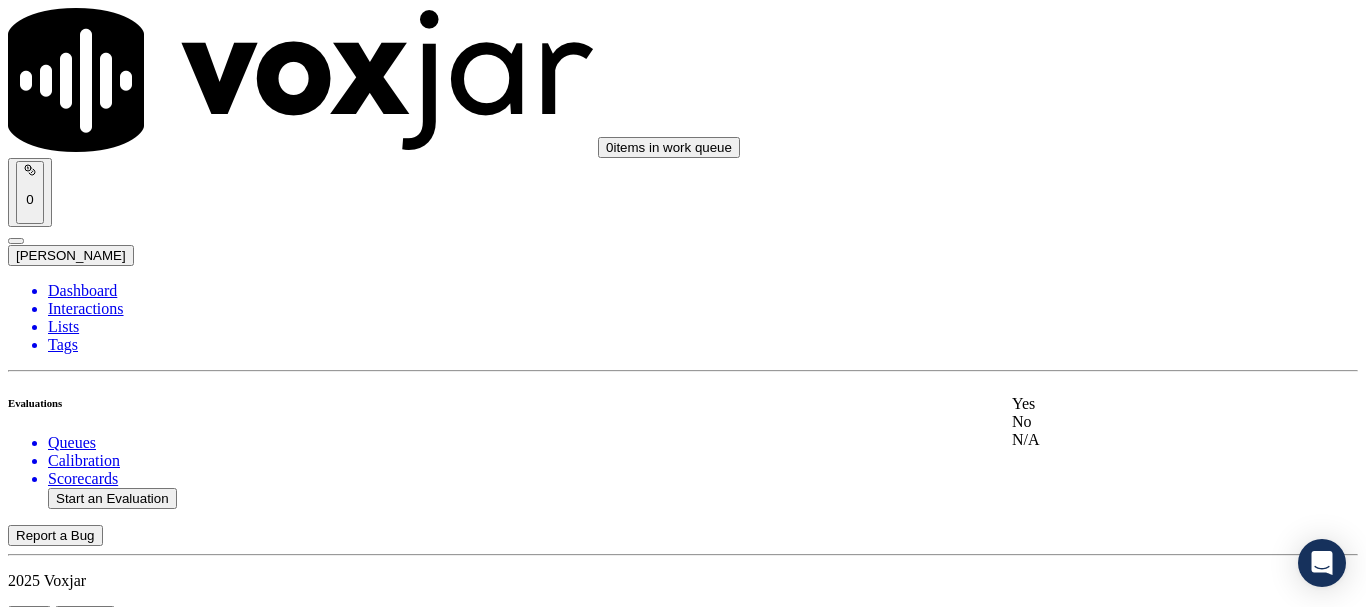 click on "Yes" at bounding box center [1139, 404] 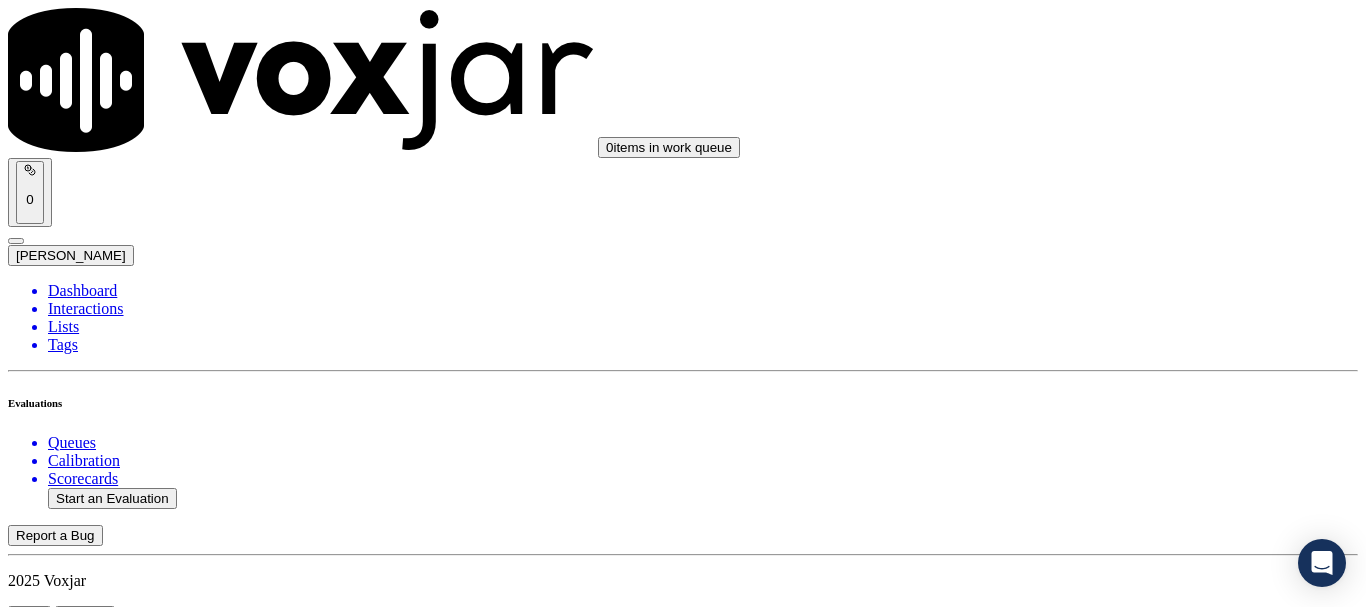 scroll, scrollTop: 300, scrollLeft: 0, axis: vertical 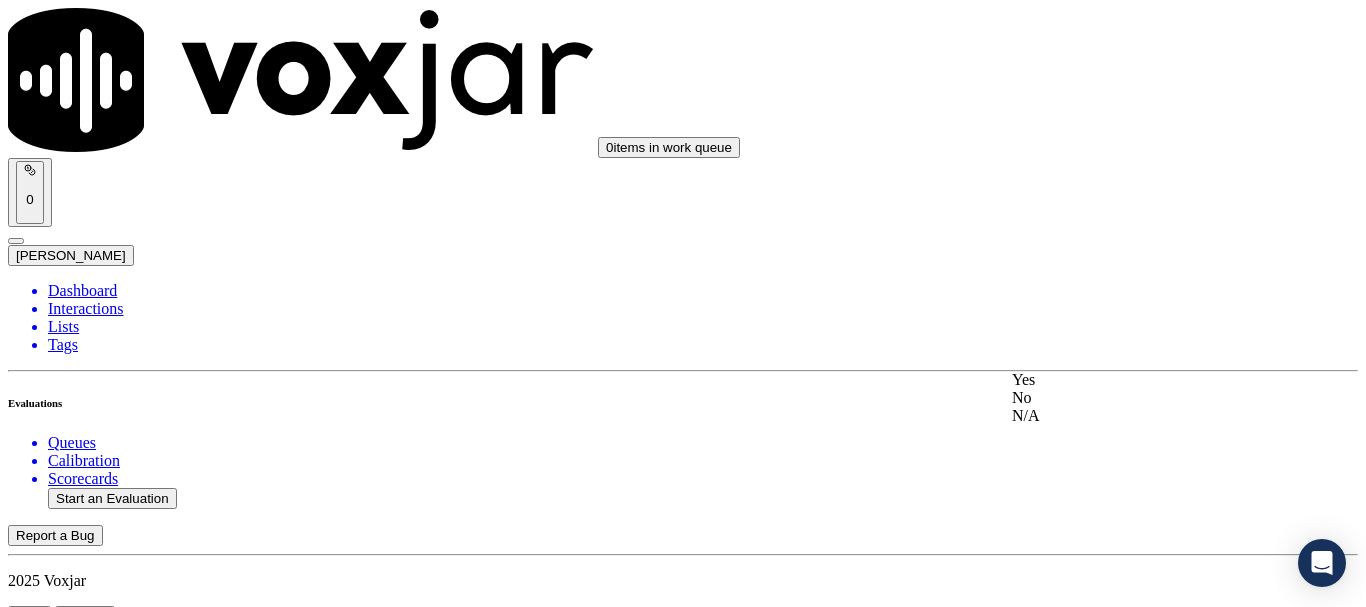 click on "Yes" at bounding box center (1139, 380) 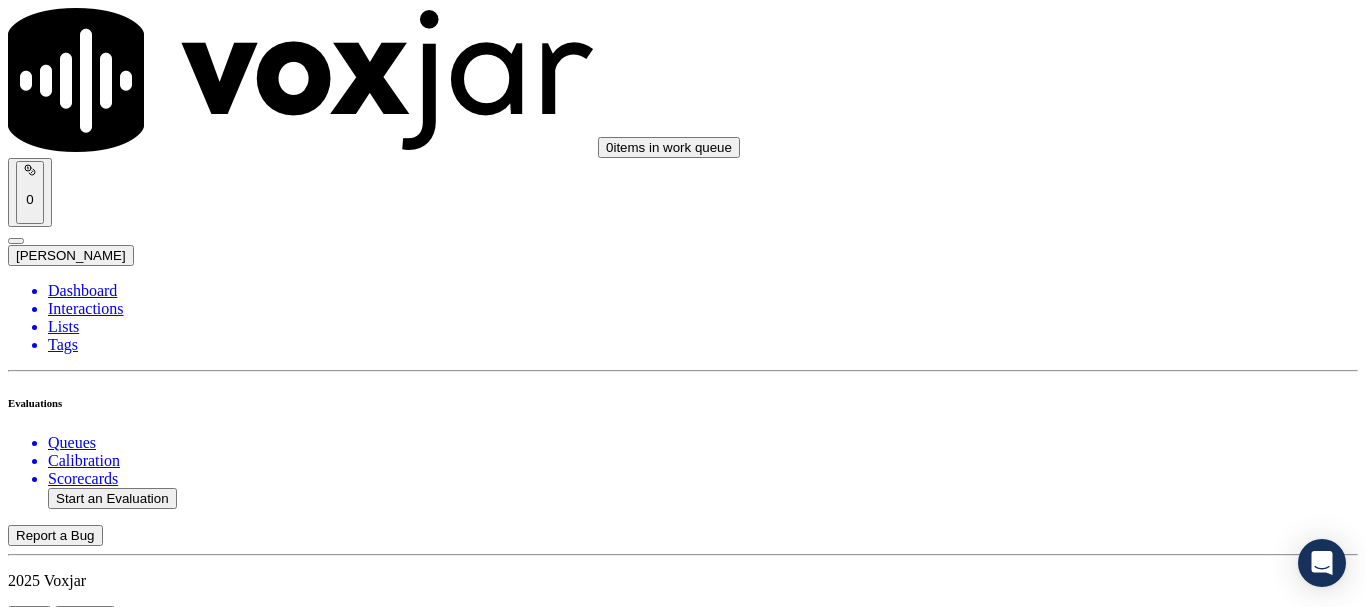 scroll, scrollTop: 600, scrollLeft: 0, axis: vertical 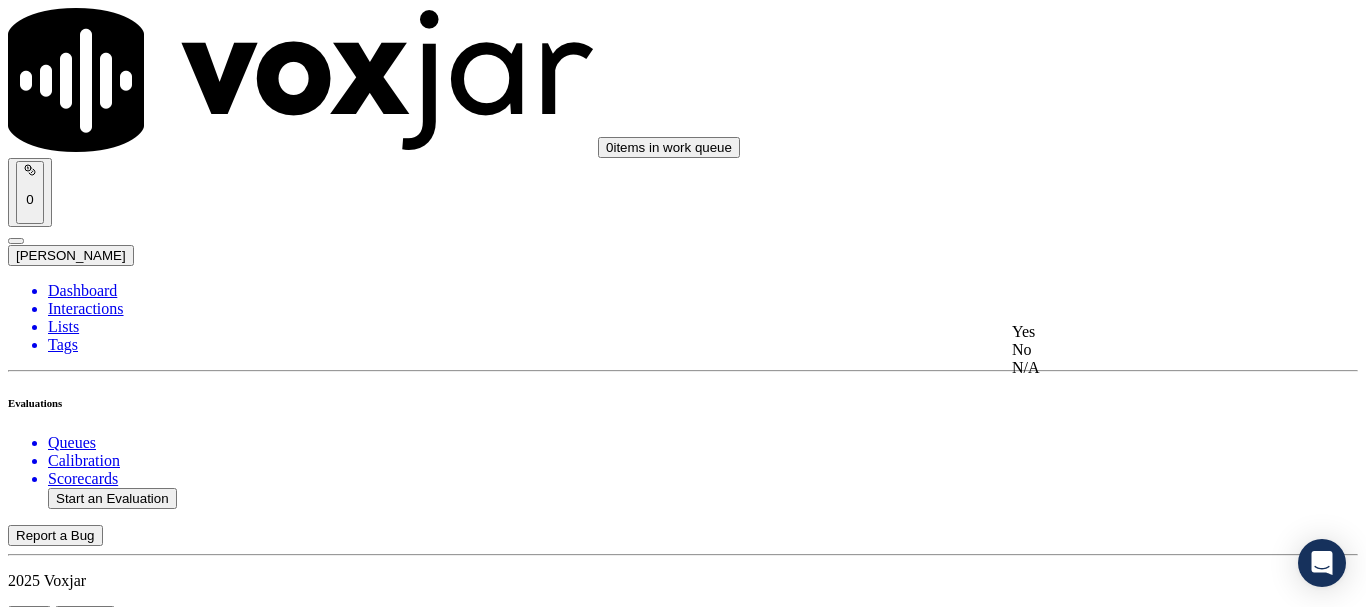 click on "Yes" at bounding box center [1139, 332] 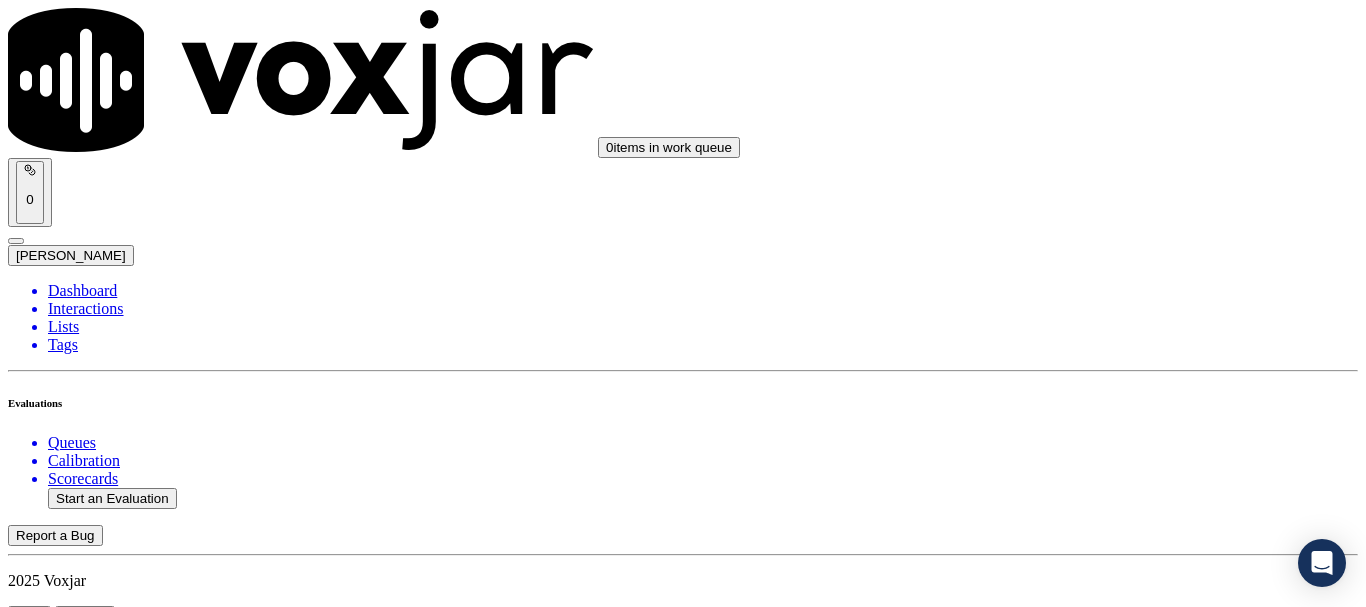 scroll, scrollTop: 1100, scrollLeft: 0, axis: vertical 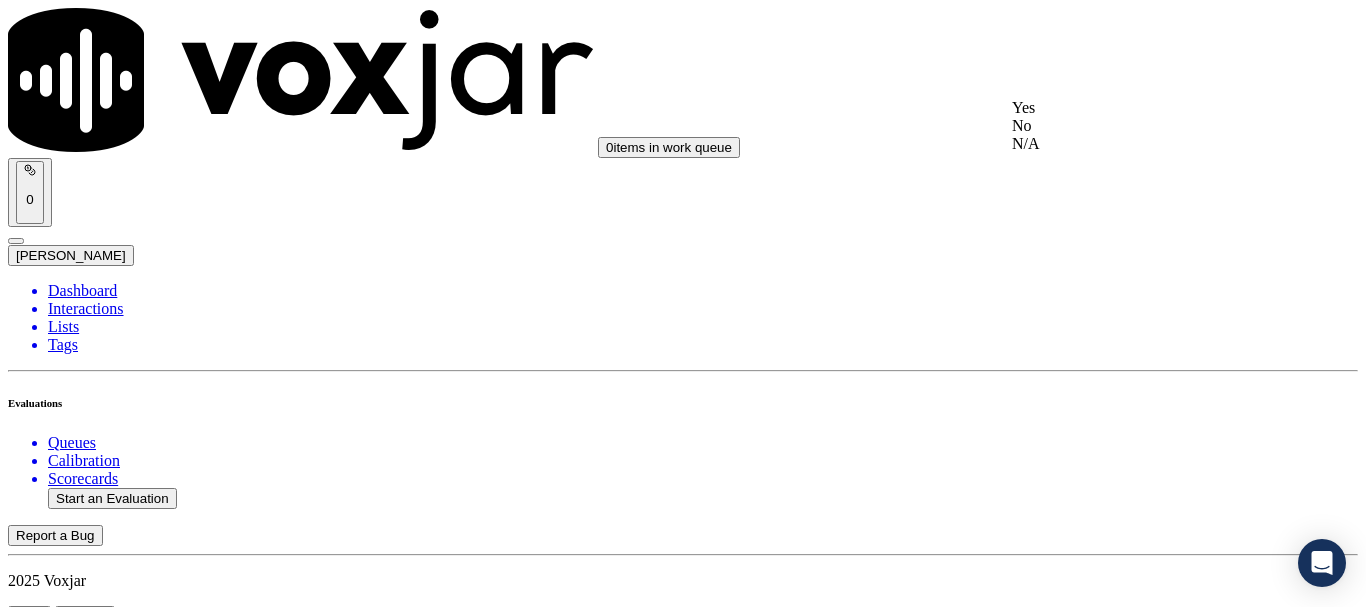 click on "N/A" 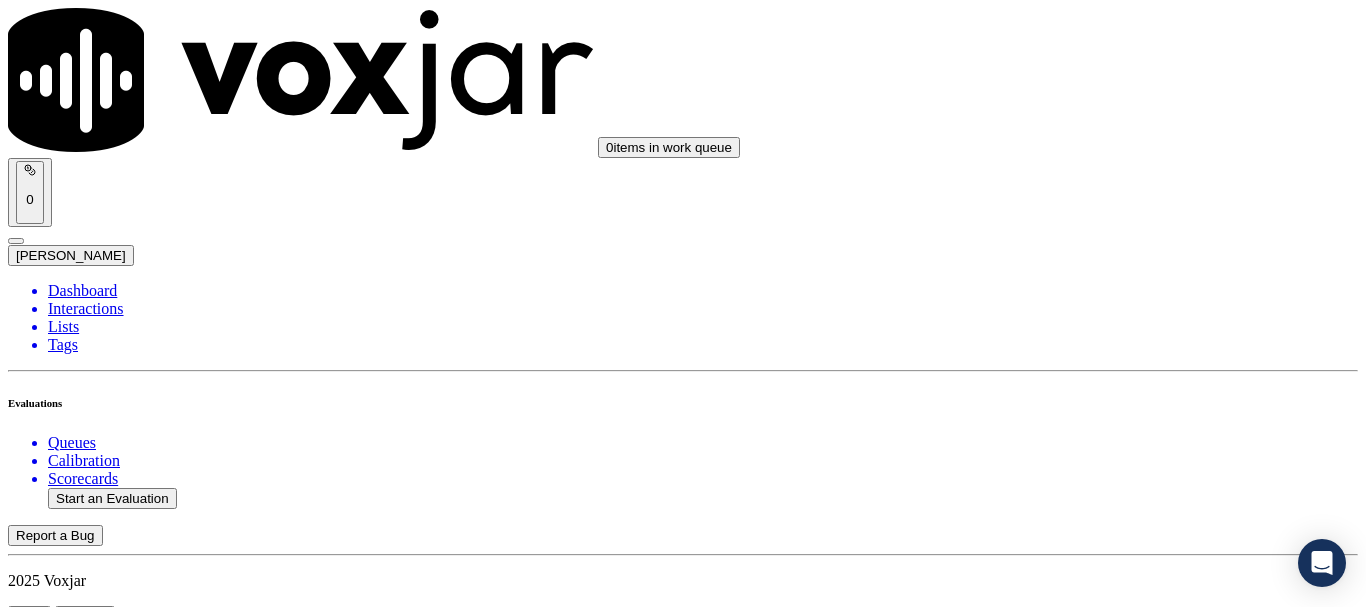 drag, startPoint x: 1108, startPoint y: 396, endPoint x: 1105, endPoint y: 416, distance: 20.22375 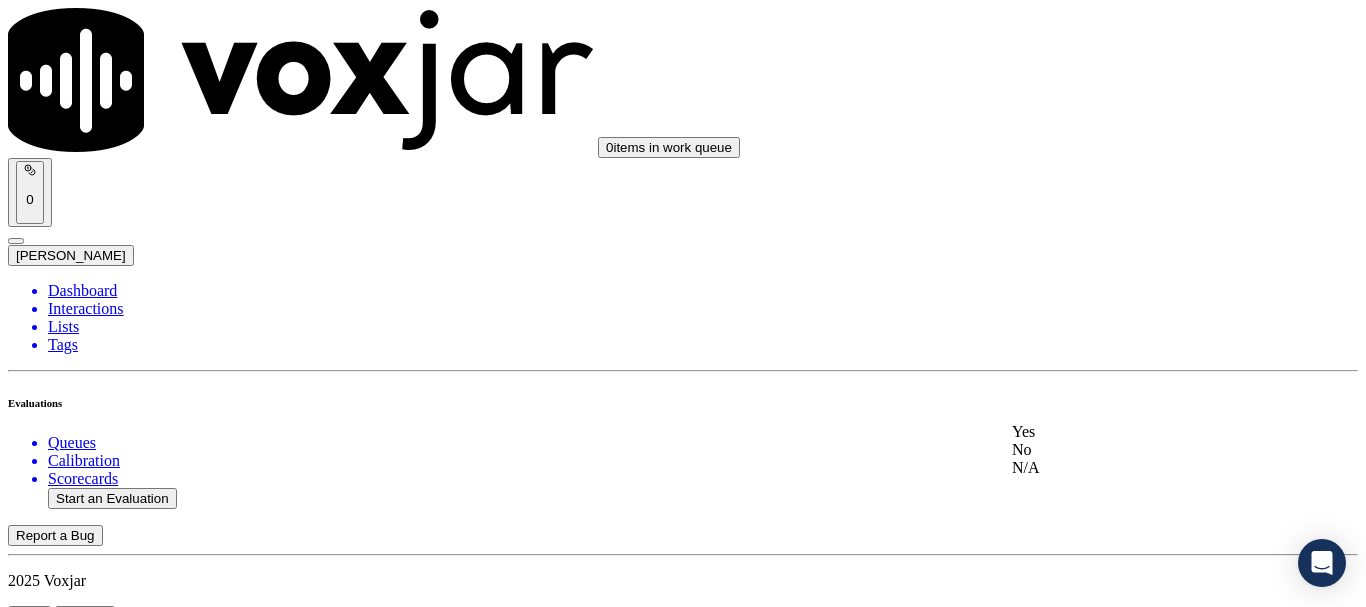 click on "N/A" 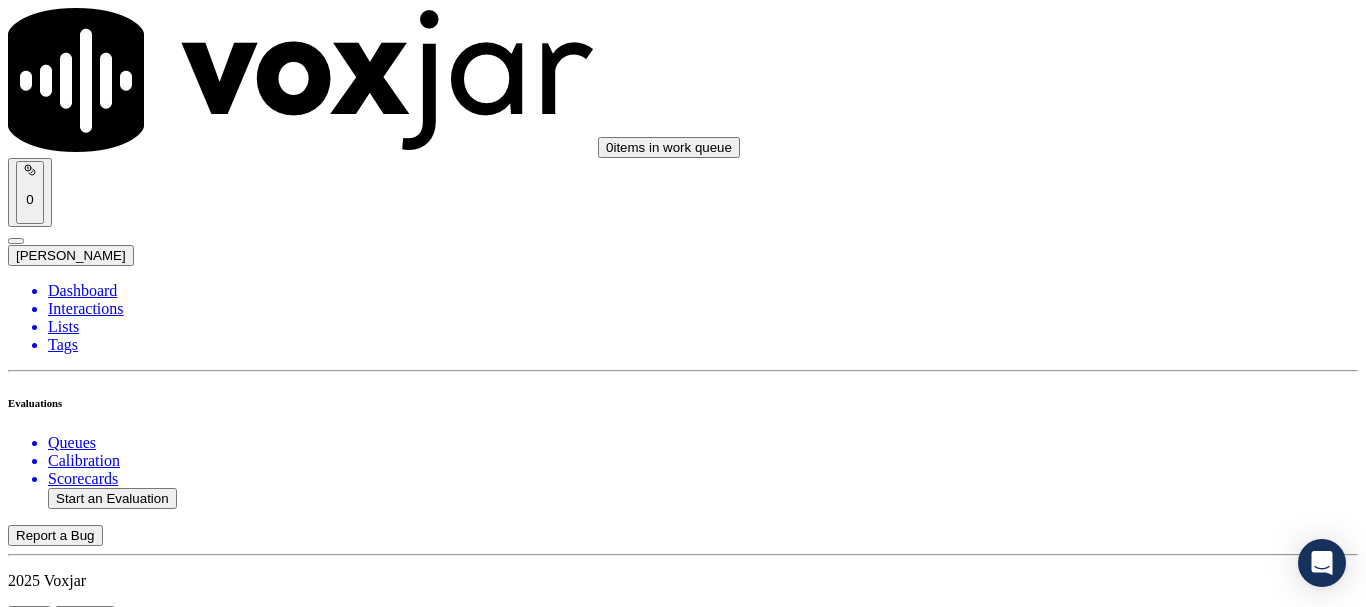 scroll, scrollTop: 1500, scrollLeft: 0, axis: vertical 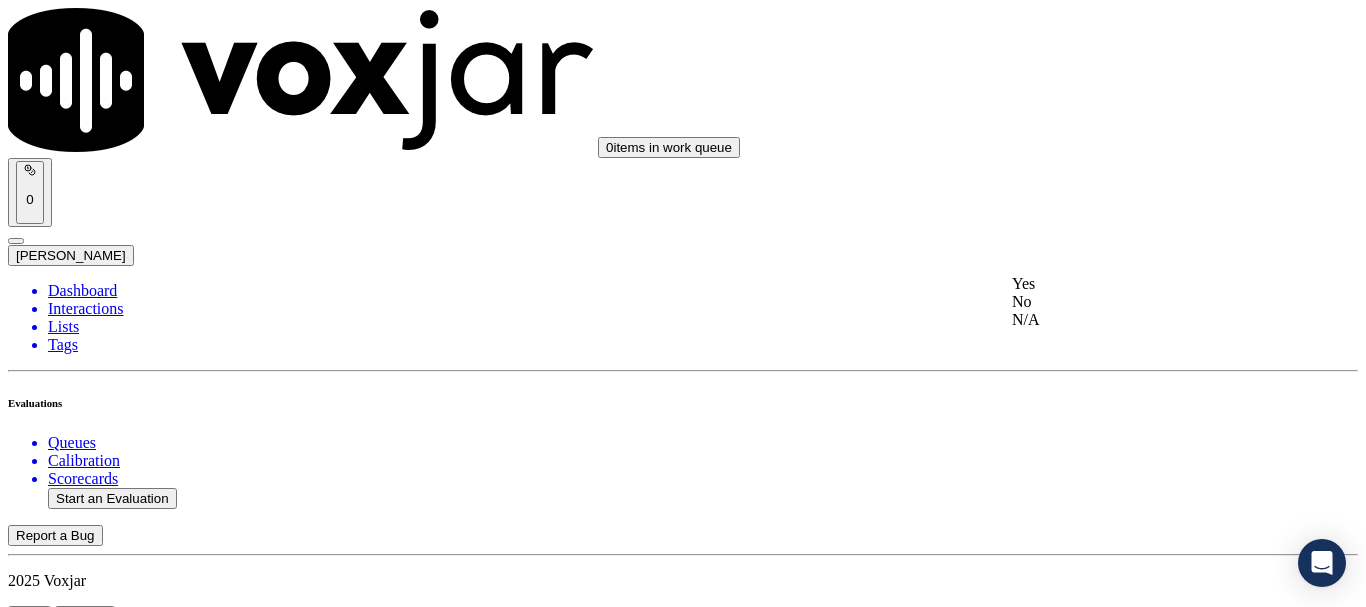 click on "Yes" at bounding box center [1139, 284] 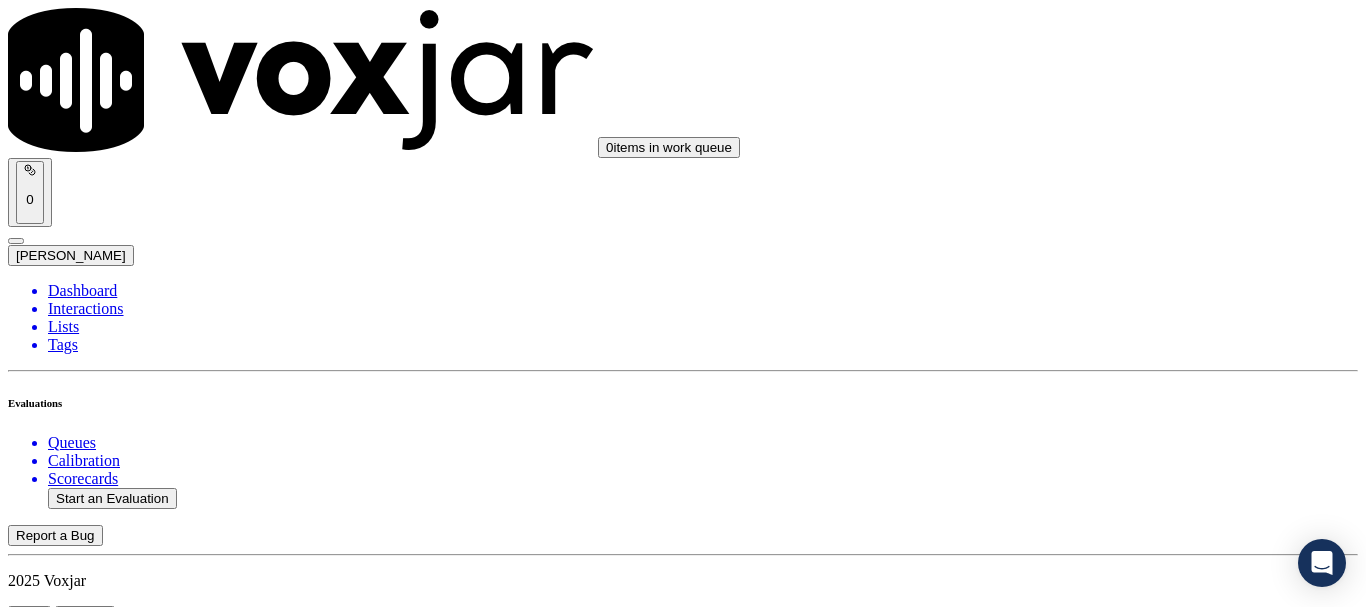 scroll, scrollTop: 1800, scrollLeft: 0, axis: vertical 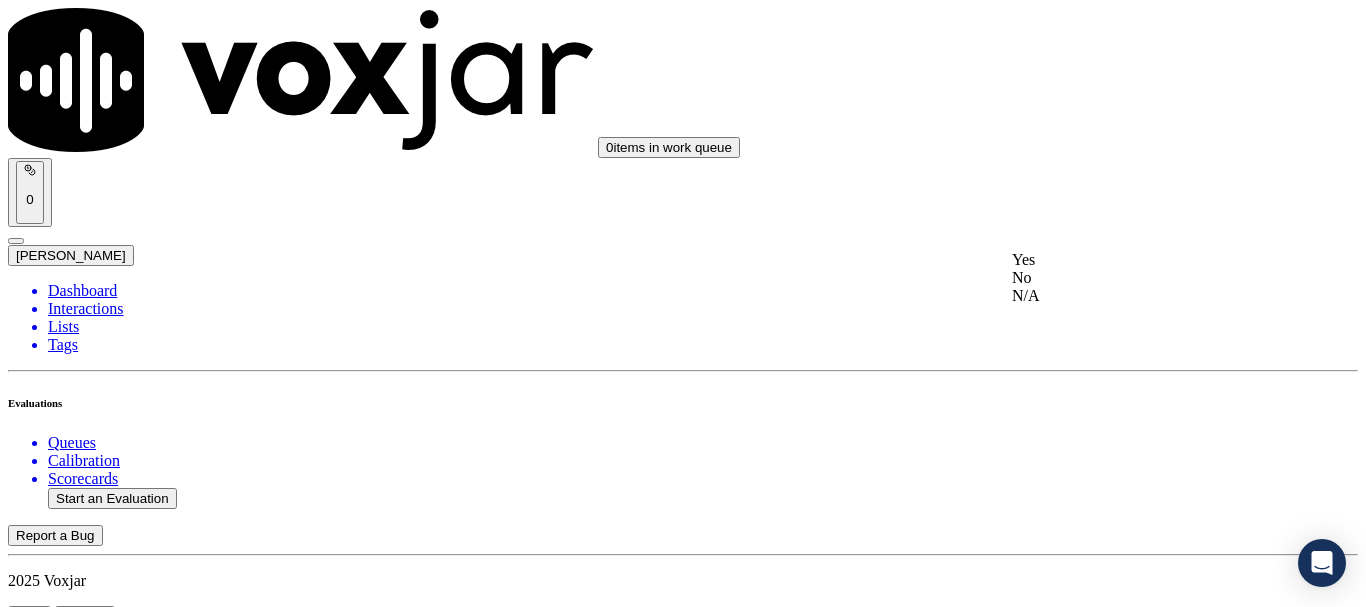 click on "Yes" at bounding box center [1139, 260] 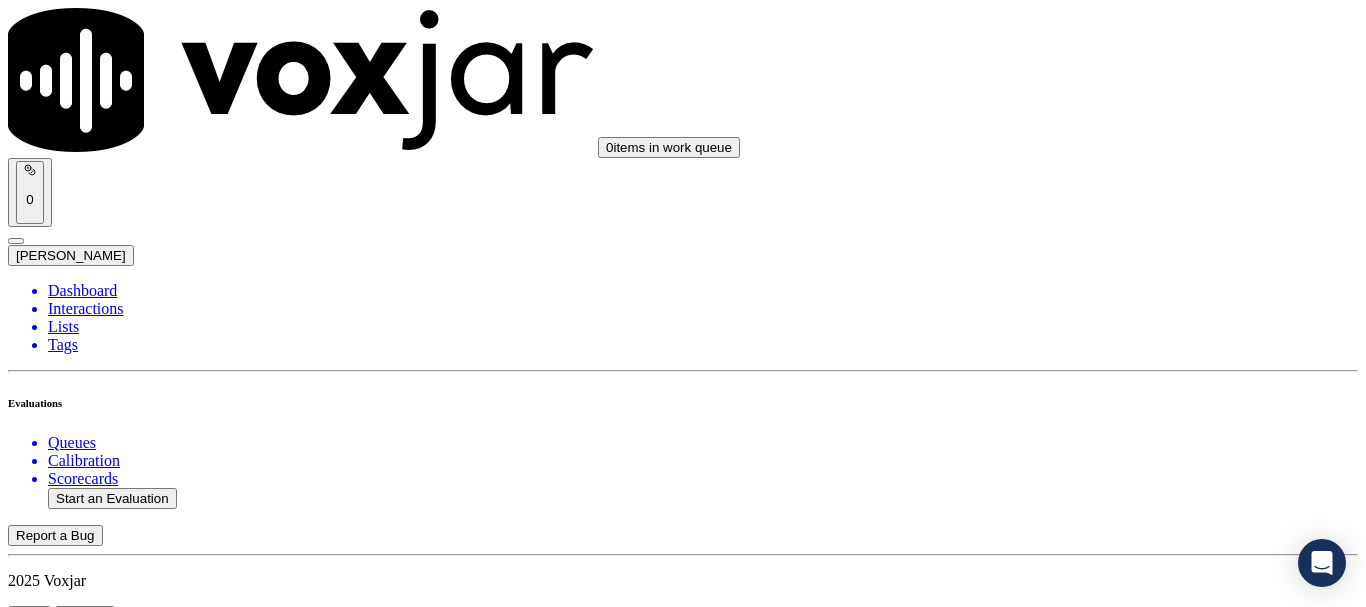 scroll, scrollTop: 2200, scrollLeft: 0, axis: vertical 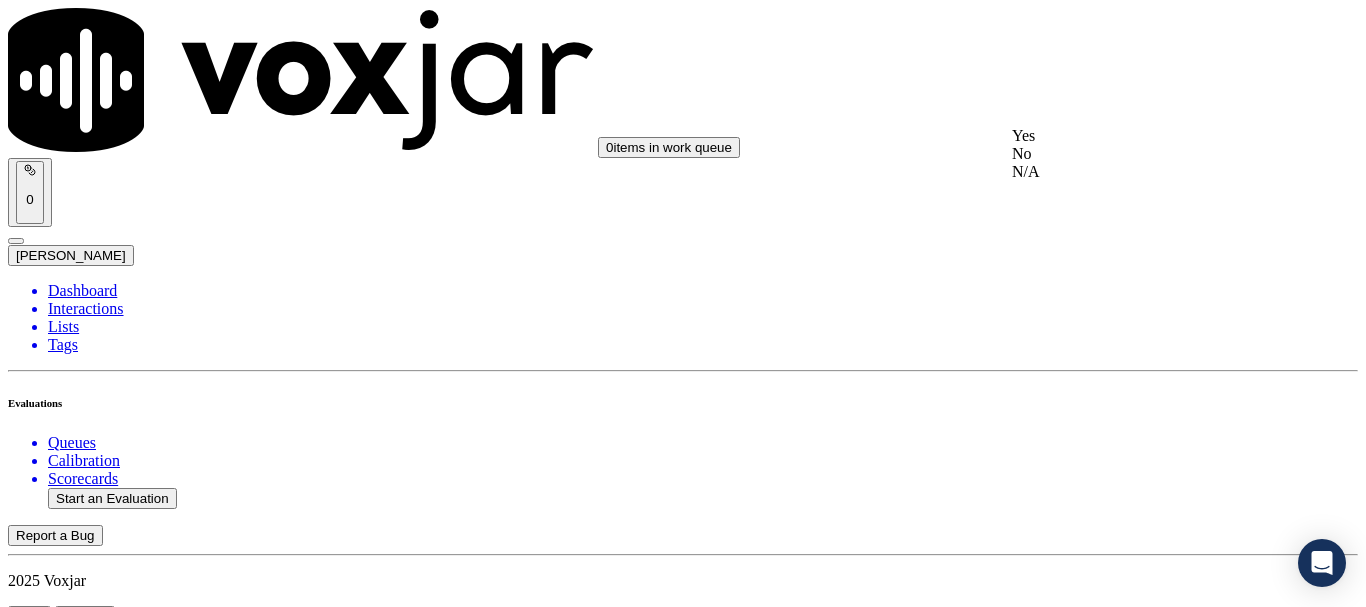 click on "Yes" at bounding box center (1139, 136) 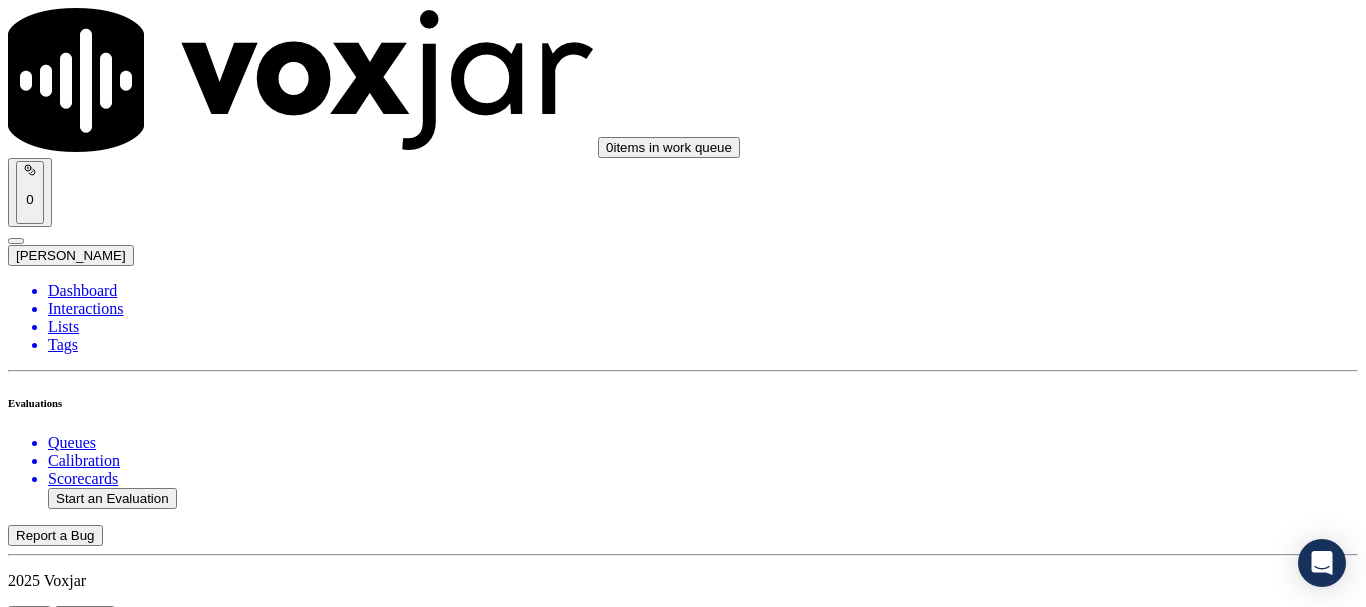 click on "Select an answer" at bounding box center (67, 4280) 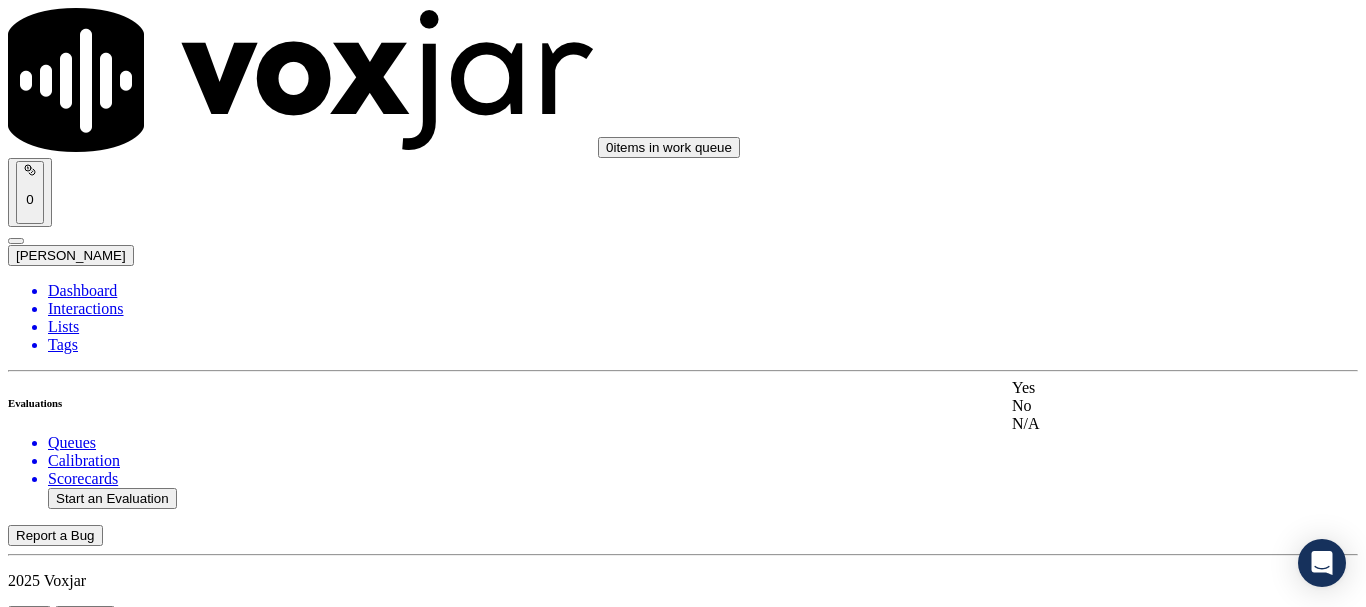 click on "Yes" at bounding box center [1139, 388] 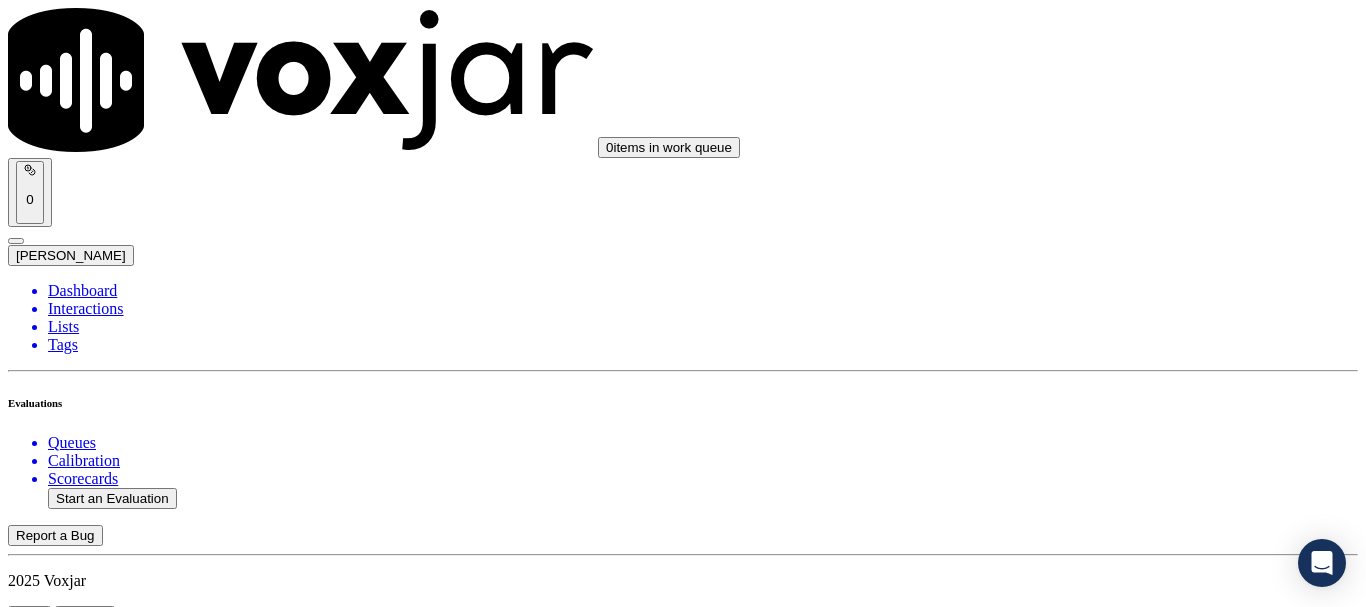 scroll, scrollTop: 2400, scrollLeft: 0, axis: vertical 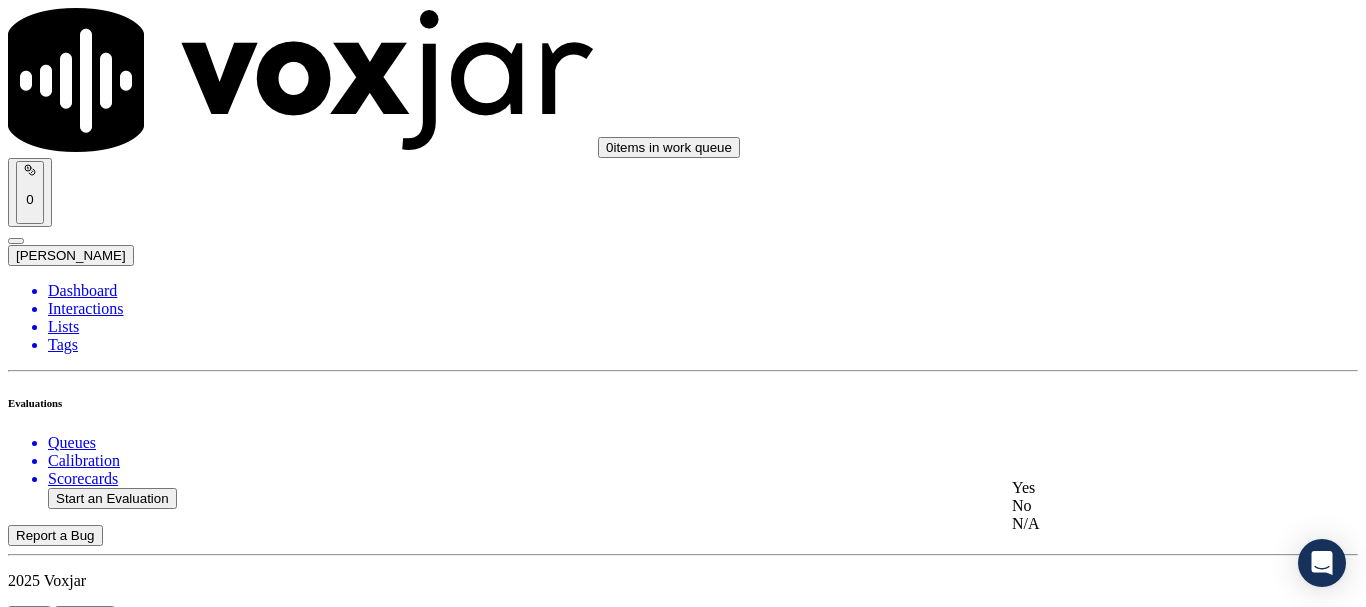 click on "Yes" at bounding box center (1139, 488) 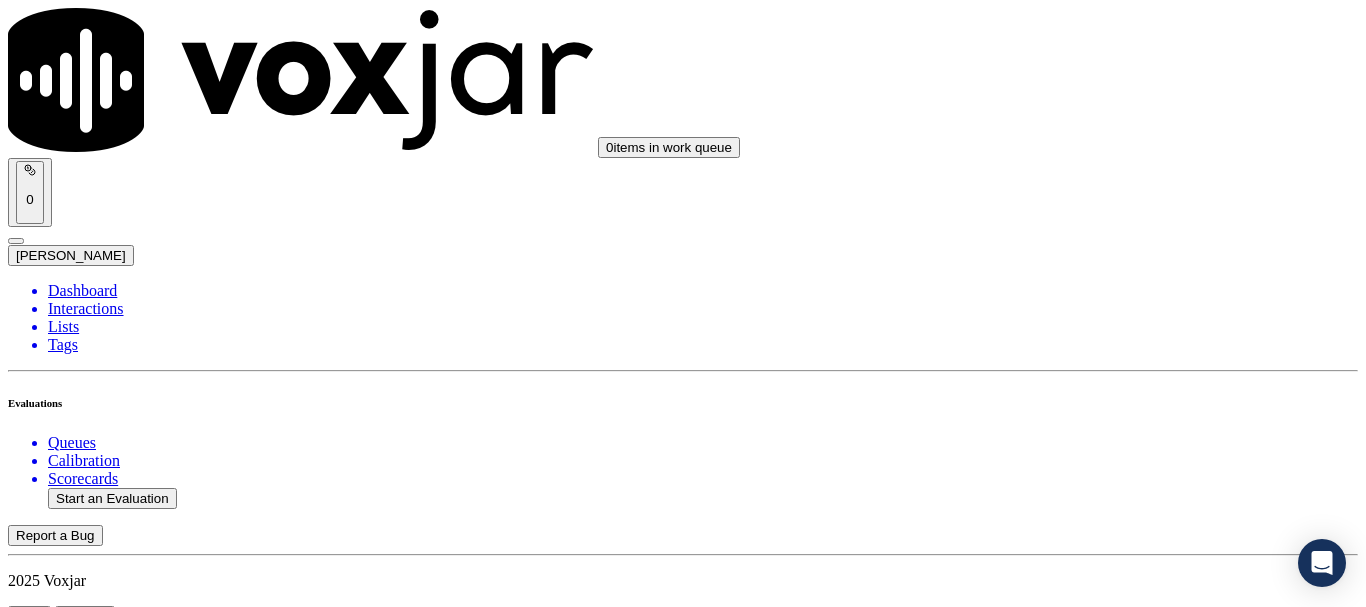 scroll, scrollTop: 2800, scrollLeft: 0, axis: vertical 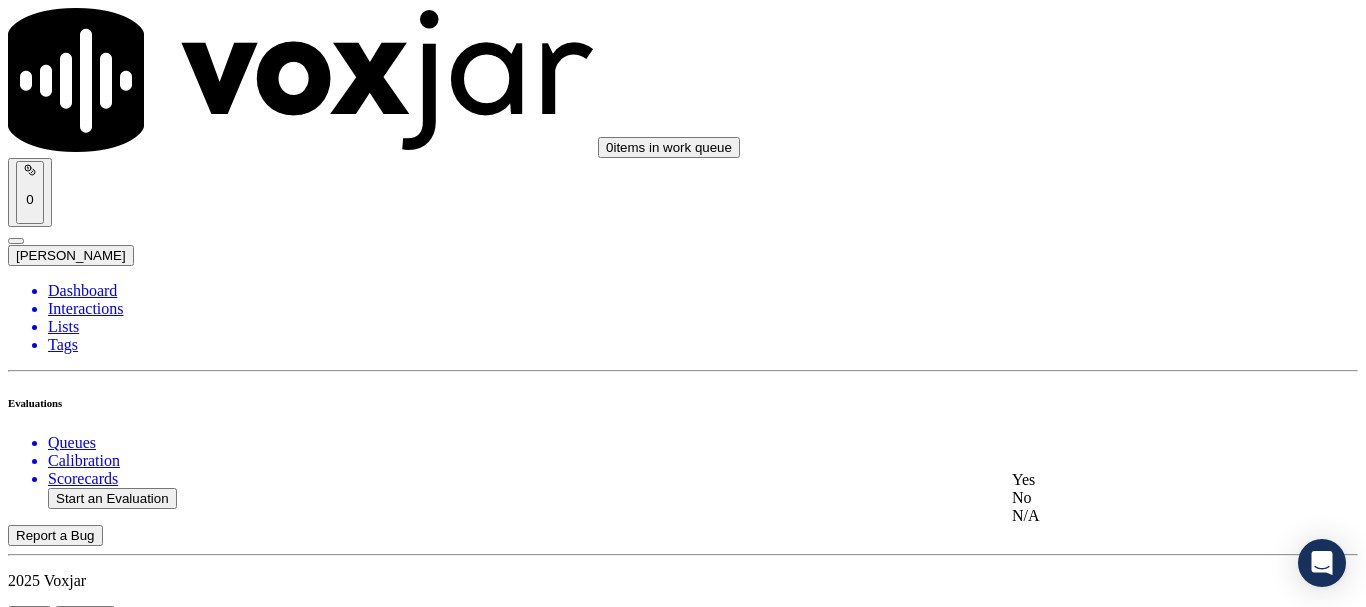 click on "Yes" at bounding box center [1139, 480] 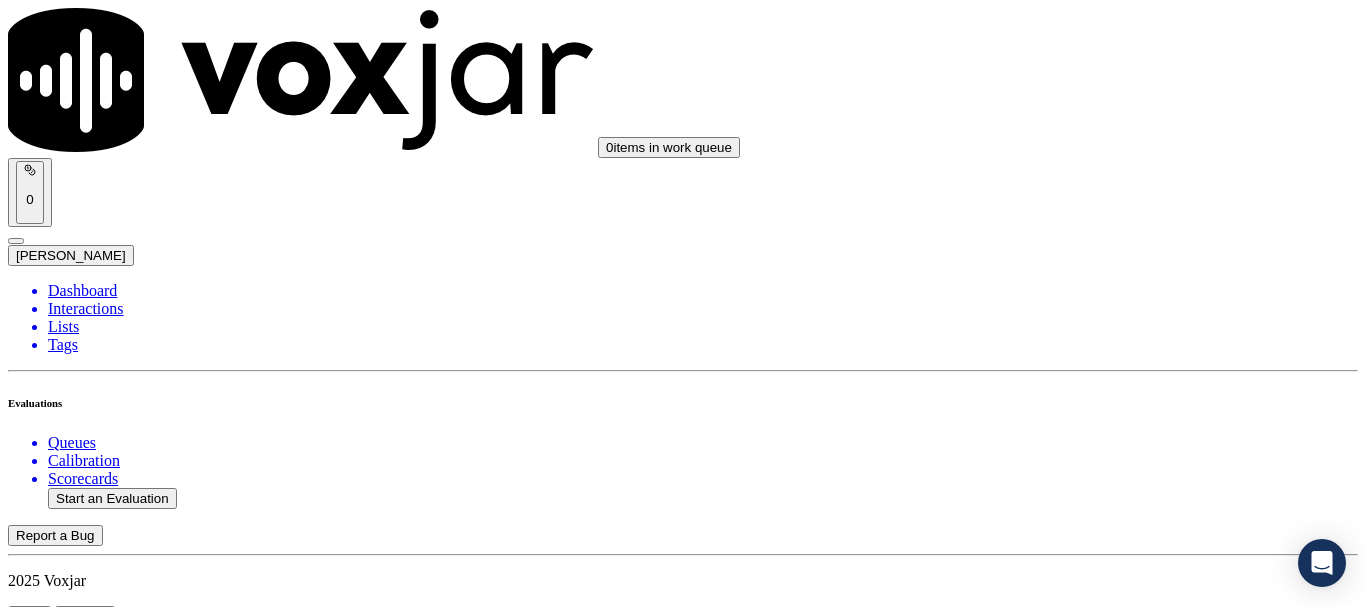 scroll, scrollTop: 3300, scrollLeft: 0, axis: vertical 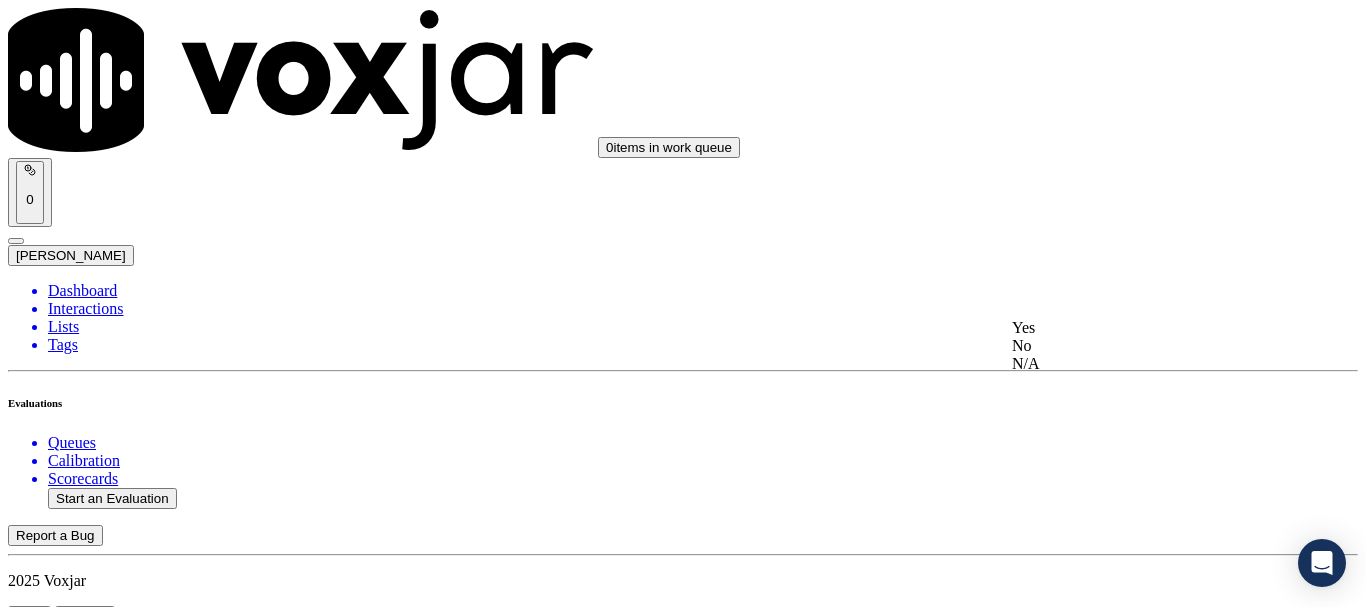 click on "Yes" at bounding box center [1139, 328] 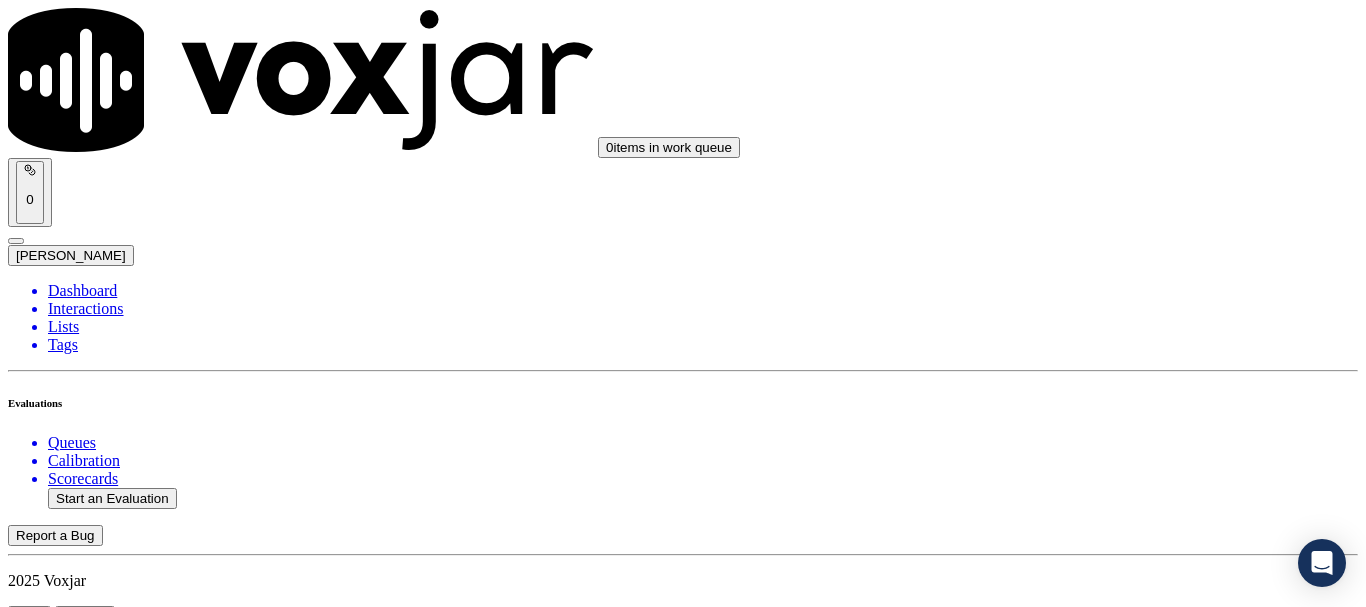 scroll, scrollTop: 3700, scrollLeft: 0, axis: vertical 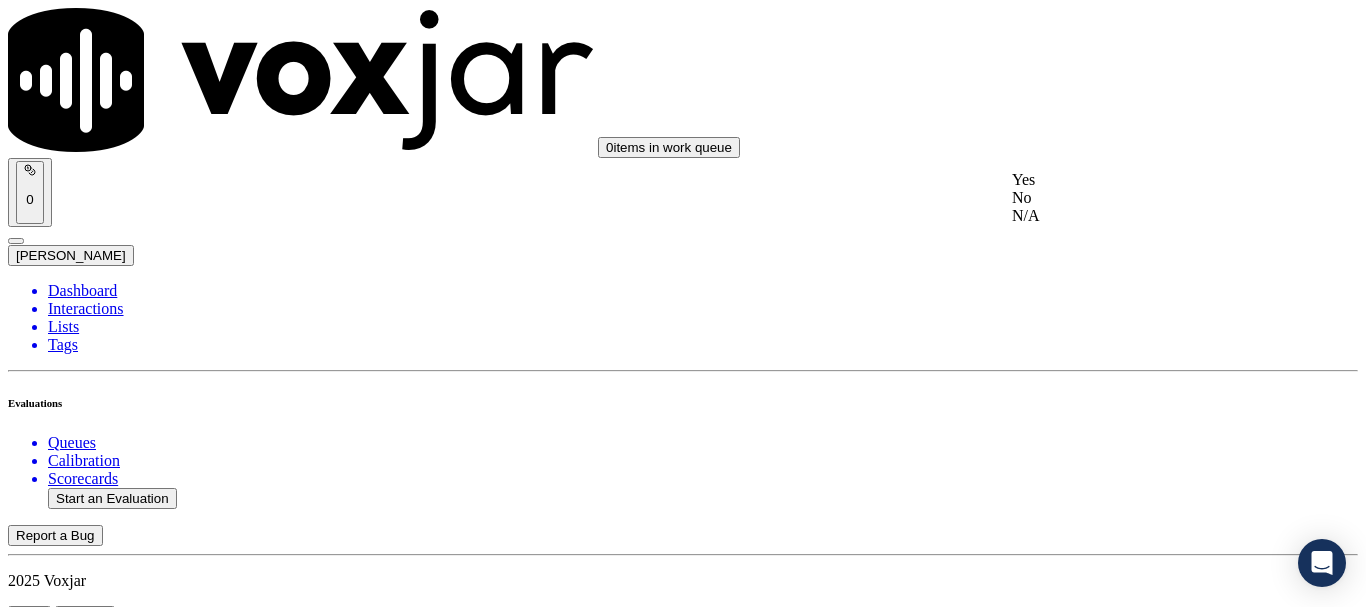 click on "Yes" at bounding box center [1139, 180] 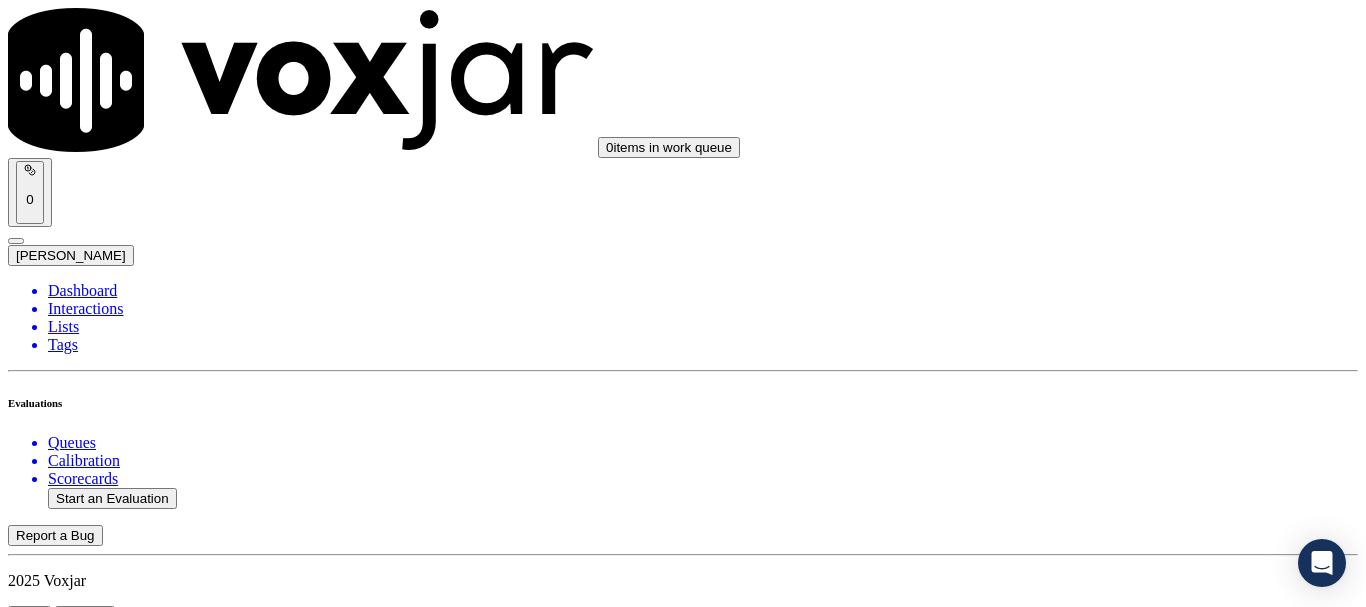 click on "Select an answer" at bounding box center (67, 5540) 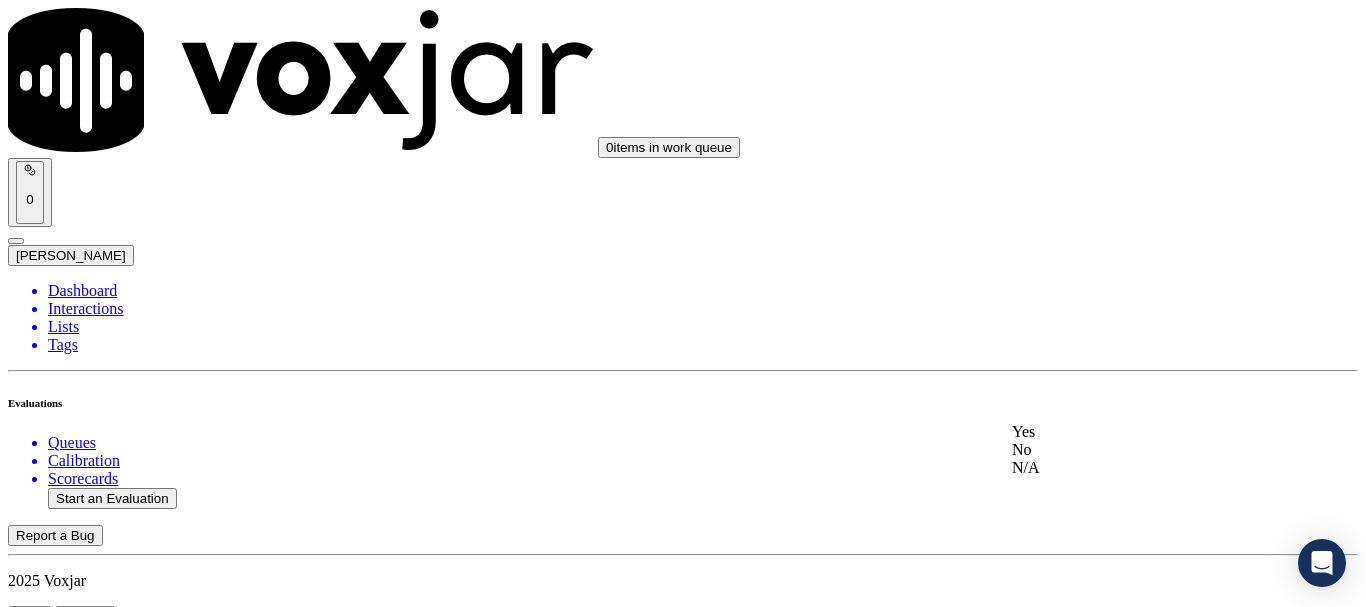 click on "Yes" at bounding box center (1139, 432) 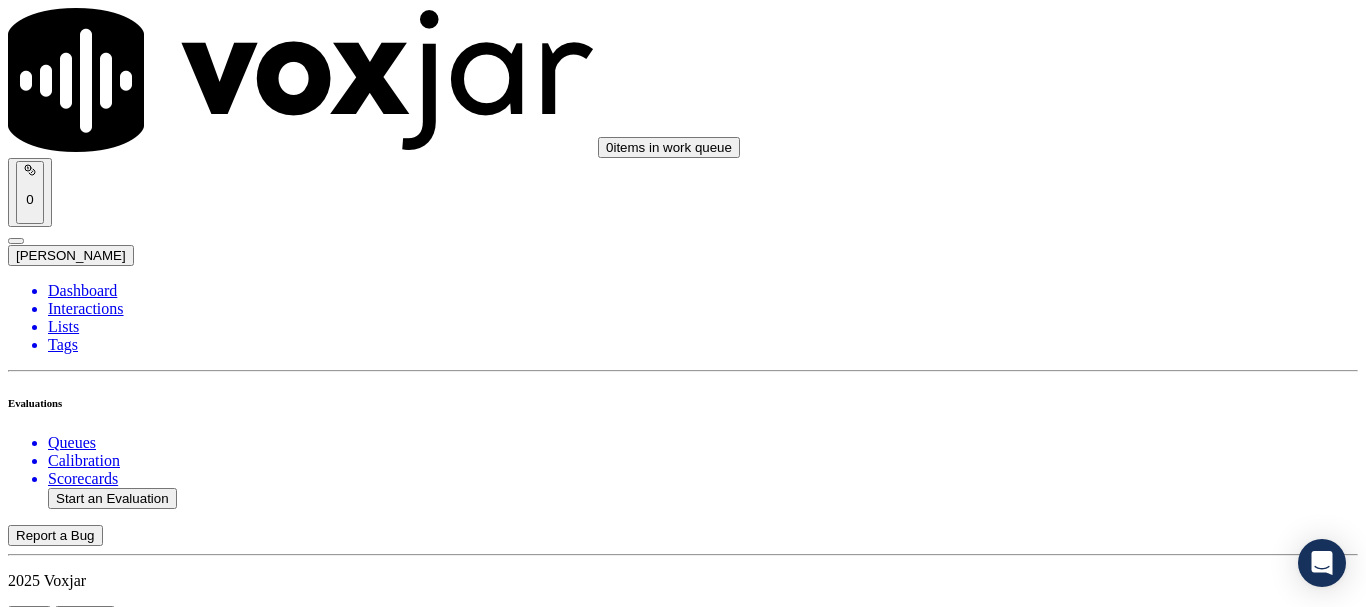 scroll, scrollTop: 4200, scrollLeft: 0, axis: vertical 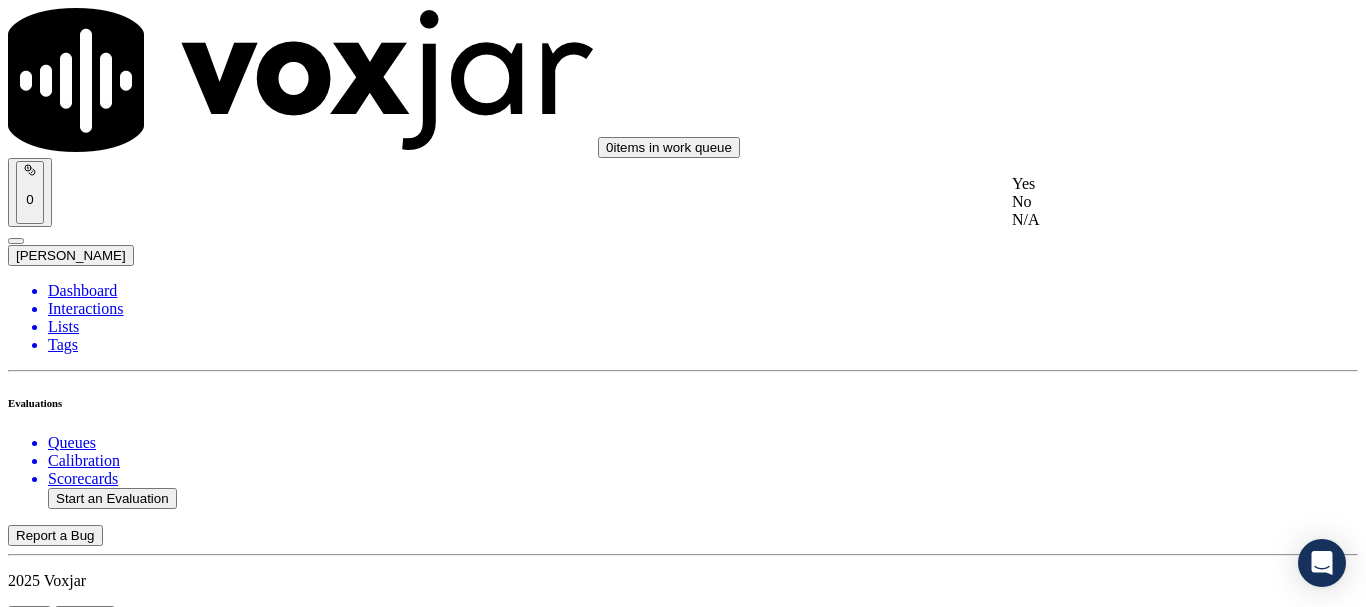 click on "Yes" at bounding box center (1139, 184) 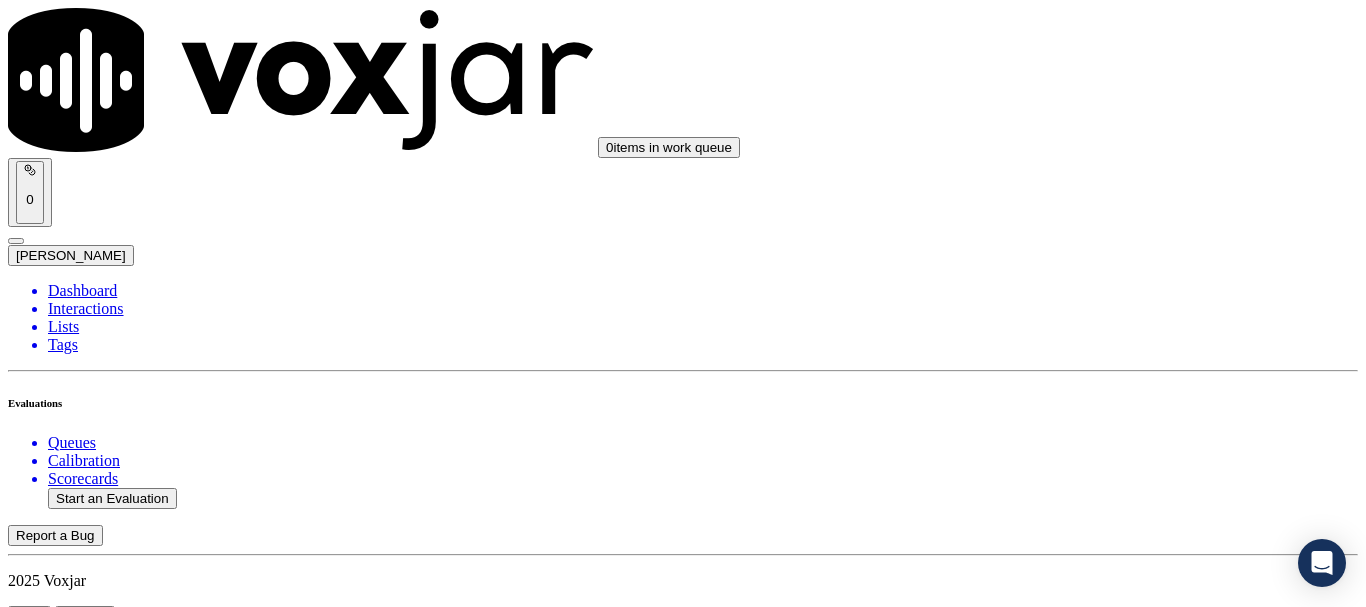 click on "Select an answer" at bounding box center [67, 6012] 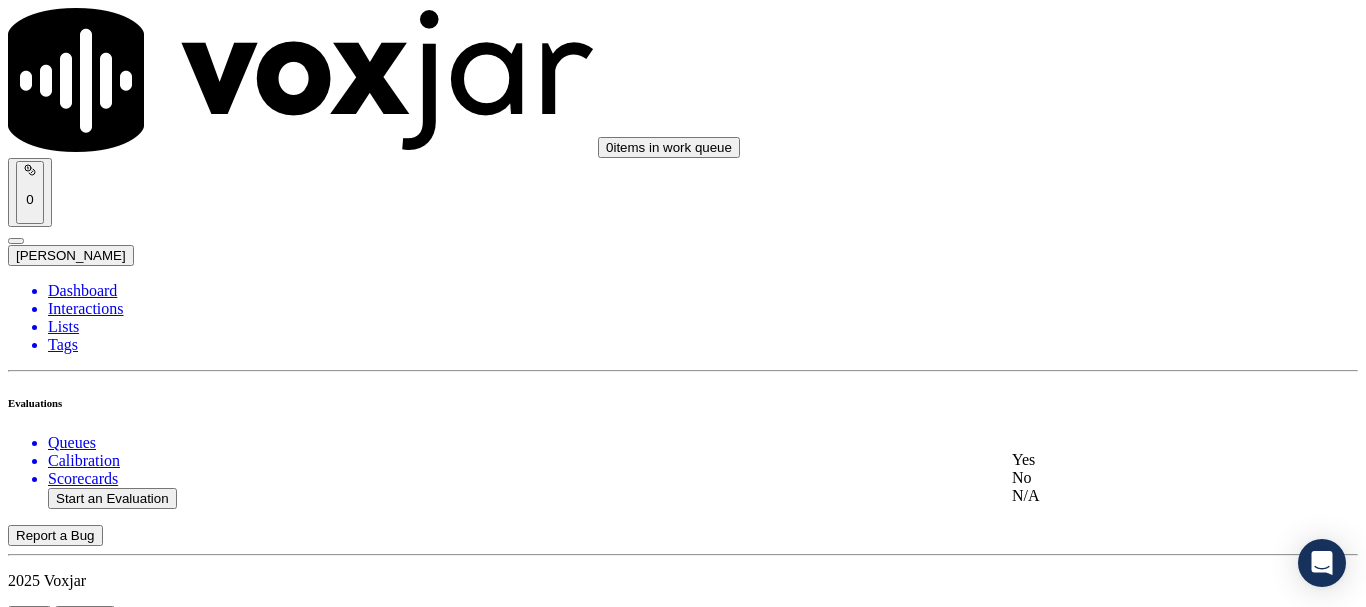 click on "Yes" at bounding box center (1139, 460) 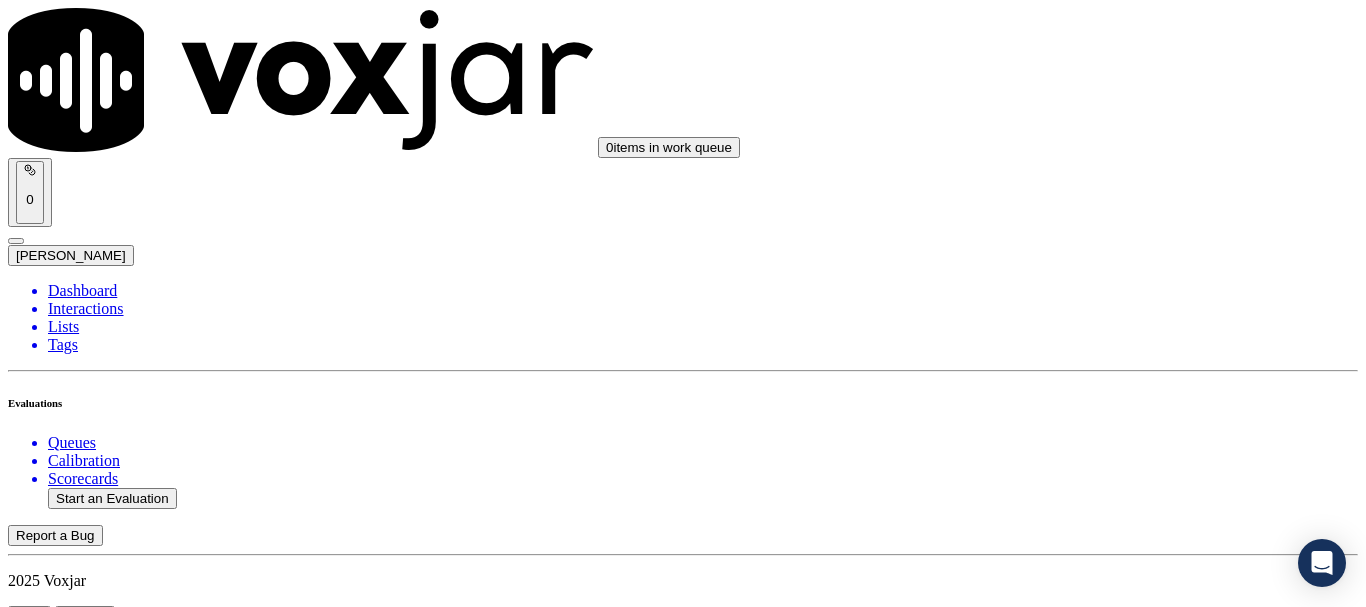 scroll, scrollTop: 4600, scrollLeft: 0, axis: vertical 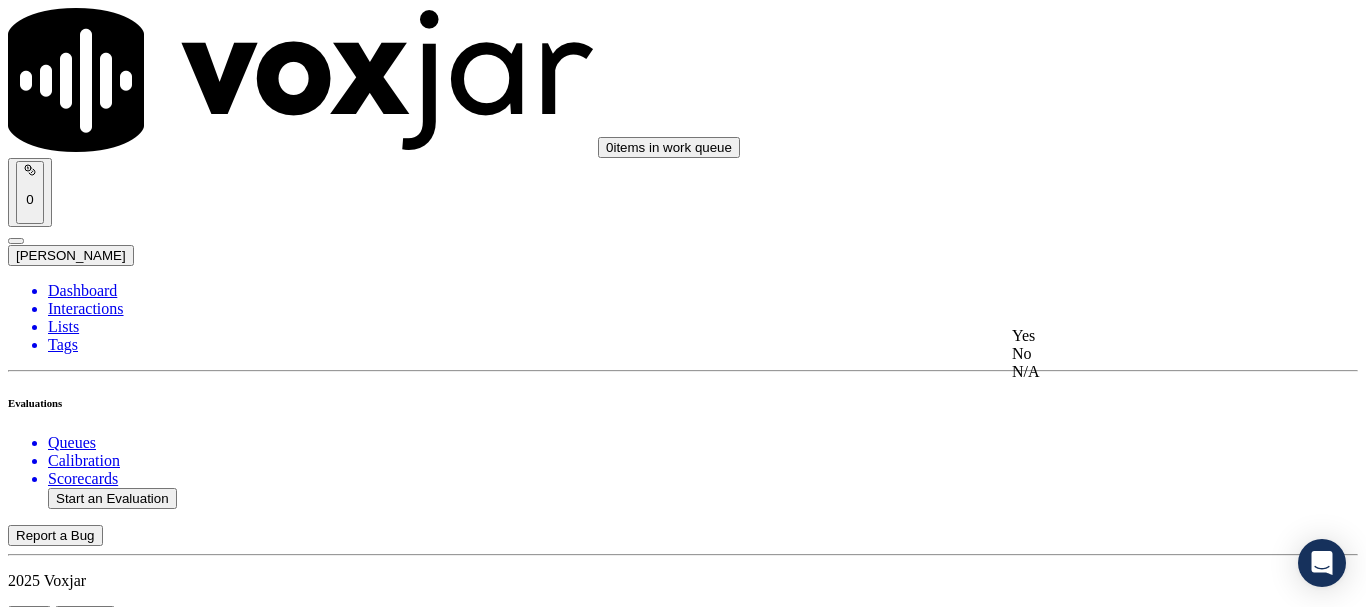 click on "Yes" at bounding box center [1139, 336] 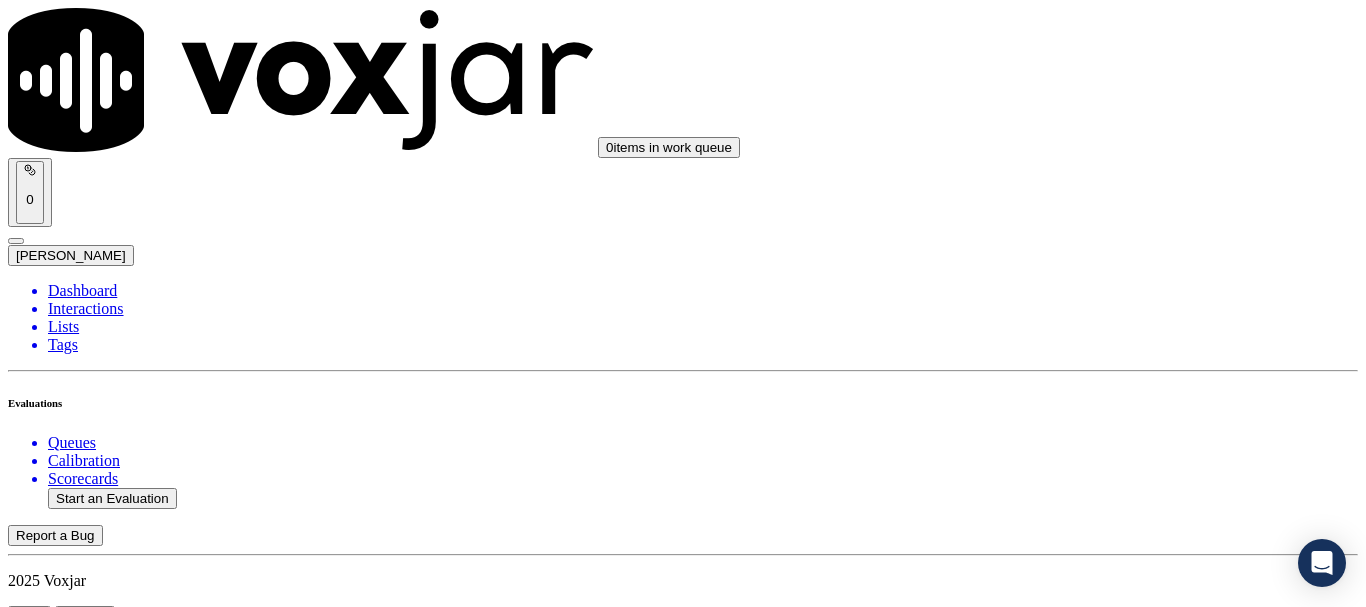 scroll, scrollTop: 5000, scrollLeft: 0, axis: vertical 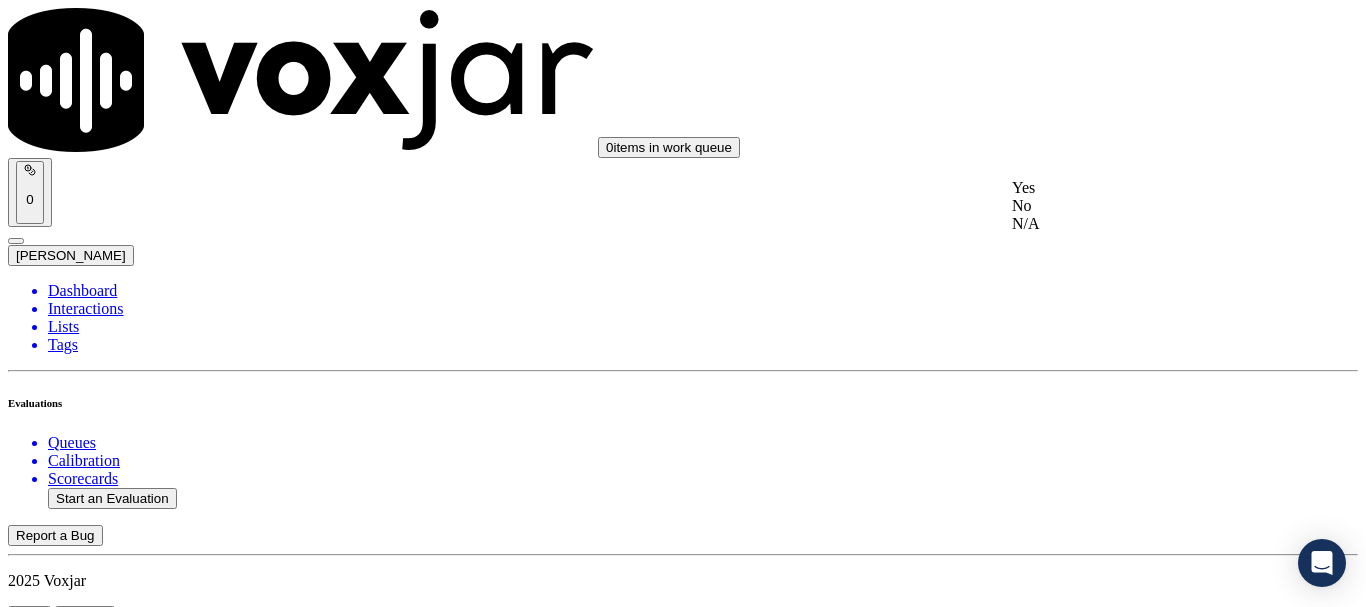 click on "Yes" at bounding box center (1139, 188) 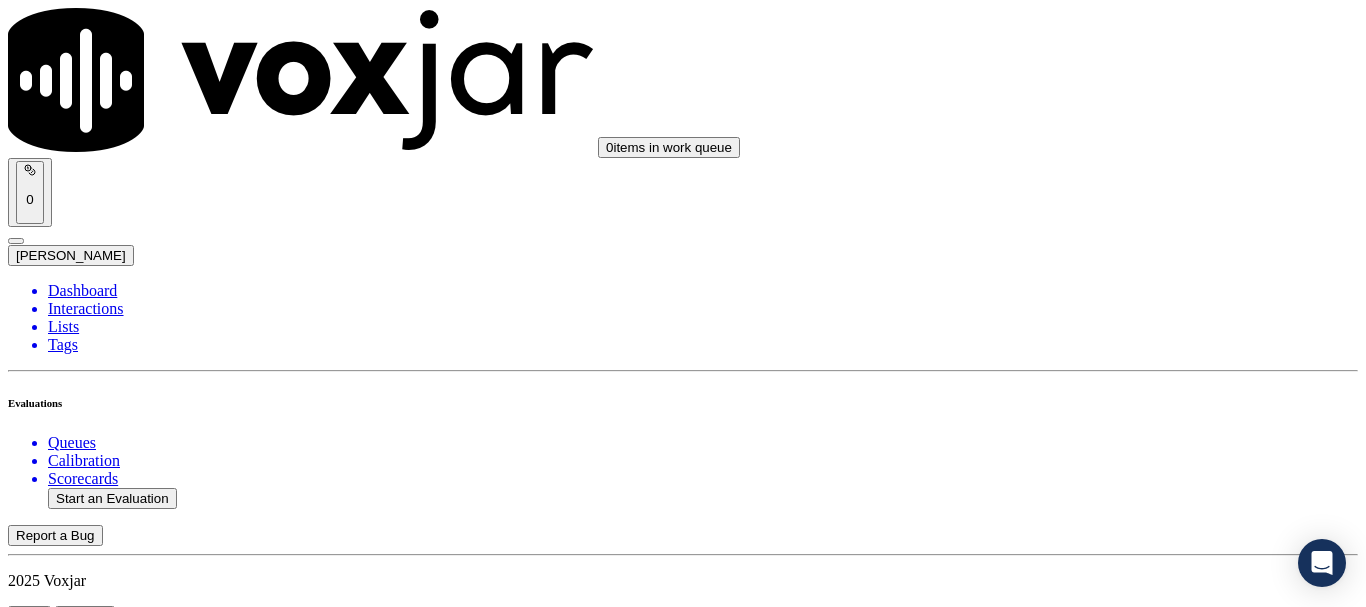 scroll, scrollTop: 5400, scrollLeft: 0, axis: vertical 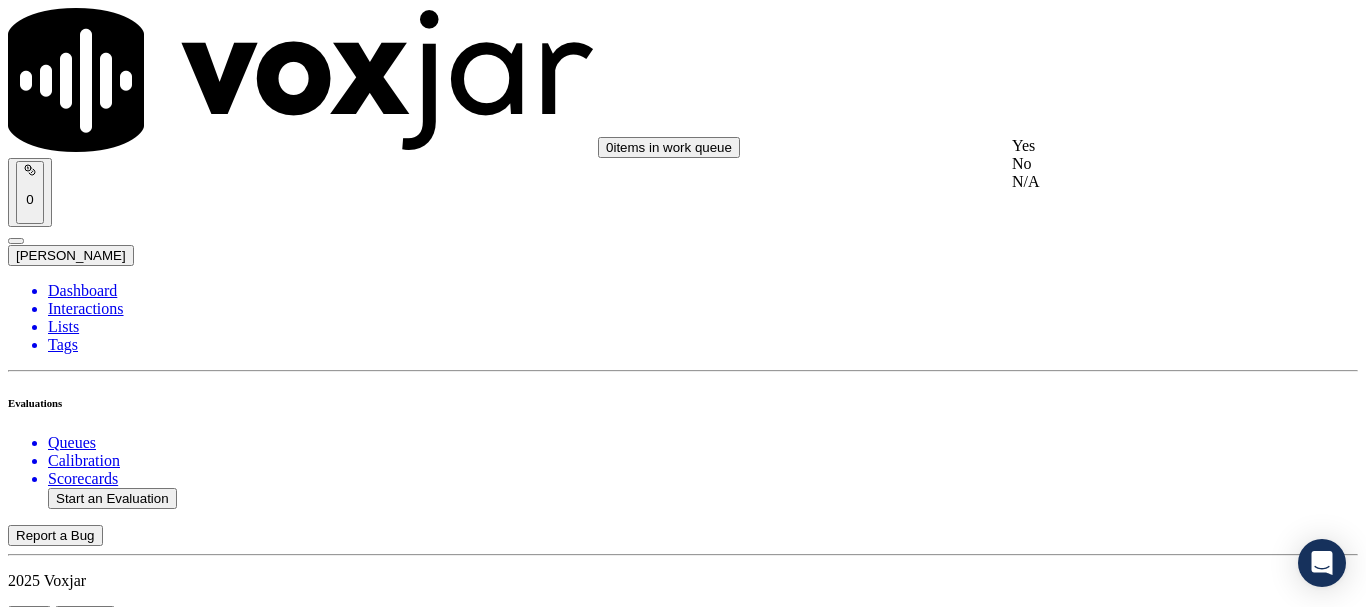 click on "Yes" at bounding box center [1139, 146] 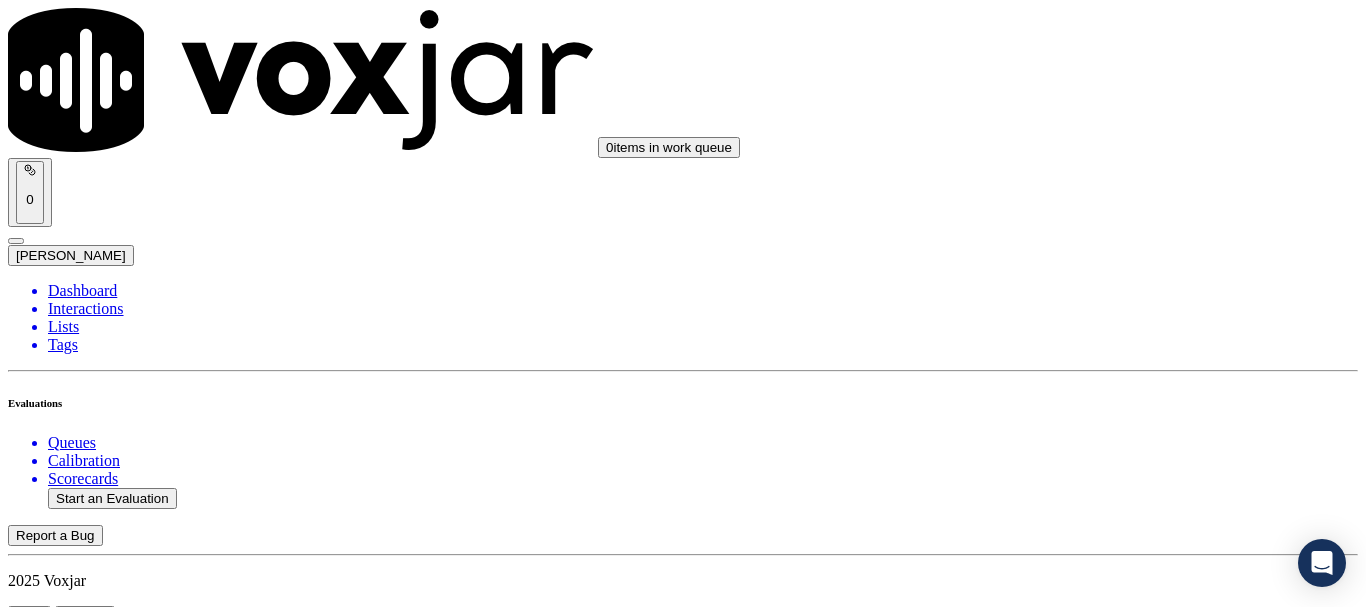click on "Select an answer" at bounding box center (67, 7036) 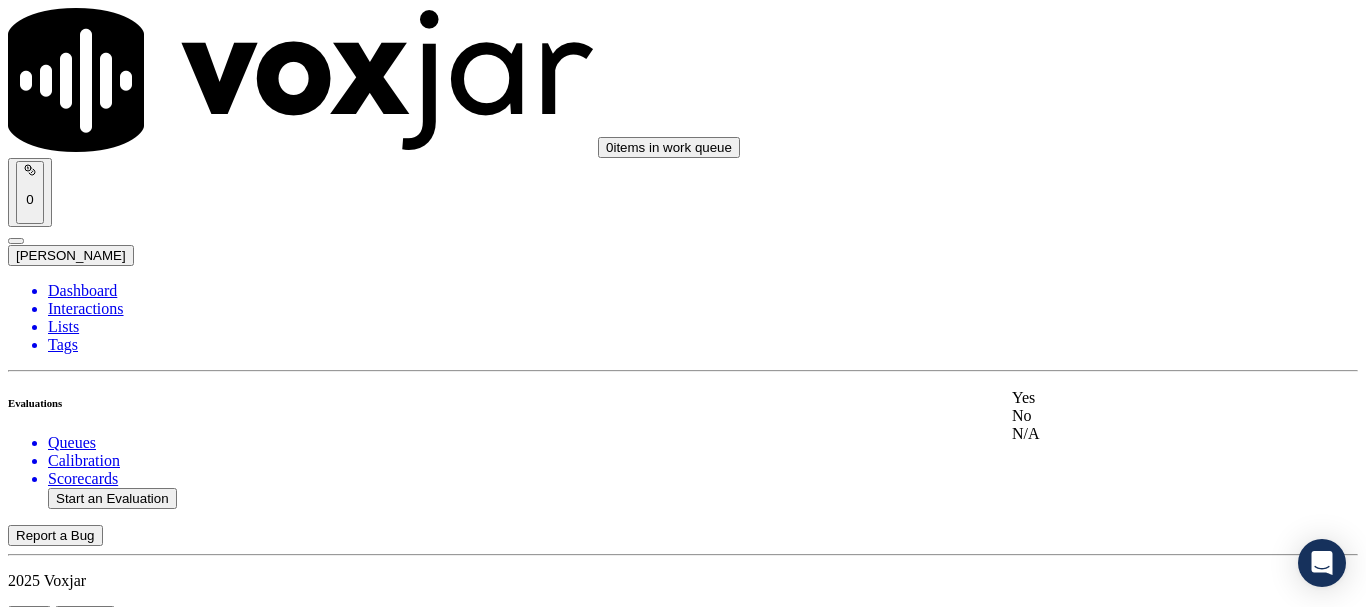 click on "Yes" at bounding box center [1139, 398] 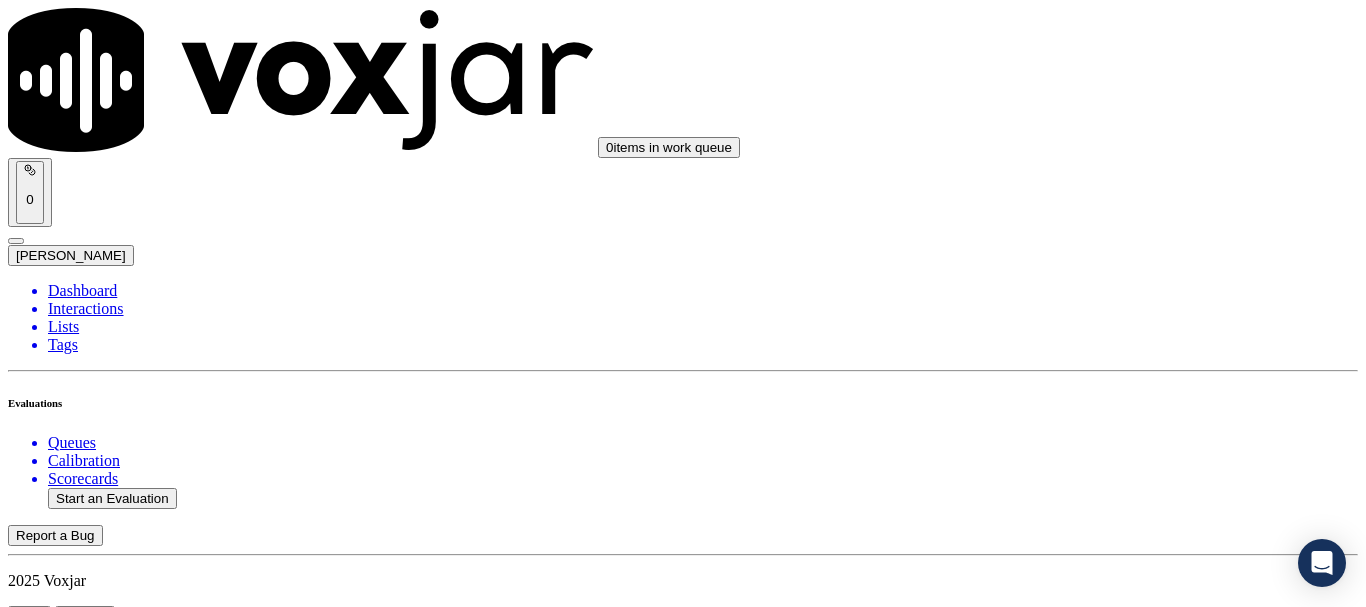scroll, scrollTop: 5694, scrollLeft: 0, axis: vertical 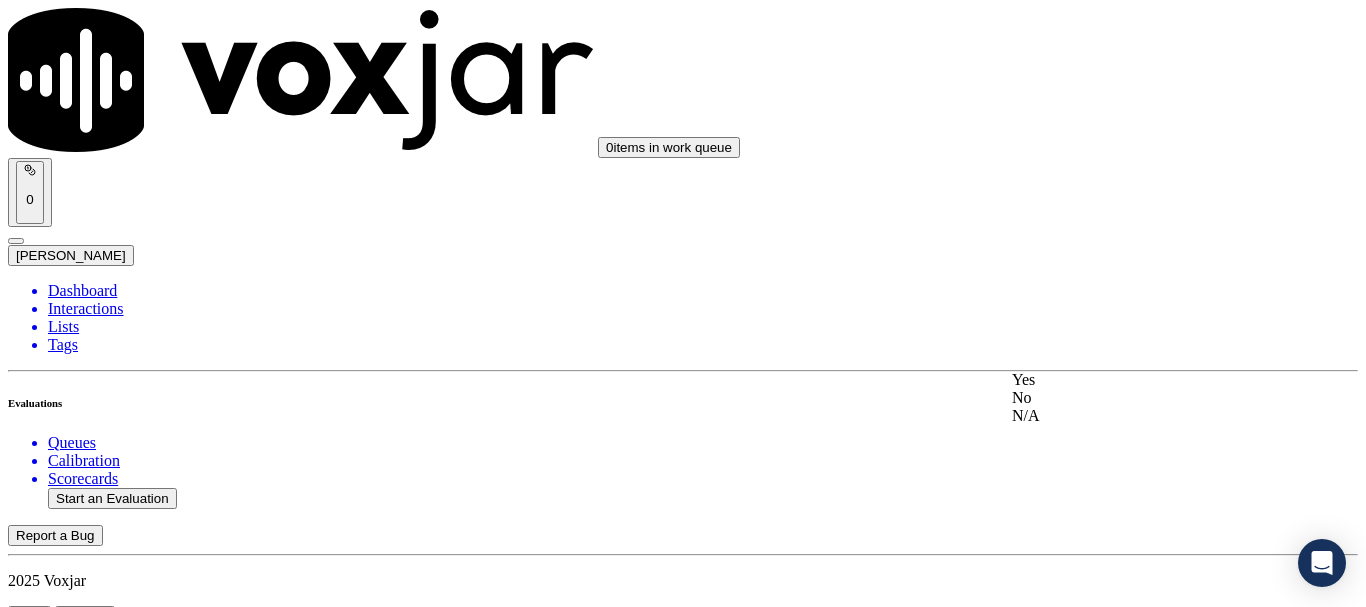 click on "Yes" at bounding box center (1139, 380) 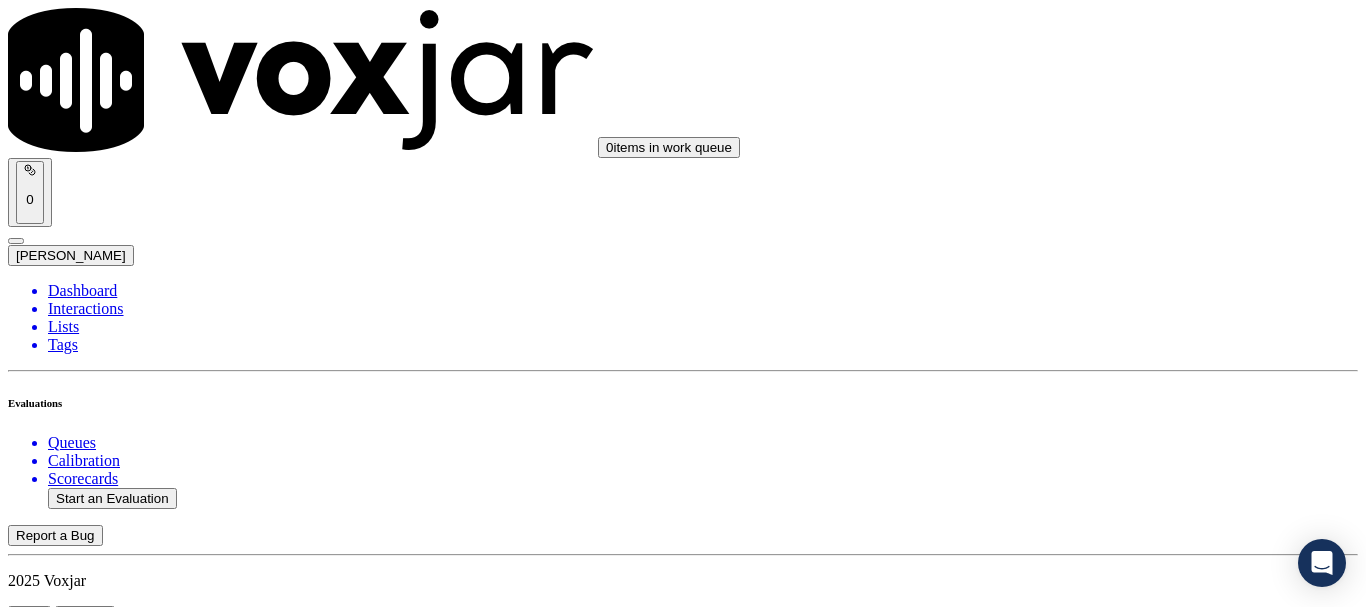 click on "Submit Scores" at bounding box center [59, 7345] 